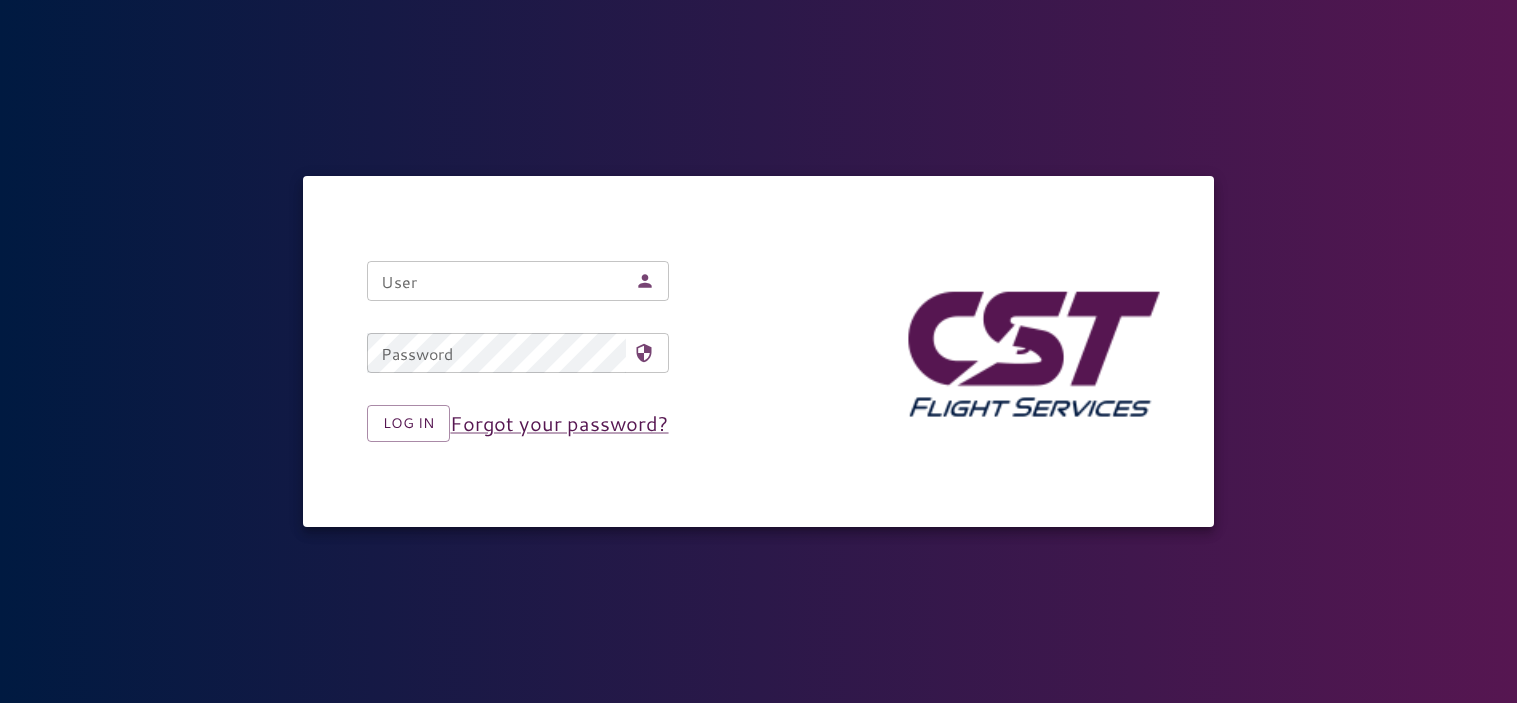 scroll, scrollTop: 0, scrollLeft: 0, axis: both 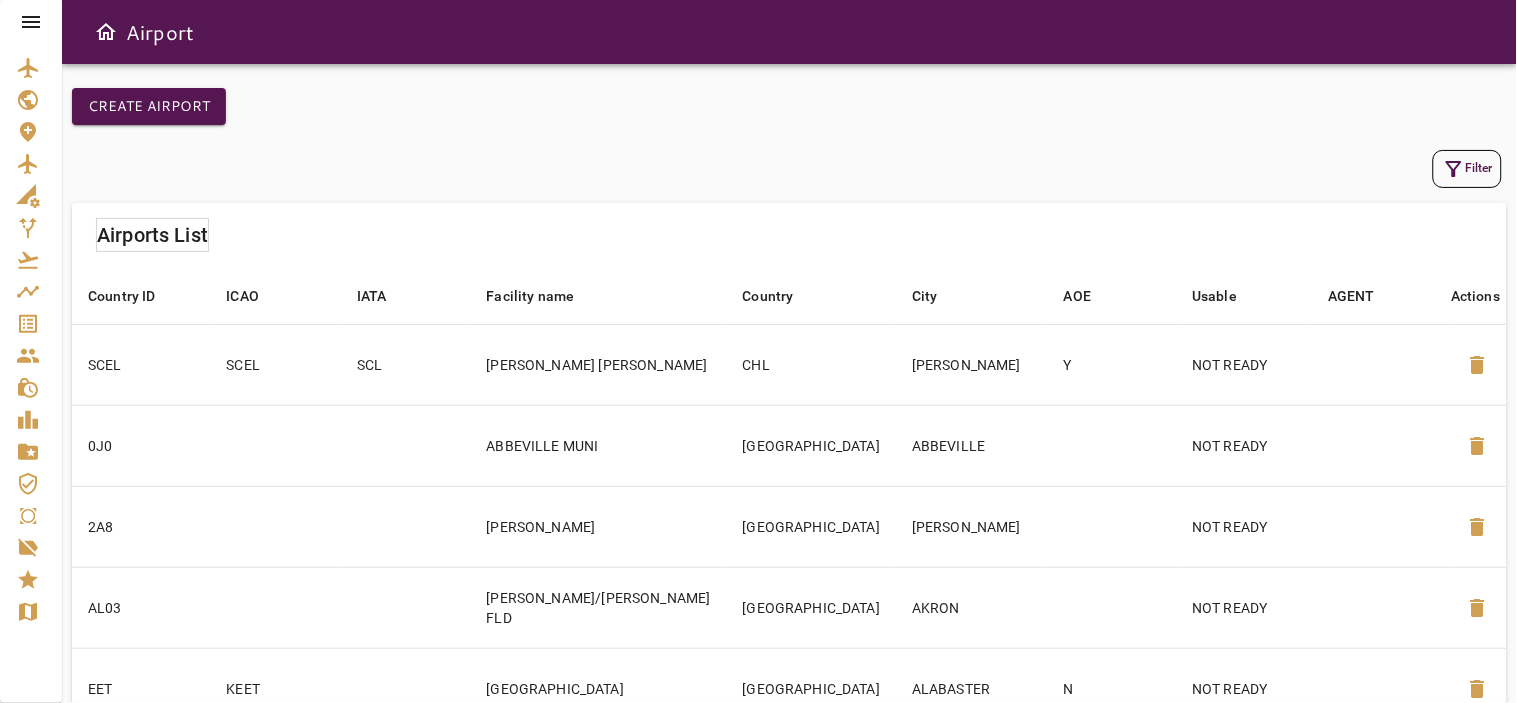 drag, startPoint x: 27, startPoint y: 8, endPoint x: 30, endPoint y: 23, distance: 15.297058 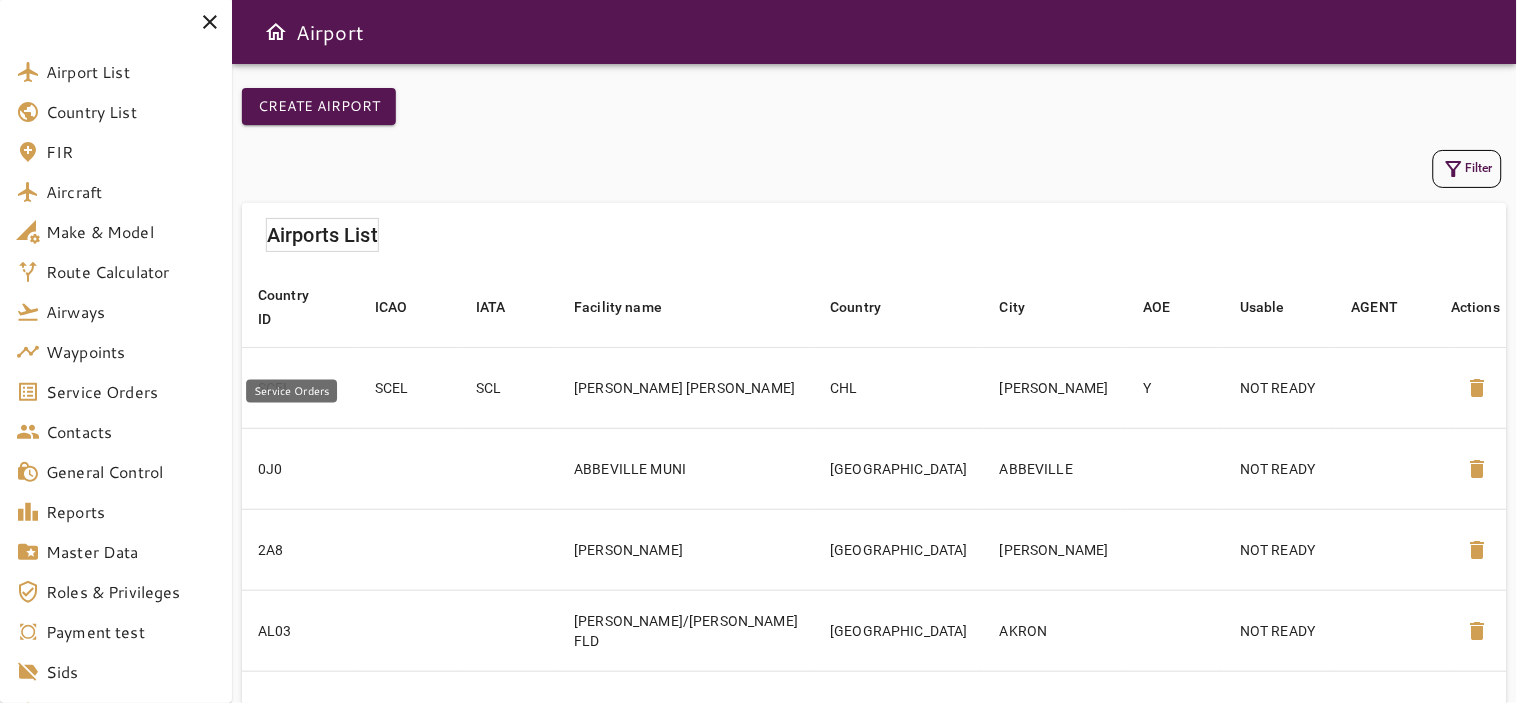 click on "Service Orders" at bounding box center [131, 392] 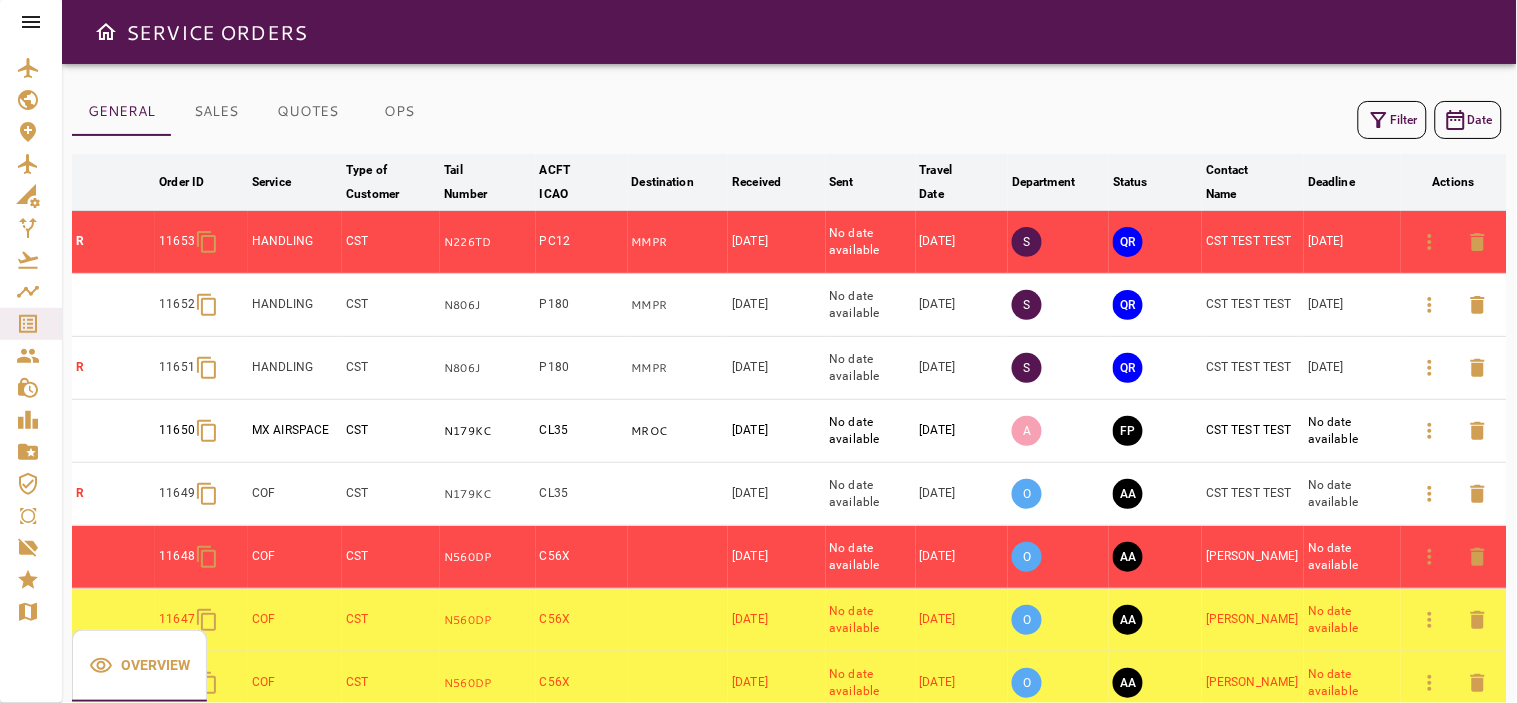 click 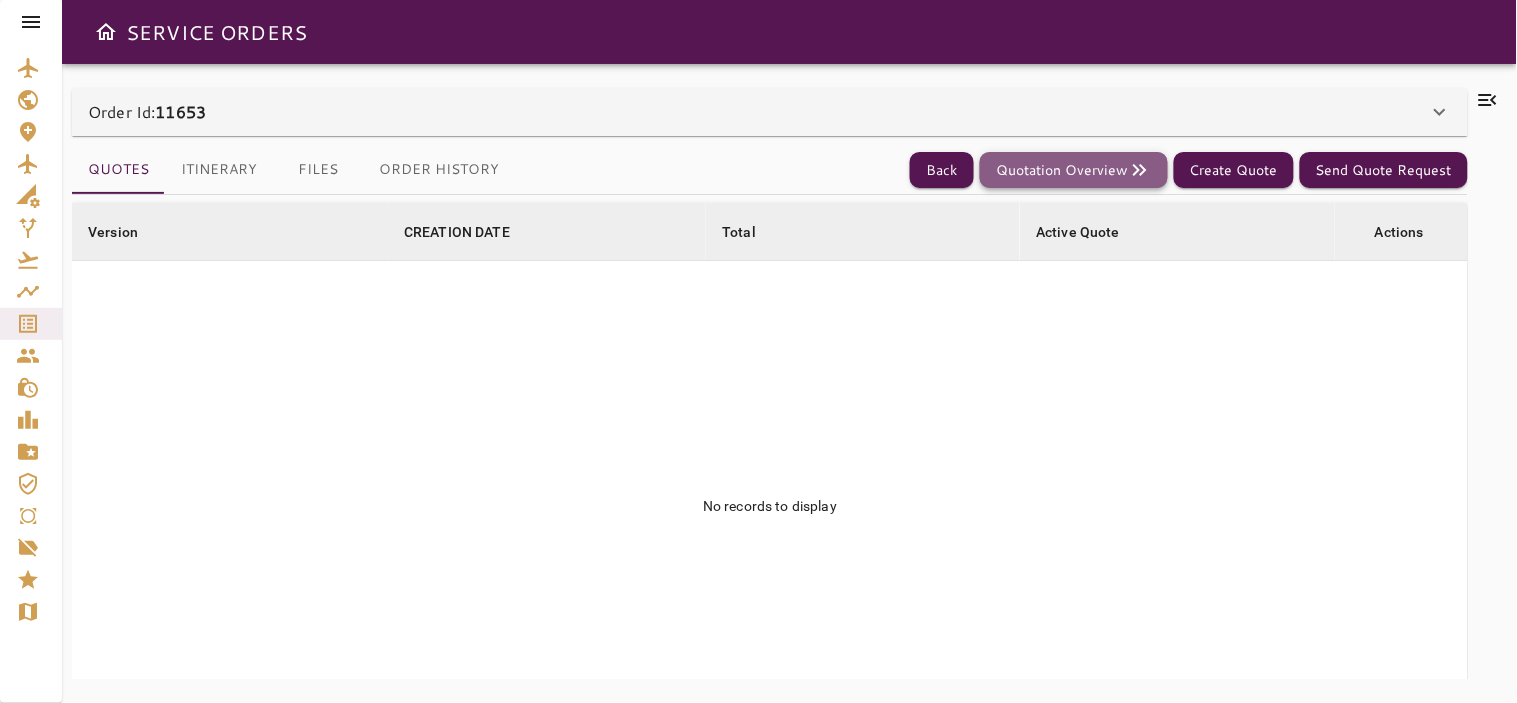 click on "Quotation Overview" at bounding box center (1074, 170) 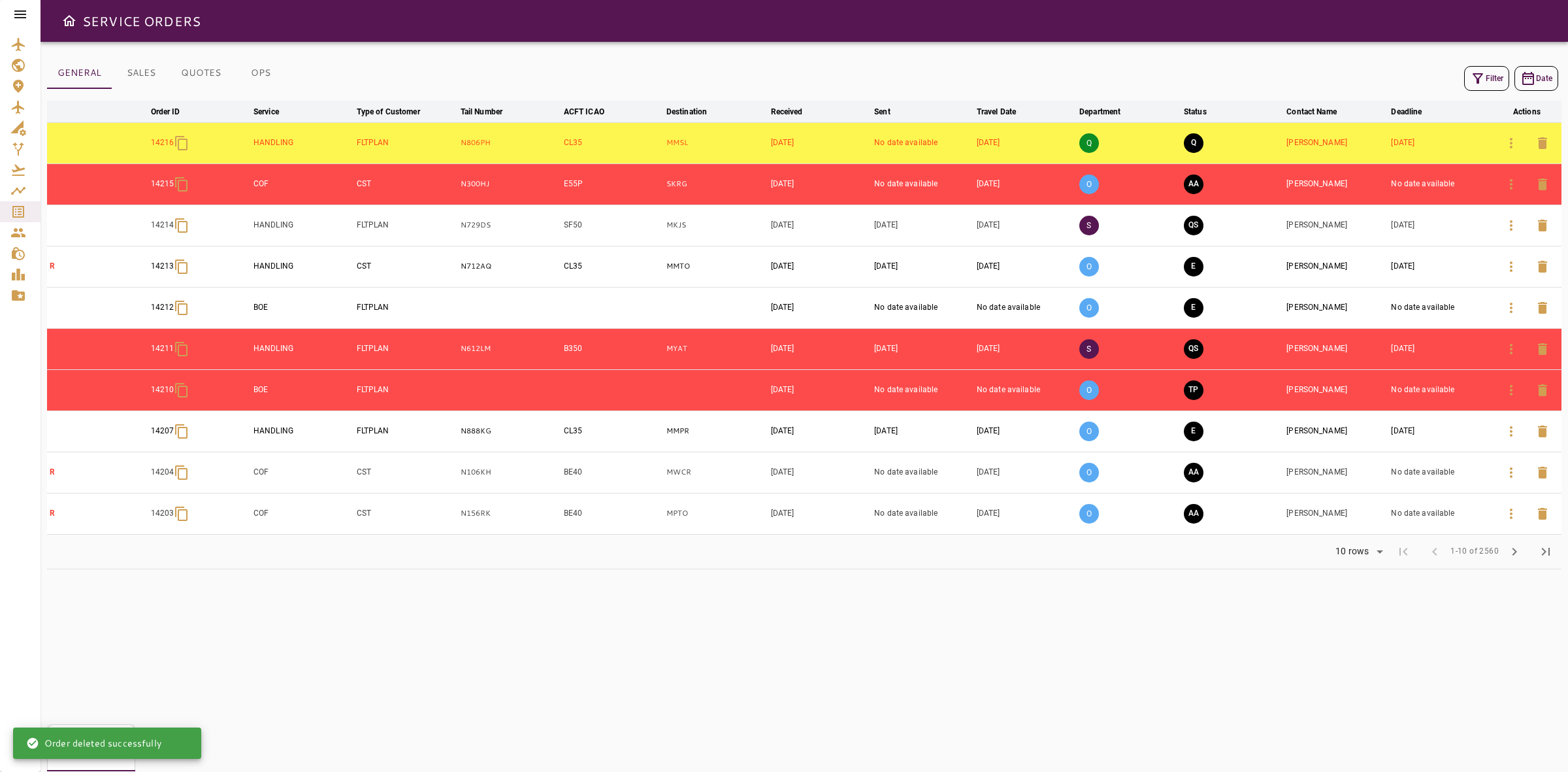 scroll, scrollTop: 0, scrollLeft: 0, axis: both 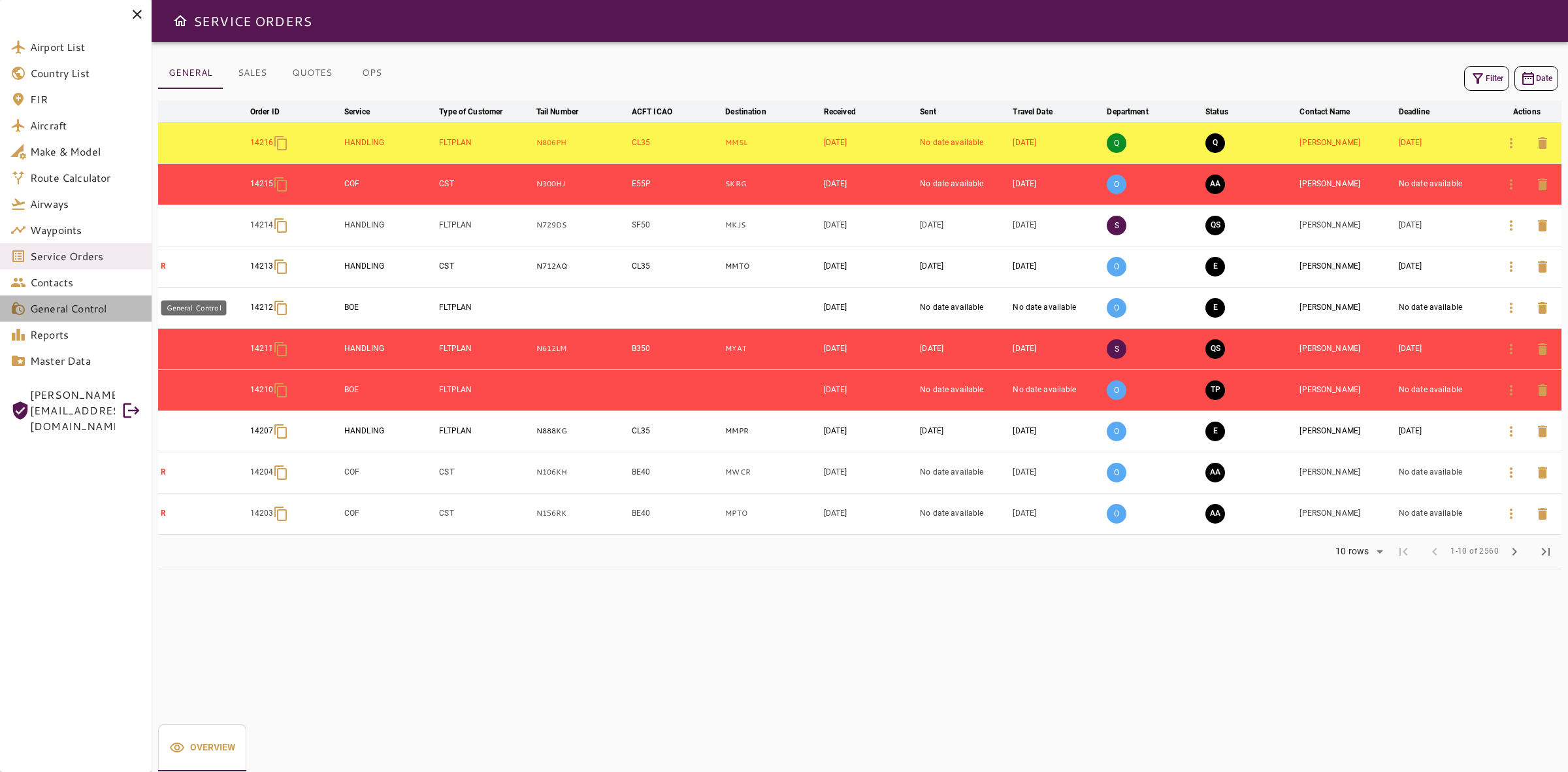 click on "General Control" at bounding box center (86, 309) 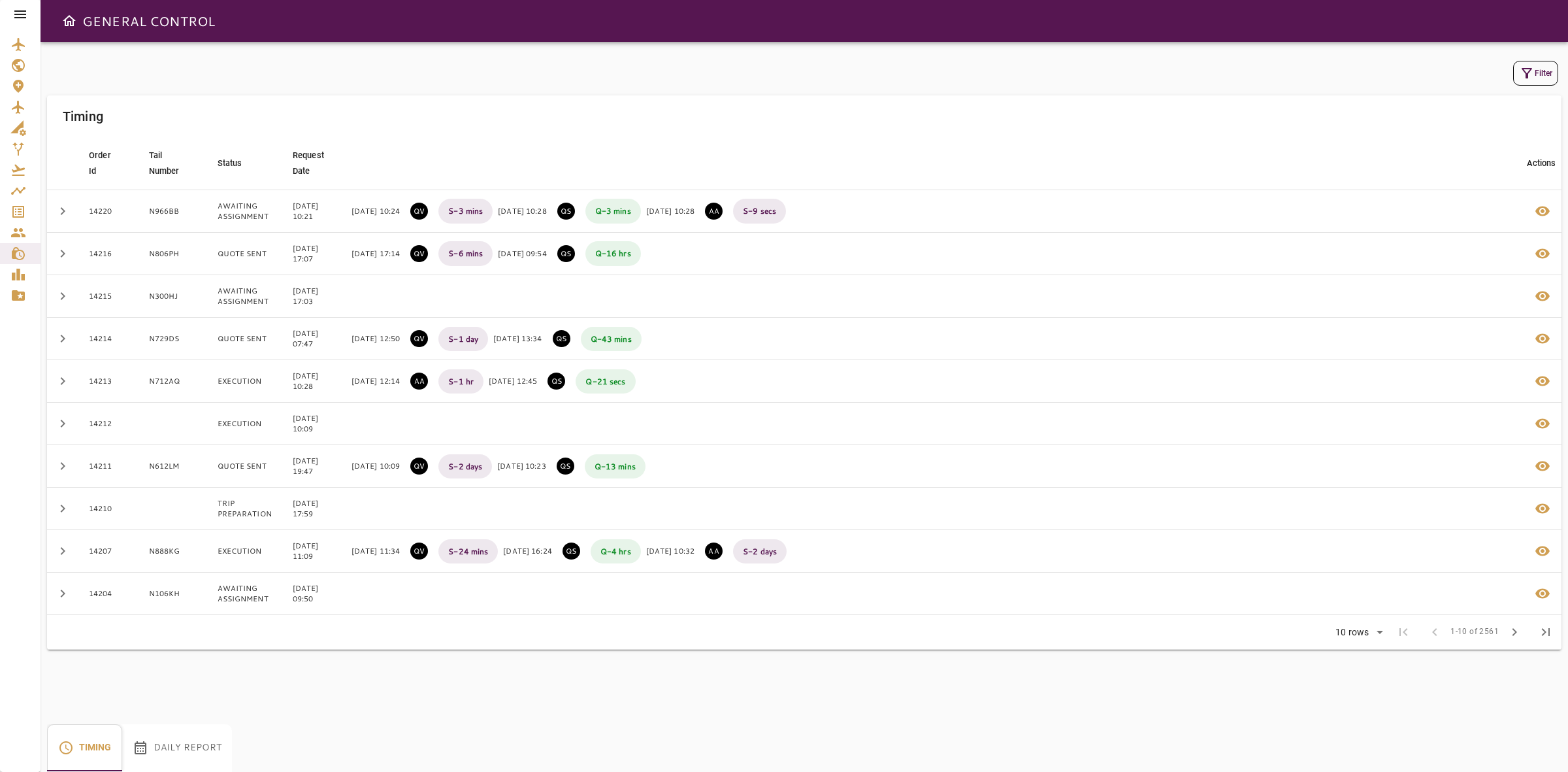 click 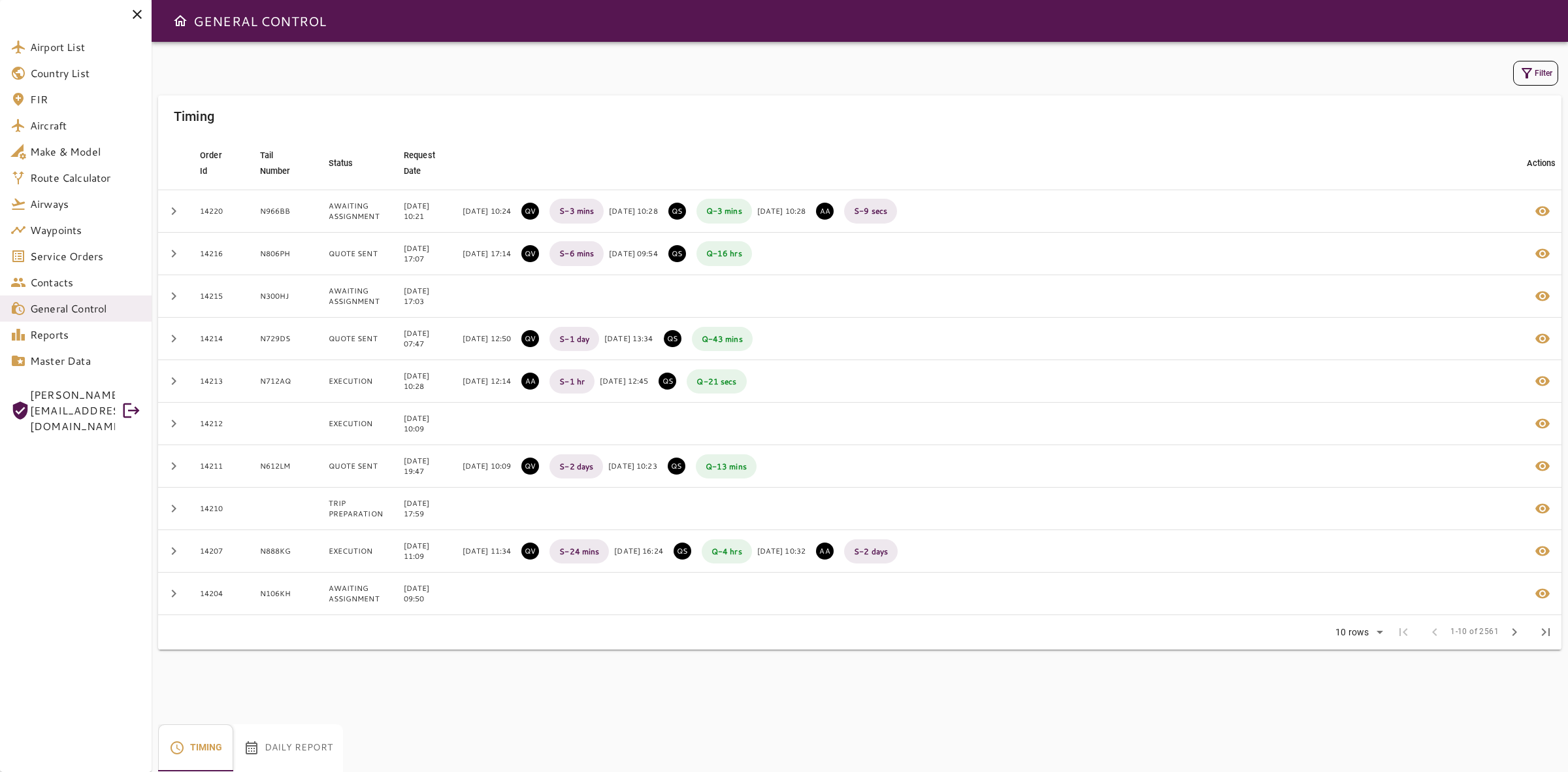 click on "Daily Report" at bounding box center (288, 748) 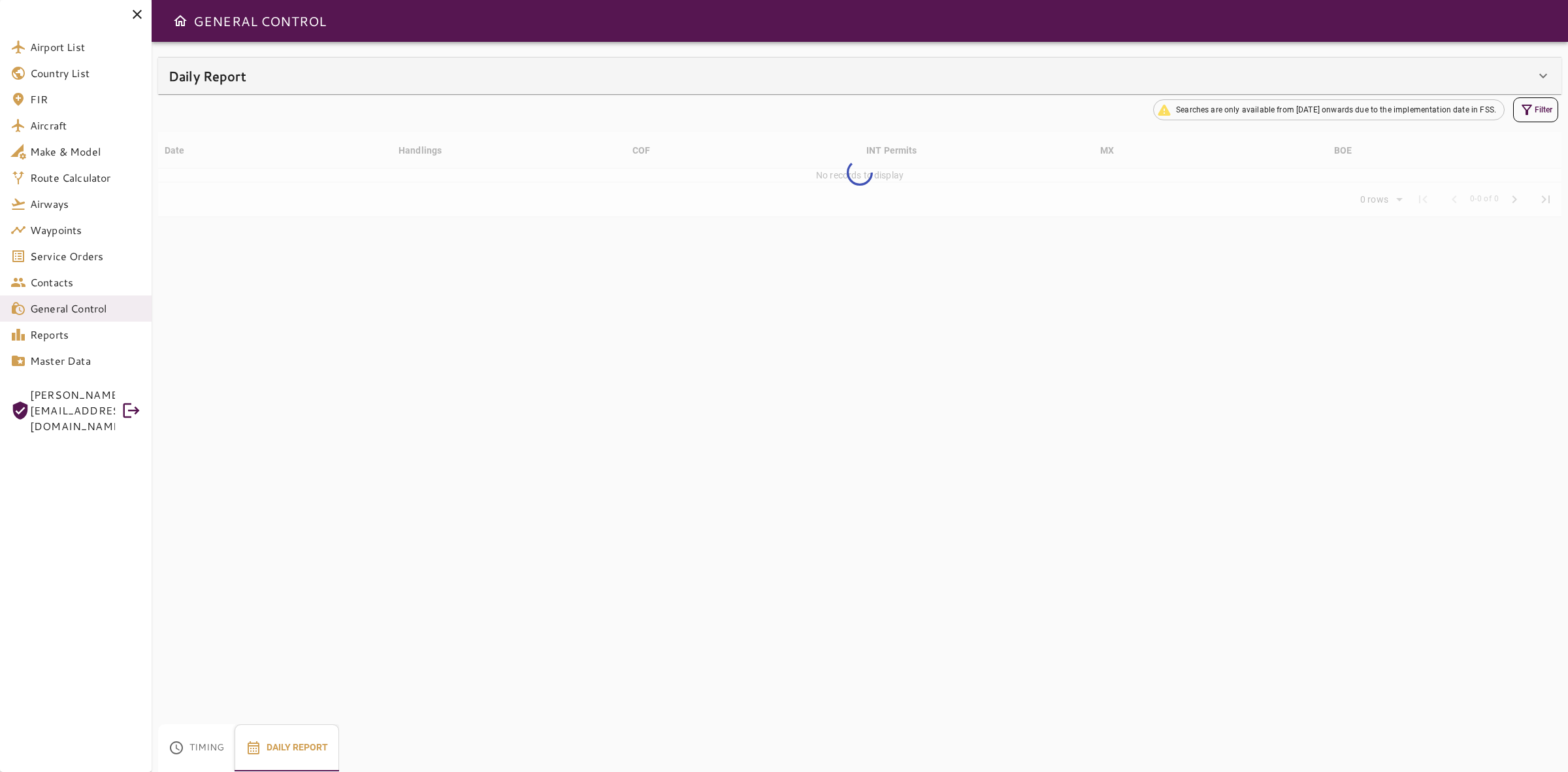 type on "**" 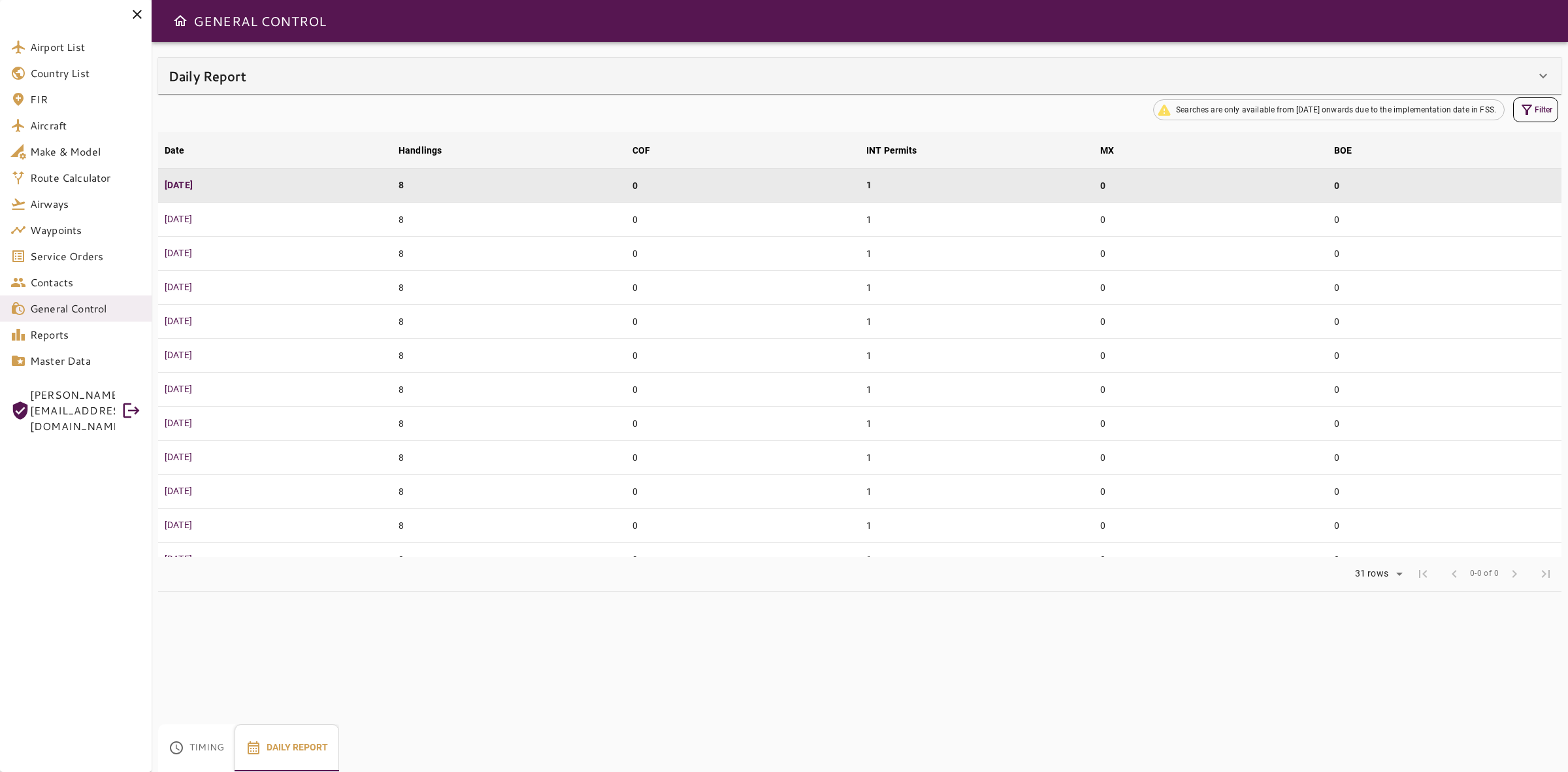 click on "Filter" at bounding box center (1535, 110) 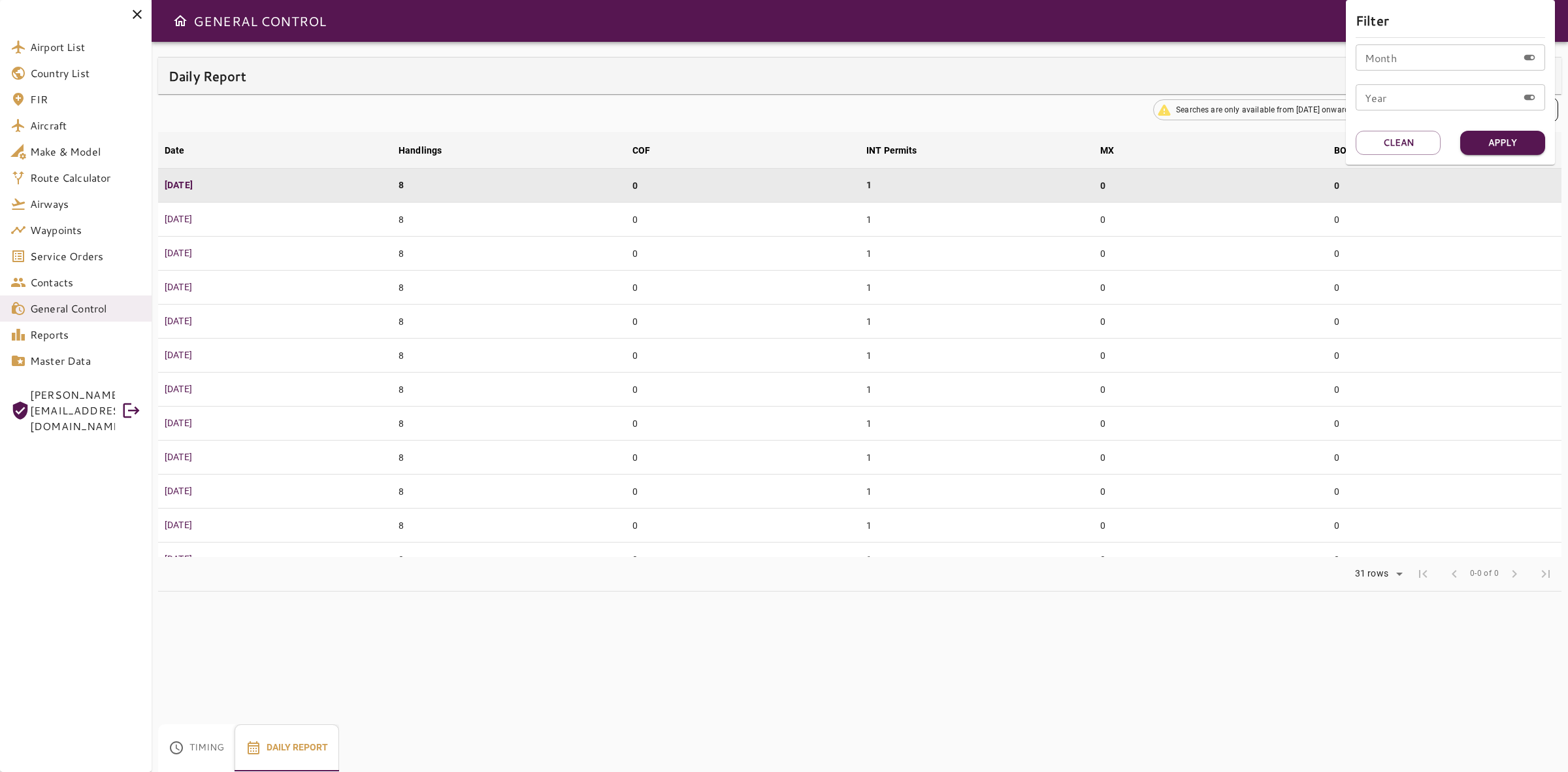 click on "Month" at bounding box center [1437, 58] 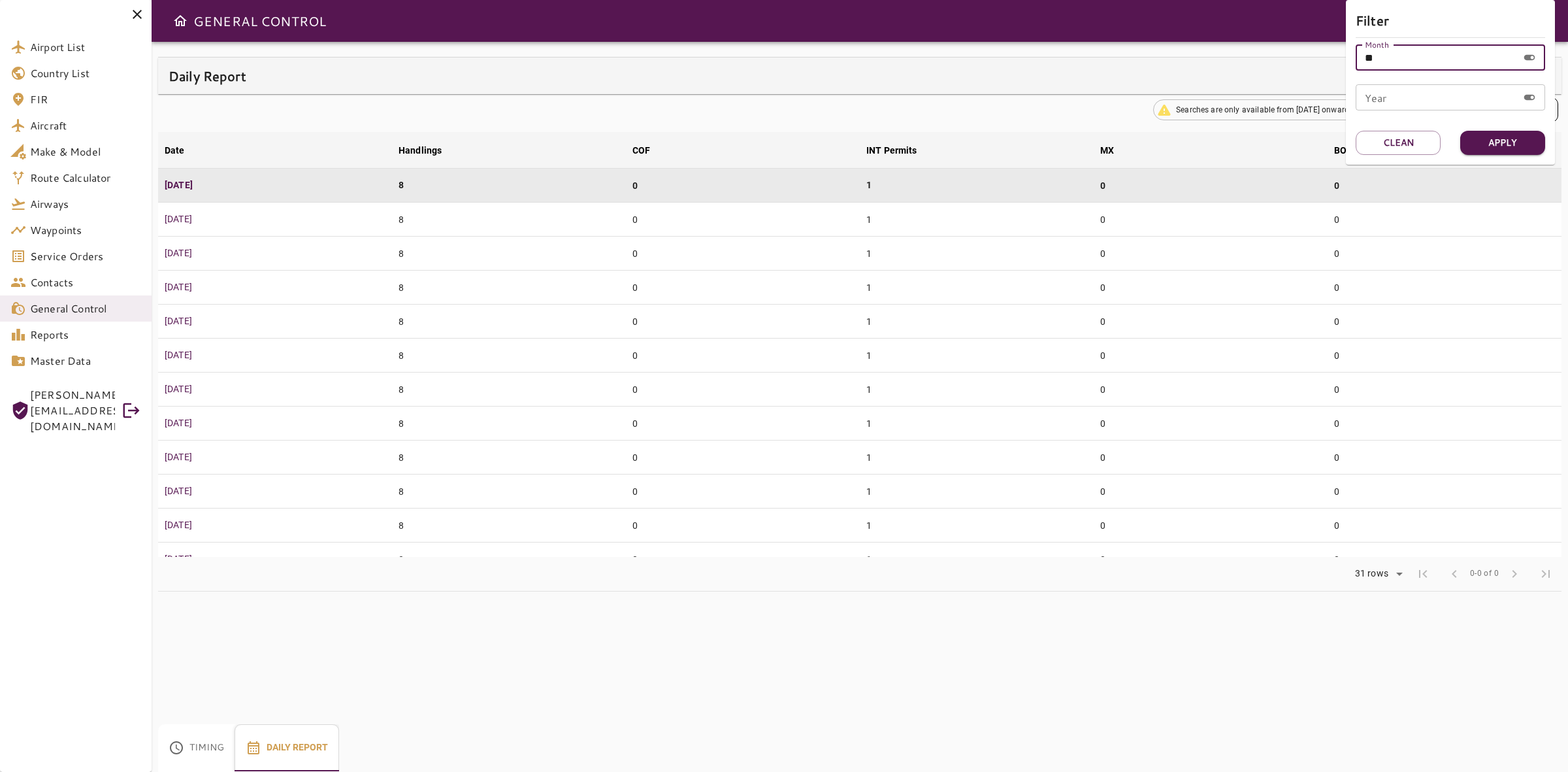type on "**" 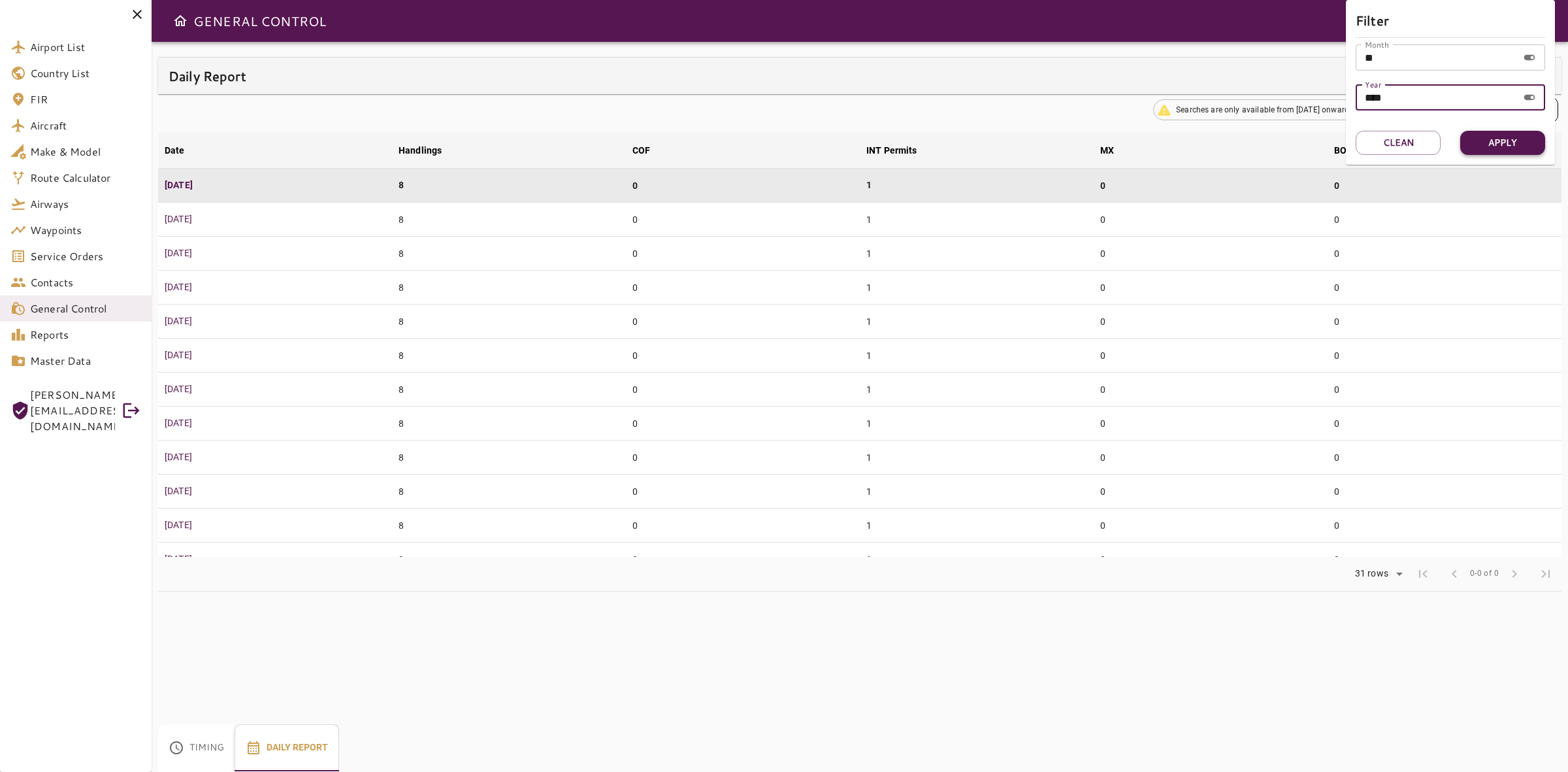 type on "****" 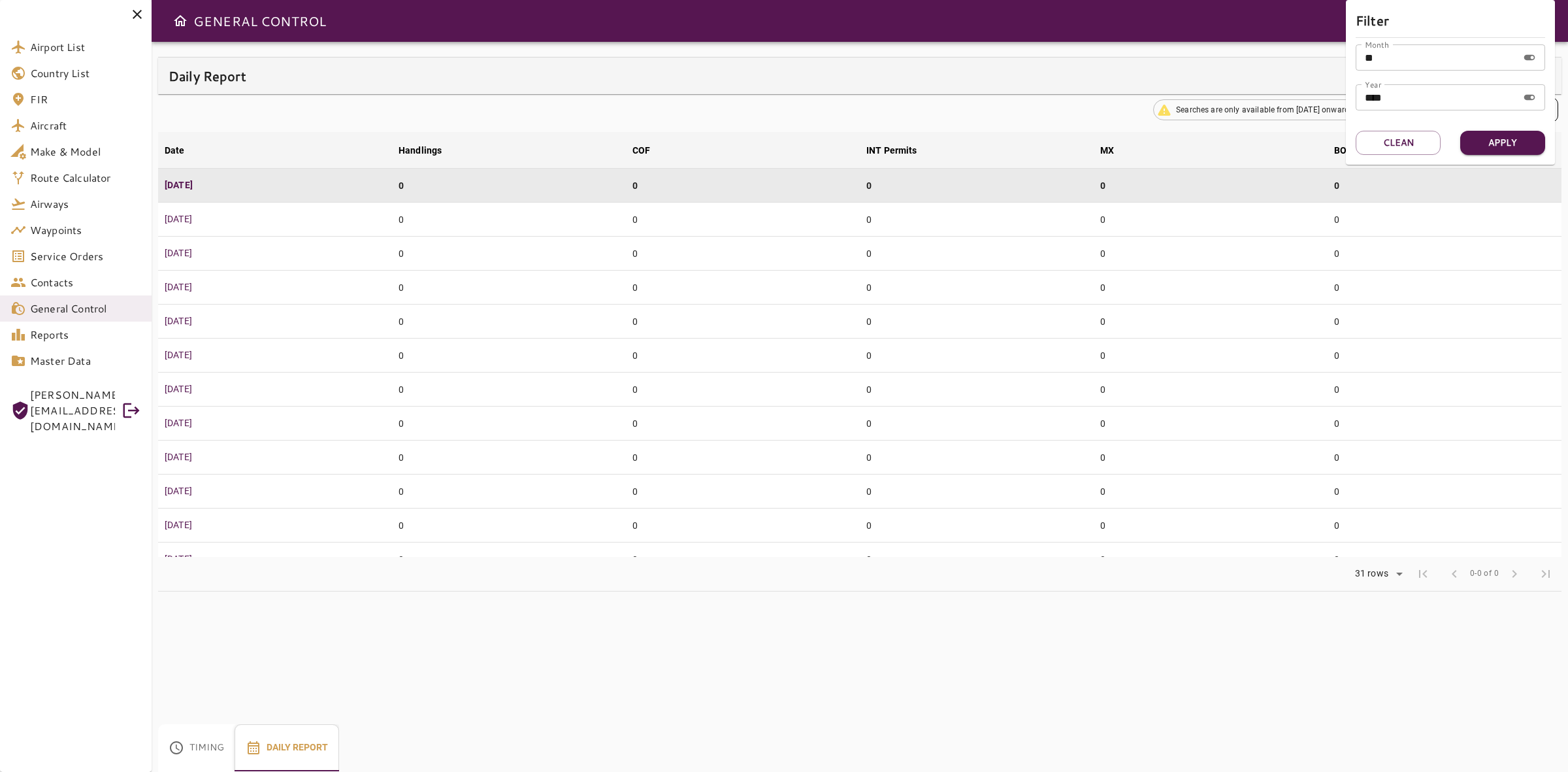 click at bounding box center (784, 386) 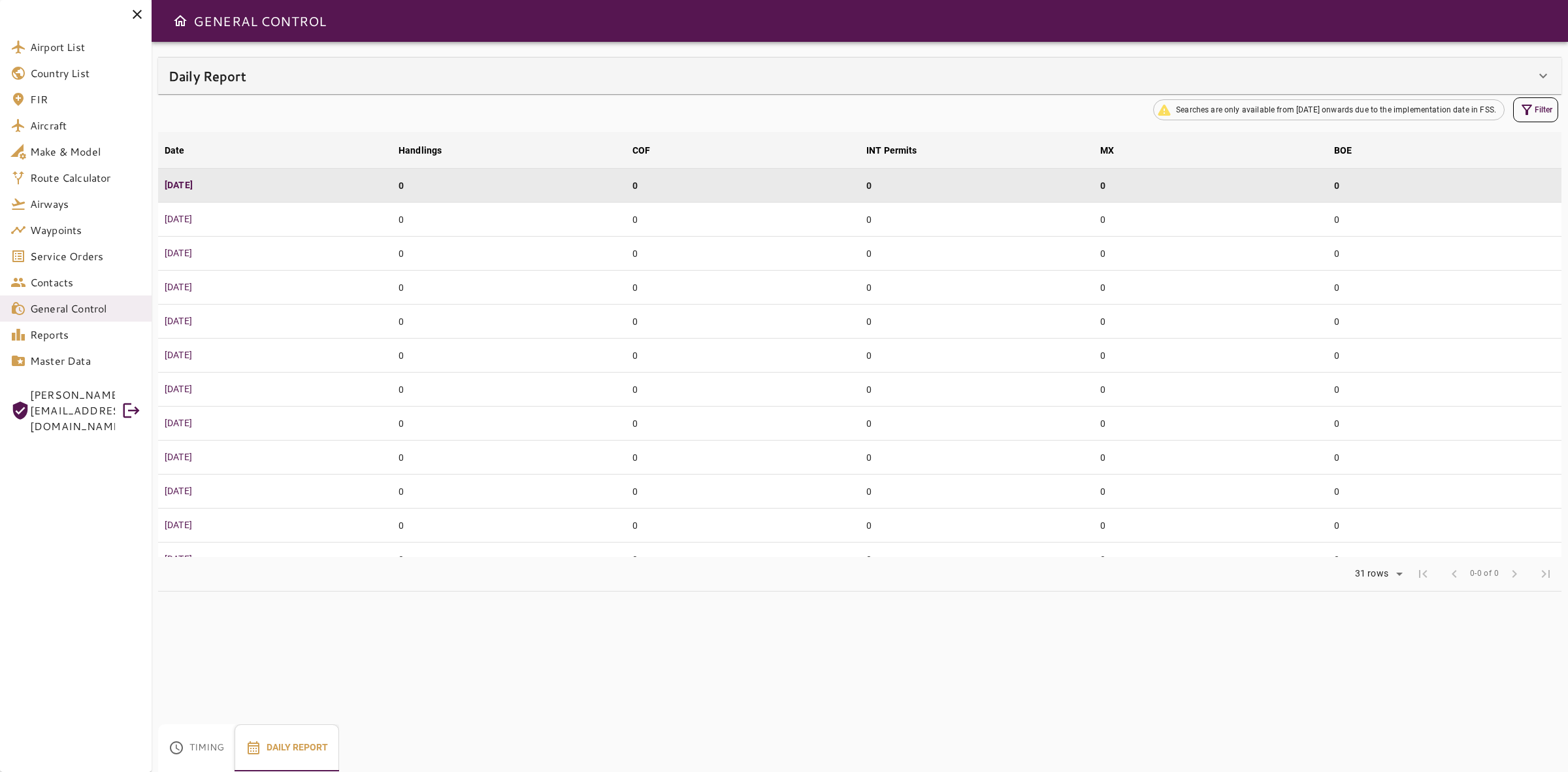 click on "Daily Report" at bounding box center [852, 76] 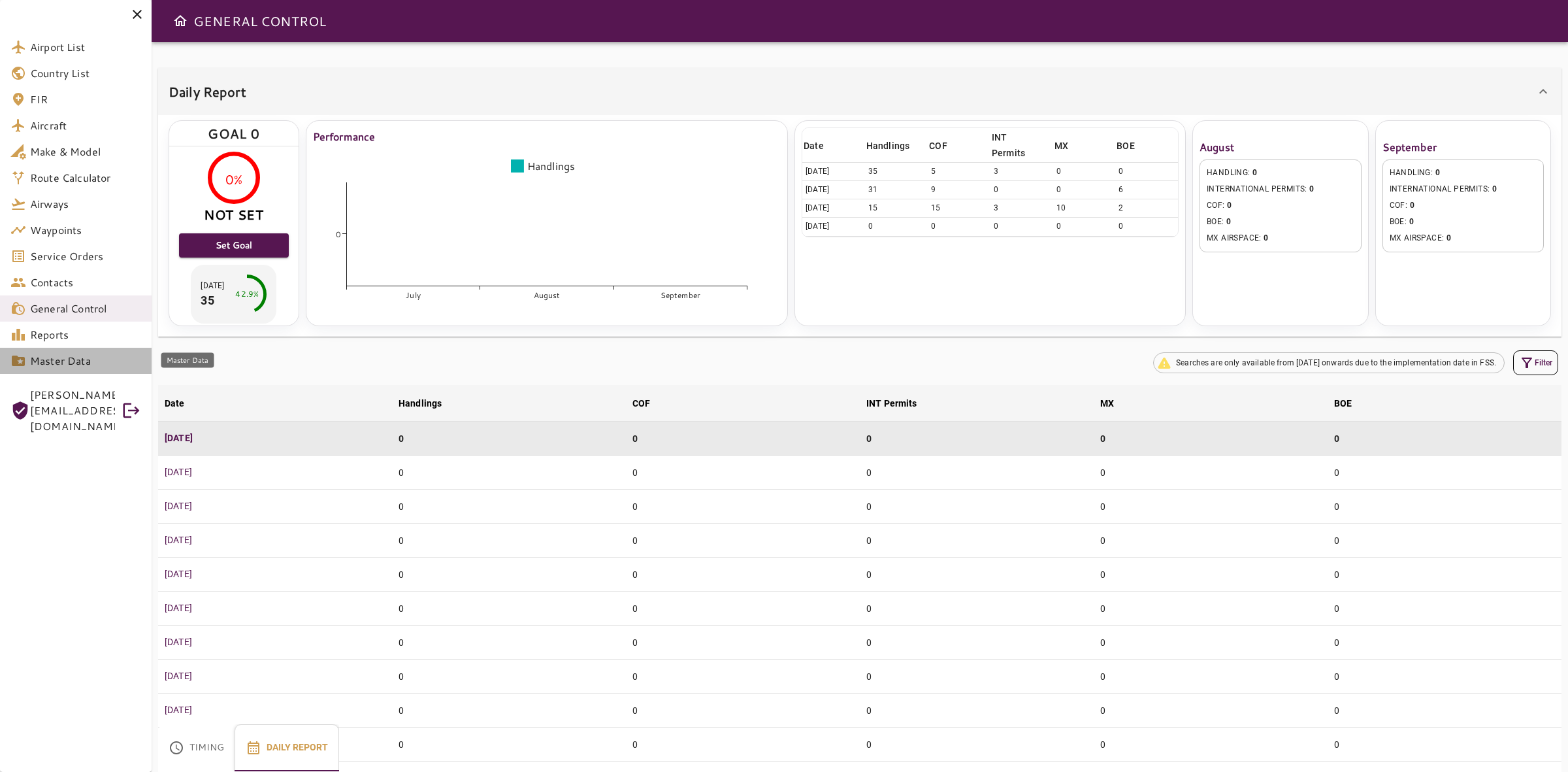 click on "Master Data" at bounding box center (86, 361) 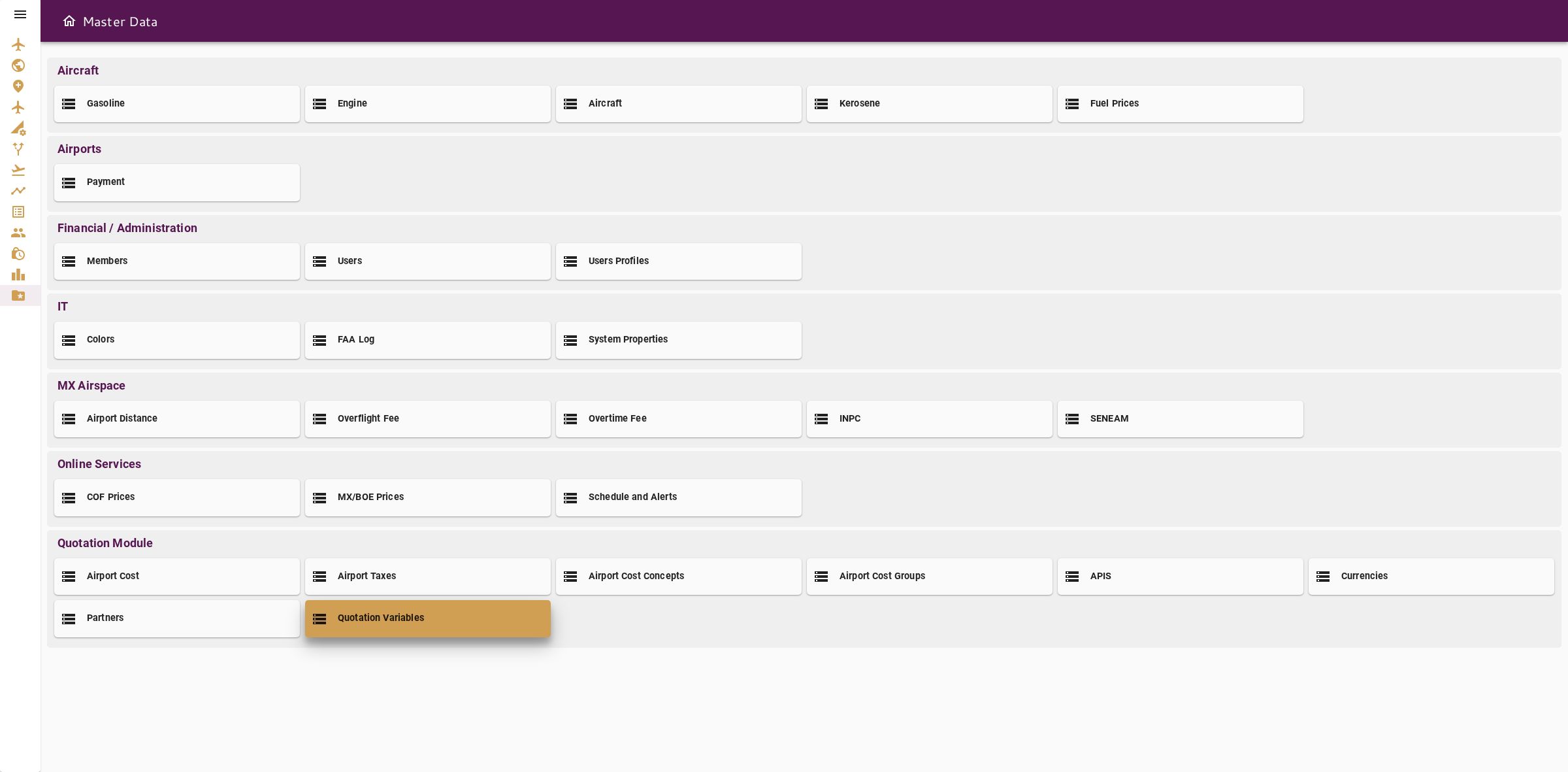 click on "Quotation Variables" at bounding box center [381, 618] 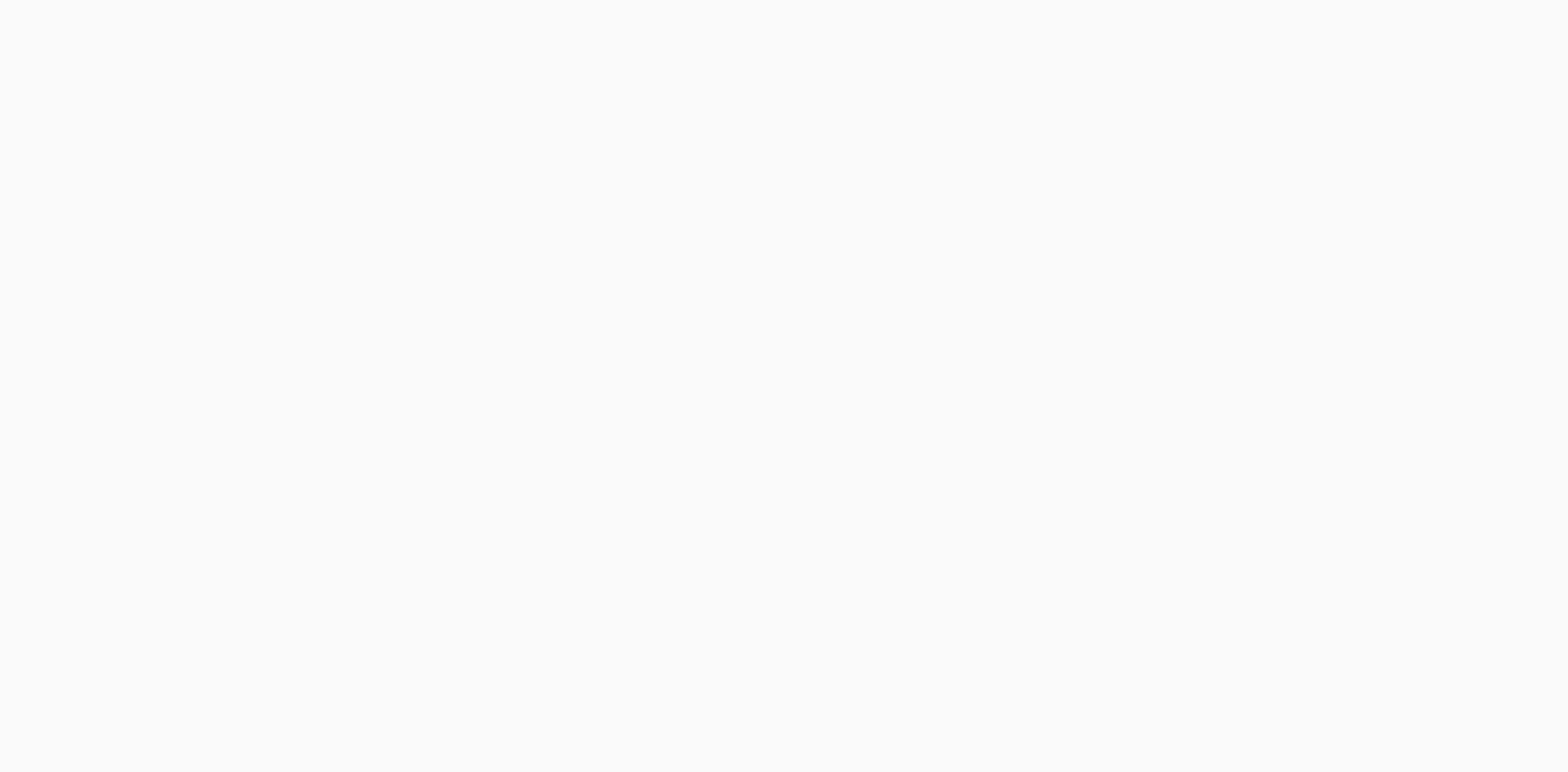 scroll, scrollTop: 0, scrollLeft: 0, axis: both 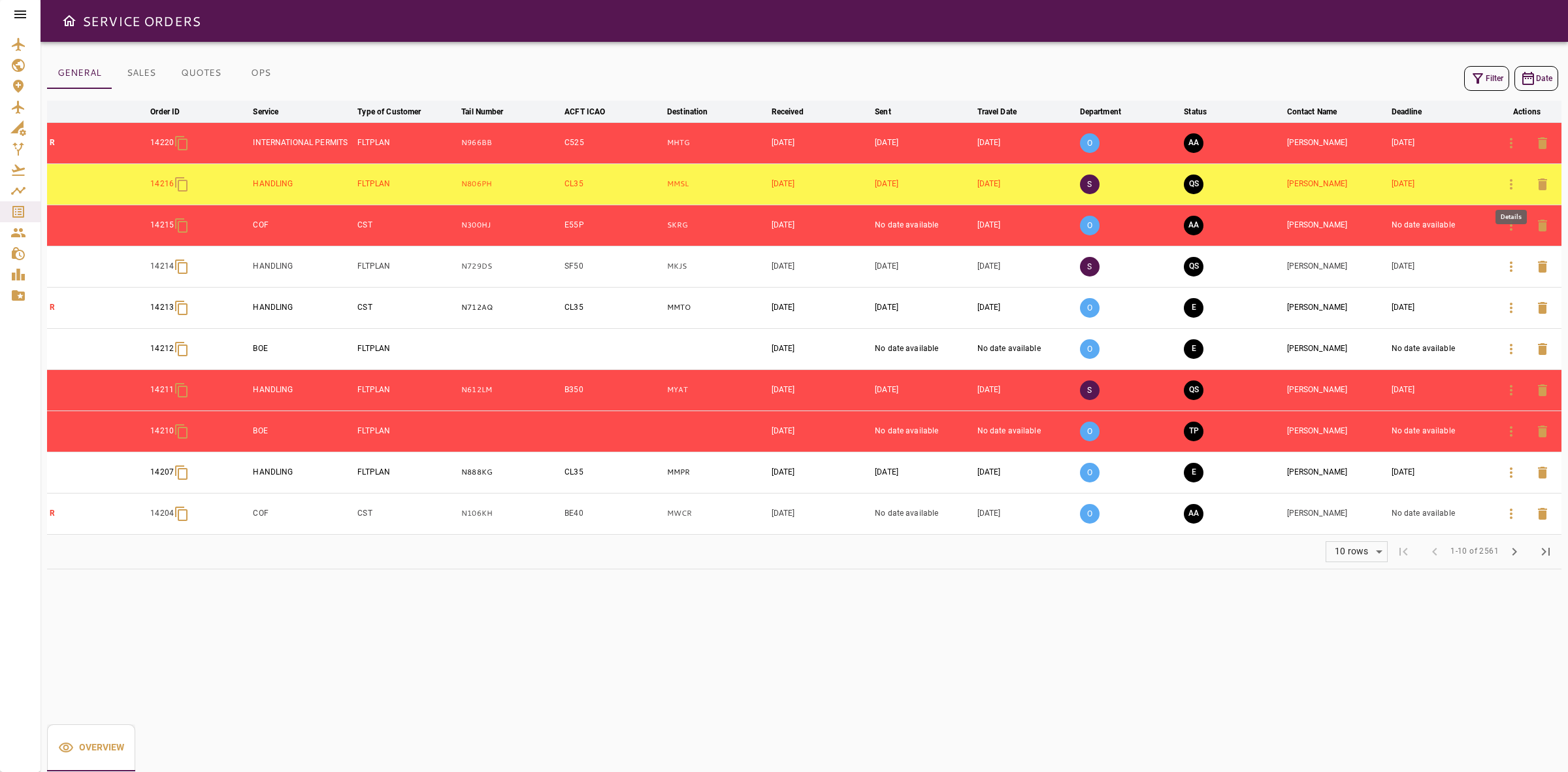 drag, startPoint x: 1510, startPoint y: 184, endPoint x: 1485, endPoint y: 195, distance: 27.313 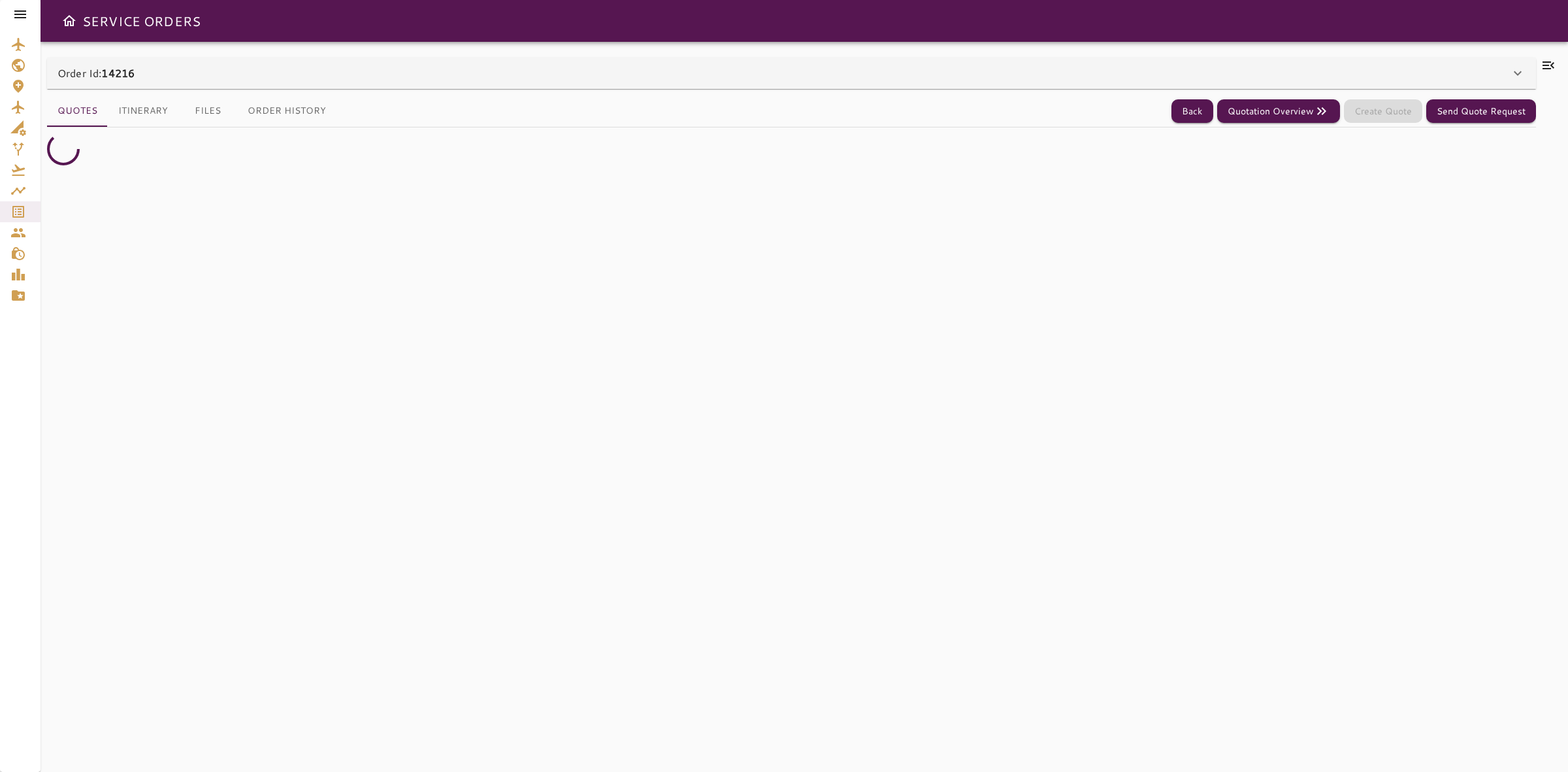 click on "Order Id:  14216" at bounding box center [791, 73] 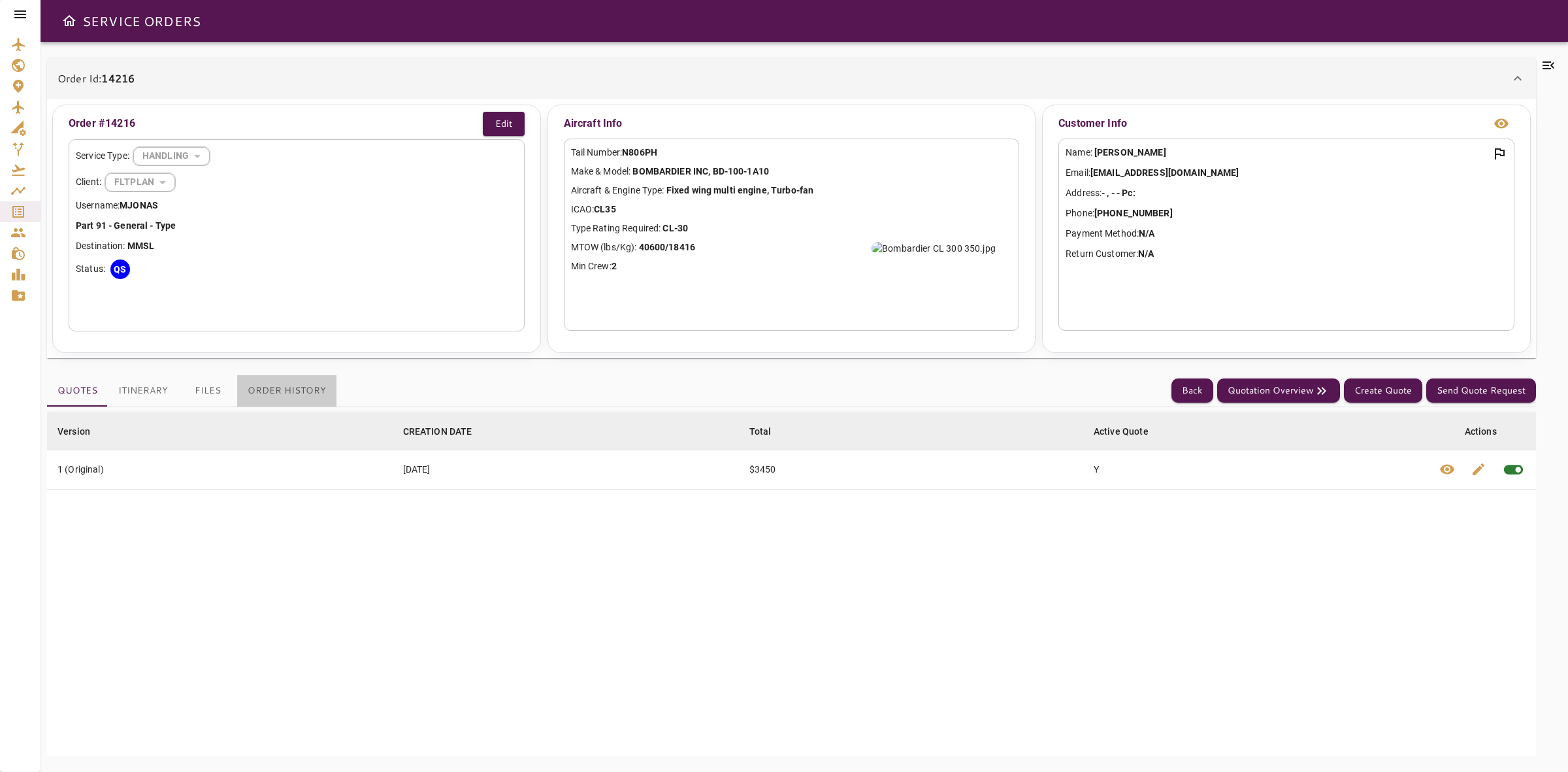 click on "Order History" at bounding box center (287, 391) 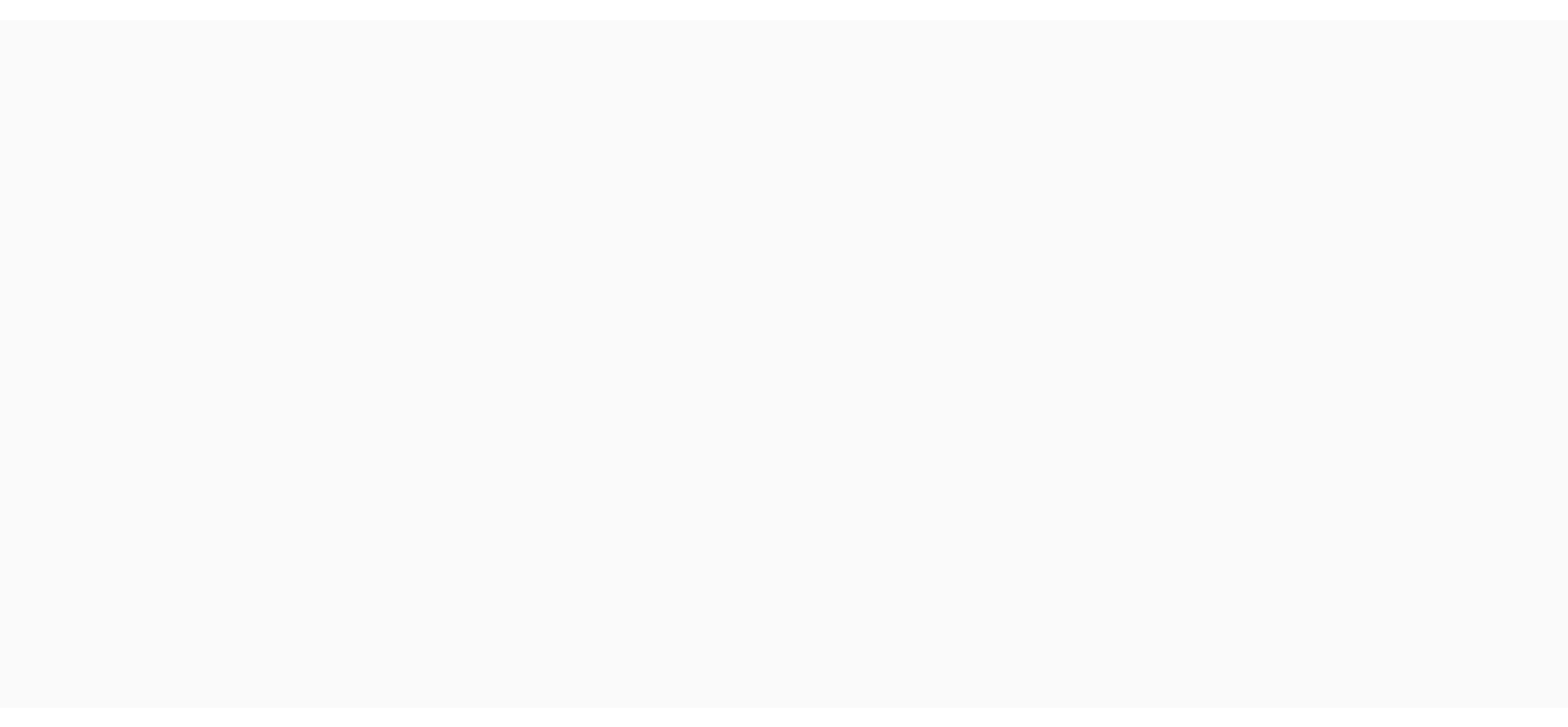 scroll, scrollTop: 0, scrollLeft: 0, axis: both 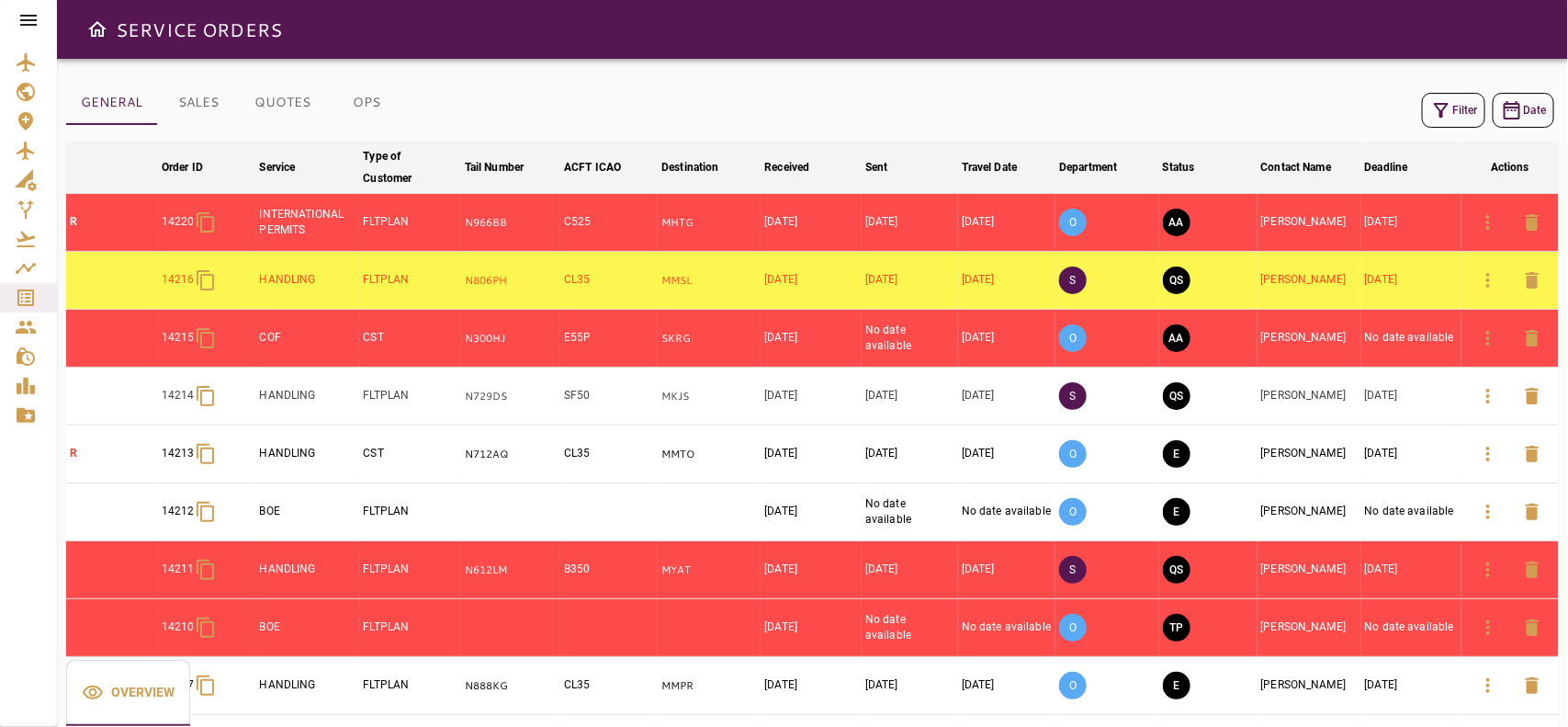 click 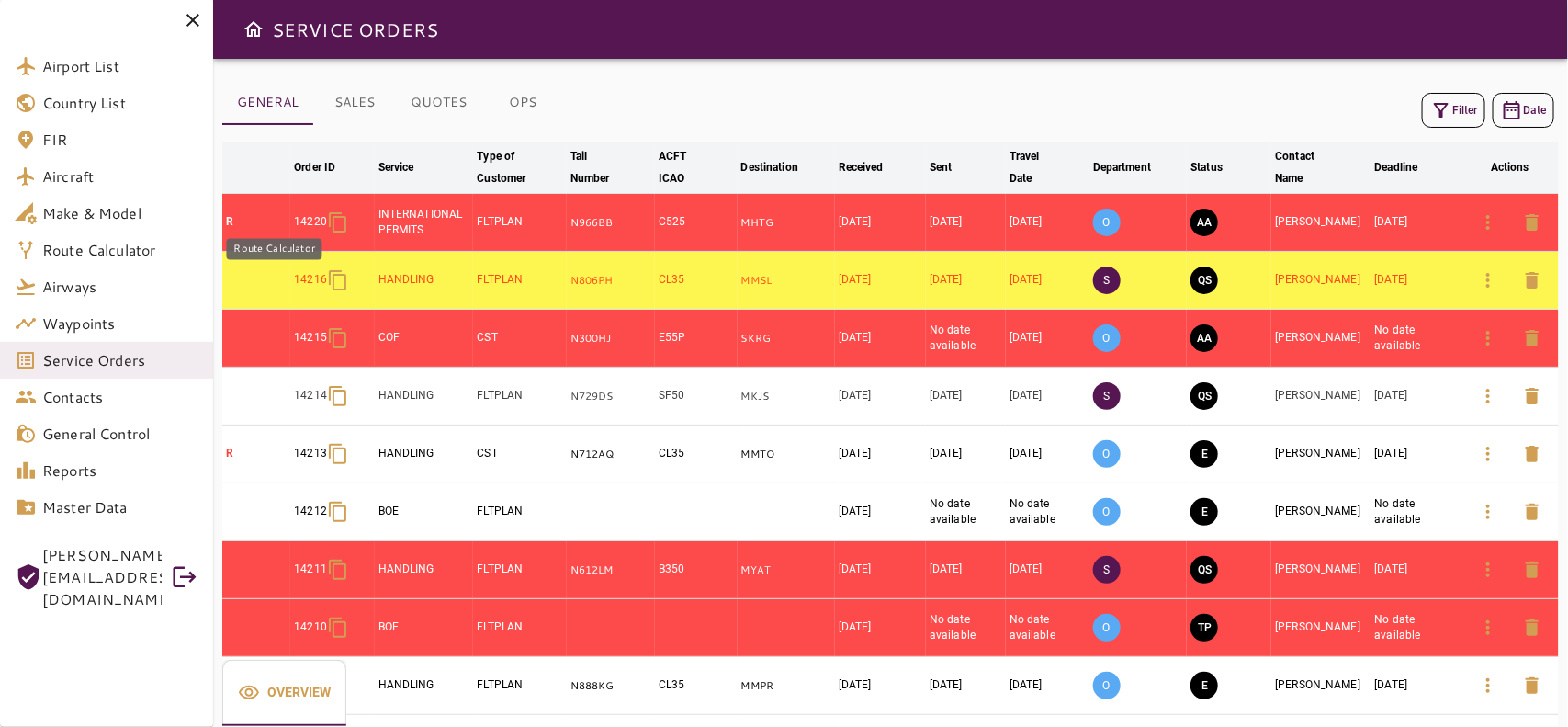 click on "Route Calculator" at bounding box center [120, 250] 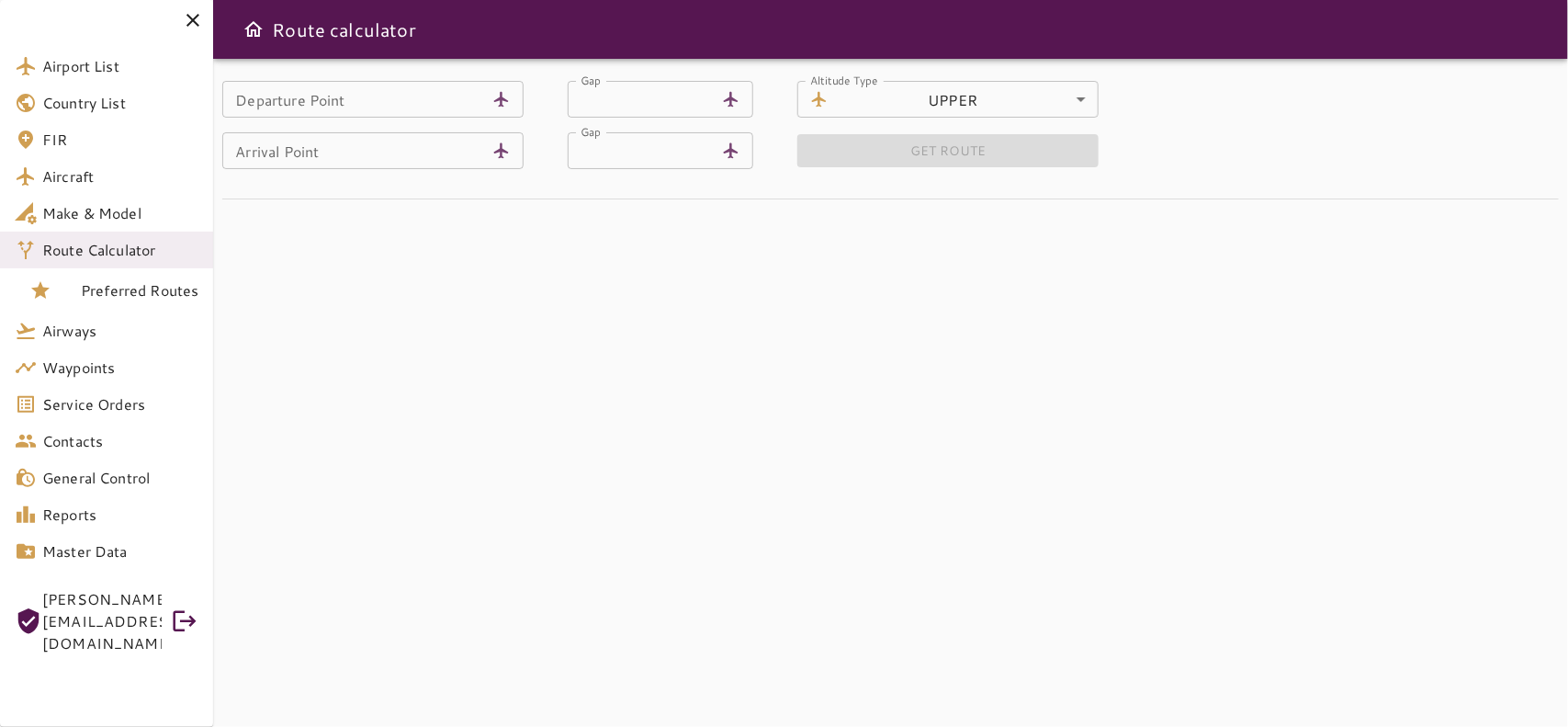 click on "Departure Point" at bounding box center (354, 99) 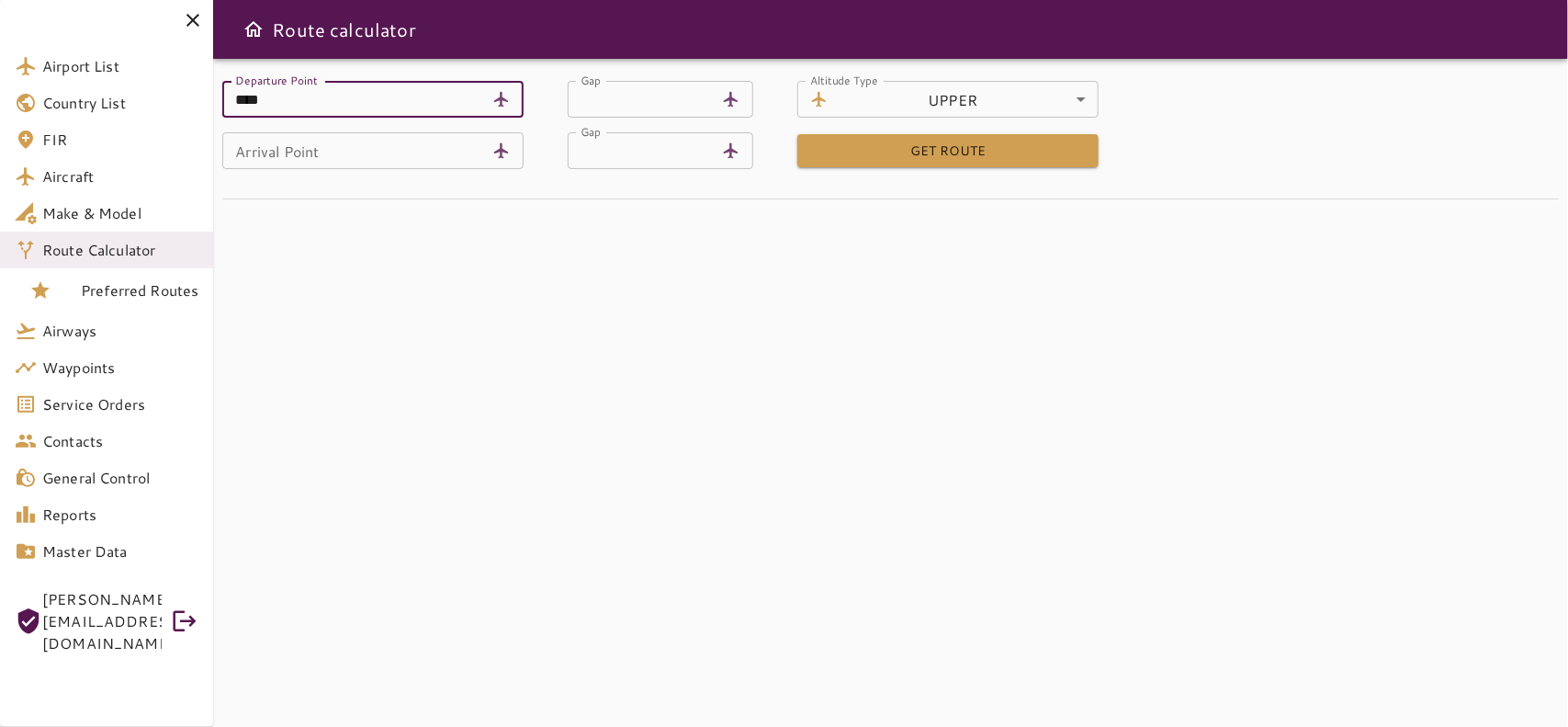 type on "****" 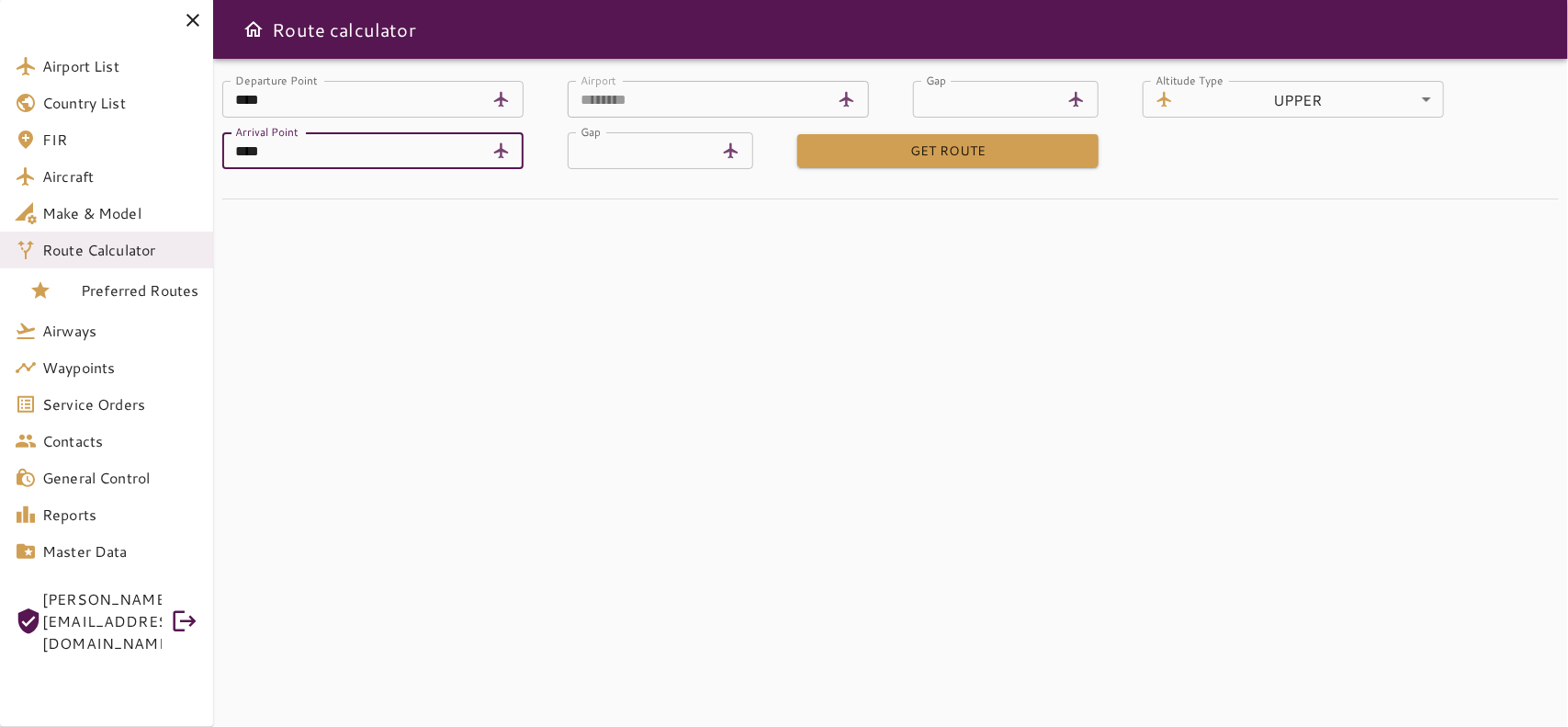type on "****" 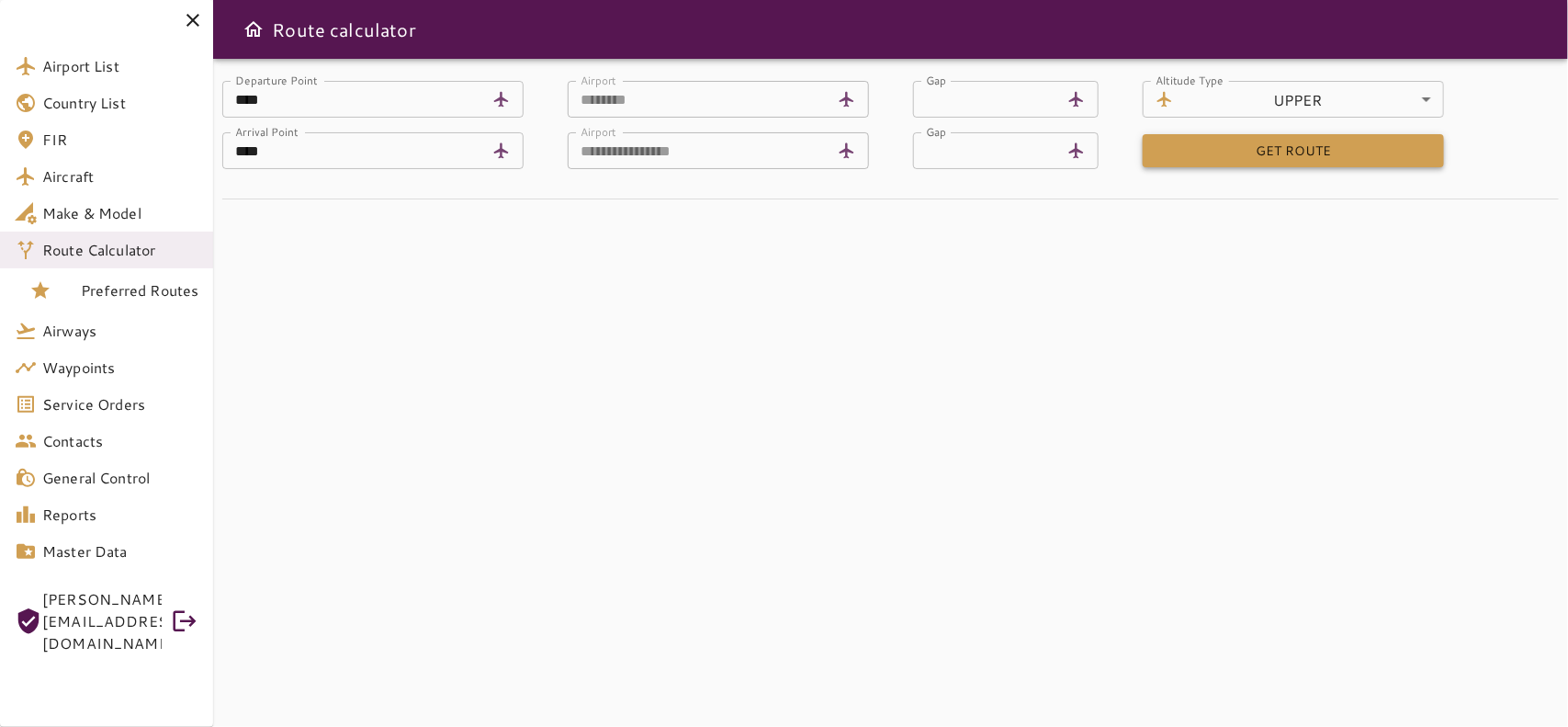 click on "GET ROUTE" at bounding box center [1293, 151] 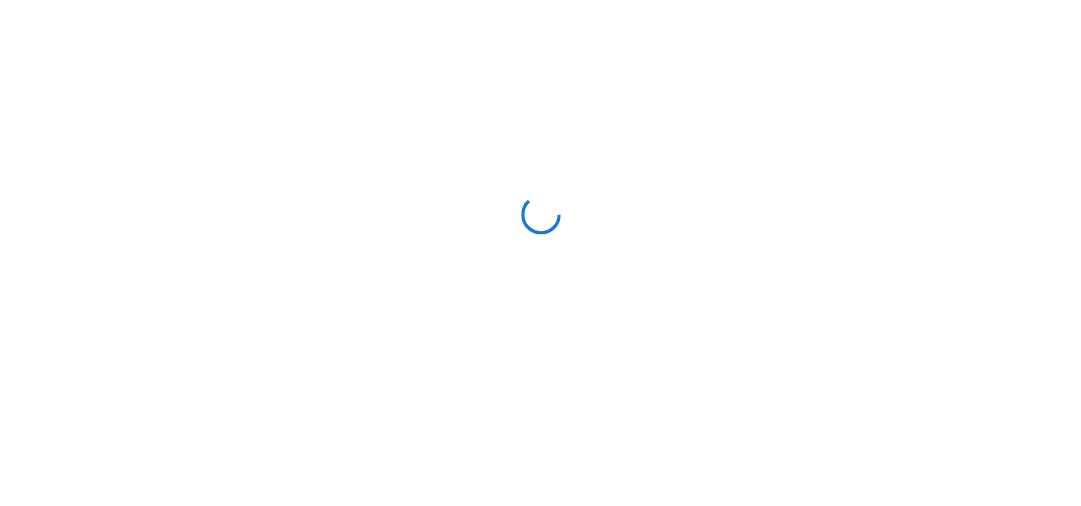 scroll, scrollTop: 0, scrollLeft: 0, axis: both 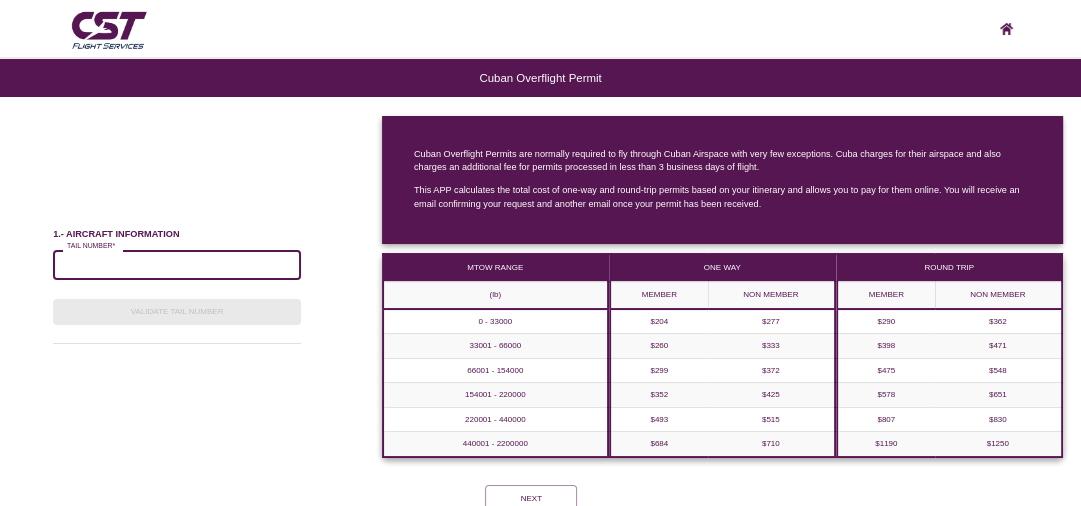 click on "TAIL NUMBER*" at bounding box center [177, 265] 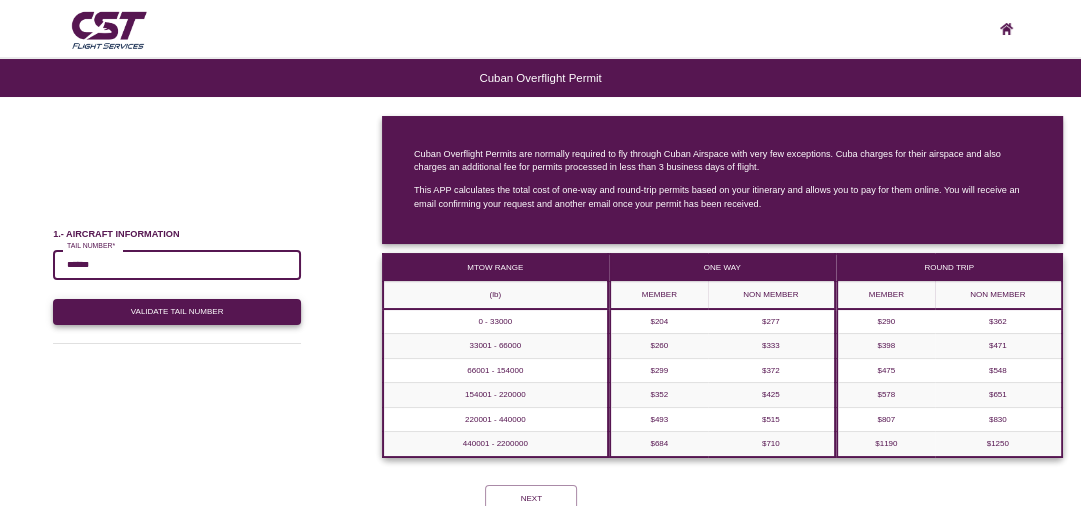 type on "******" 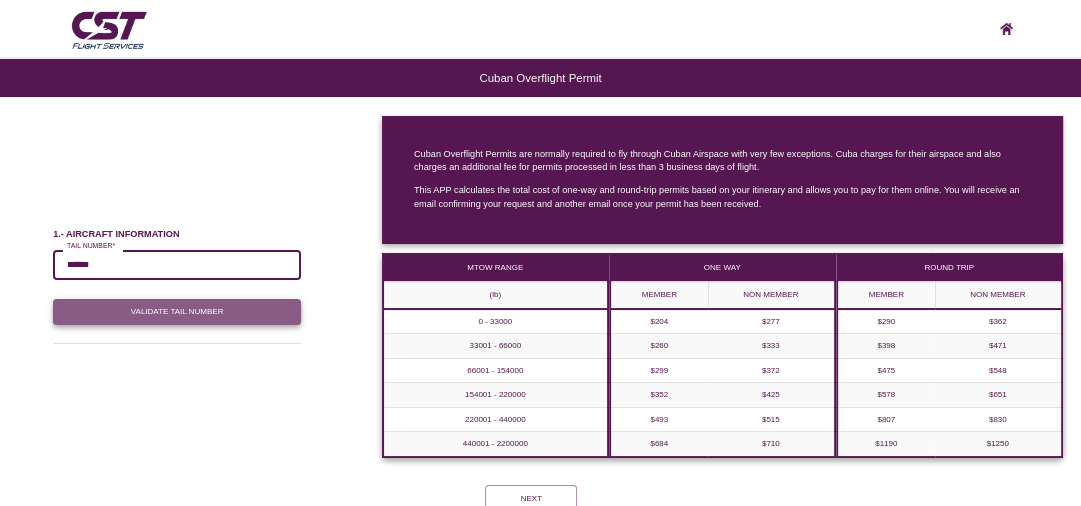 click on "Validate Tail Number" at bounding box center [177, 312] 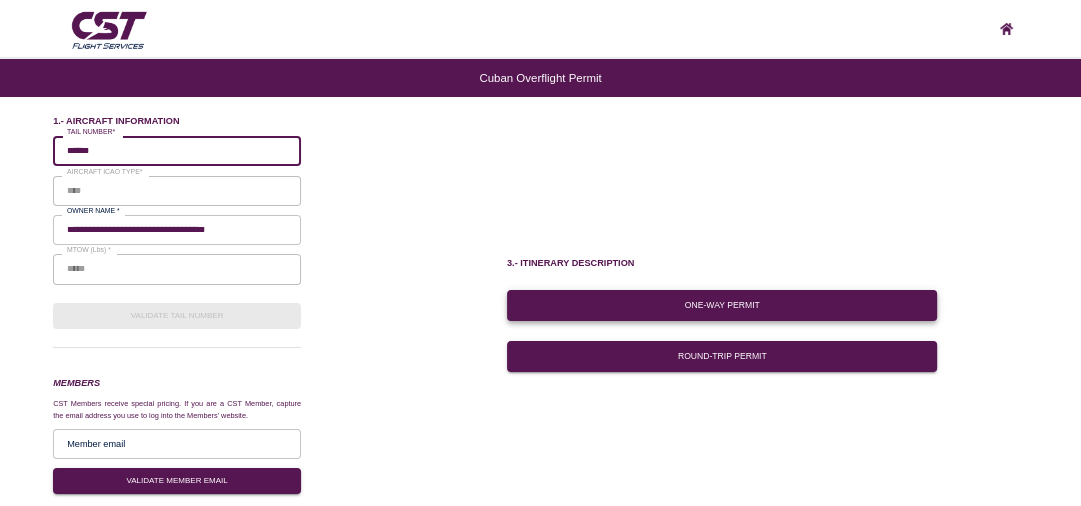 click on "One-Way Permit" at bounding box center (722, 305) 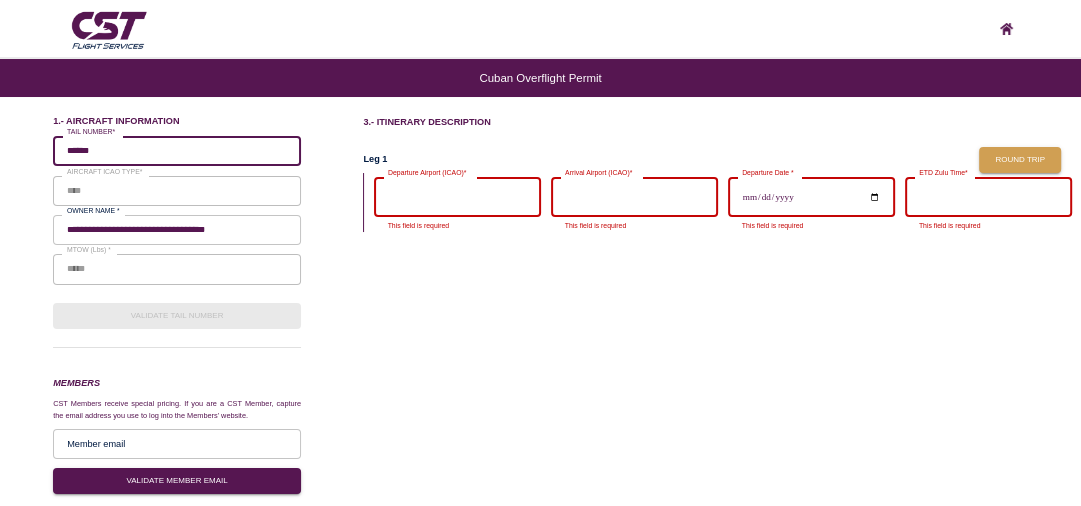 click on "Departure Airport (ICAO)*" at bounding box center [457, 197] 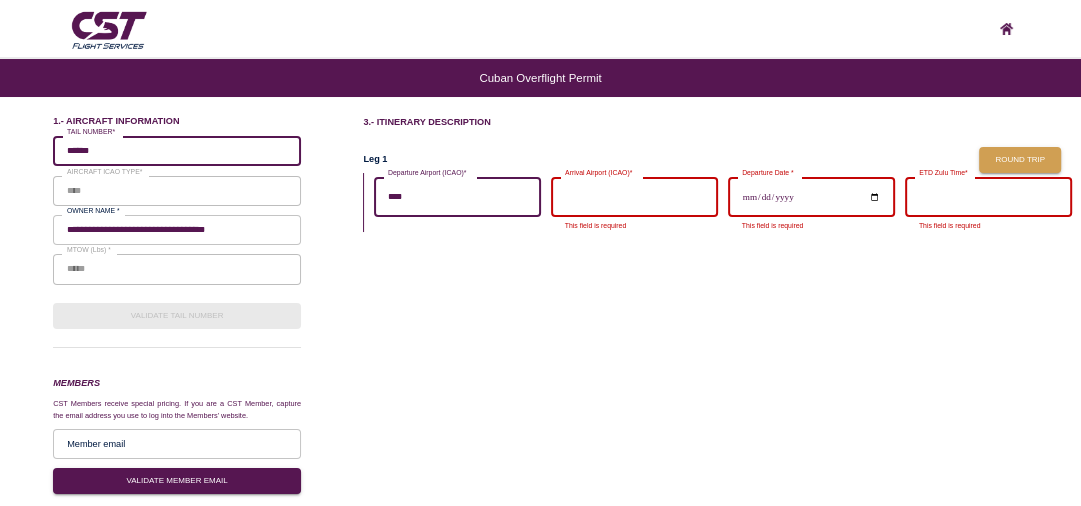 type on "****" 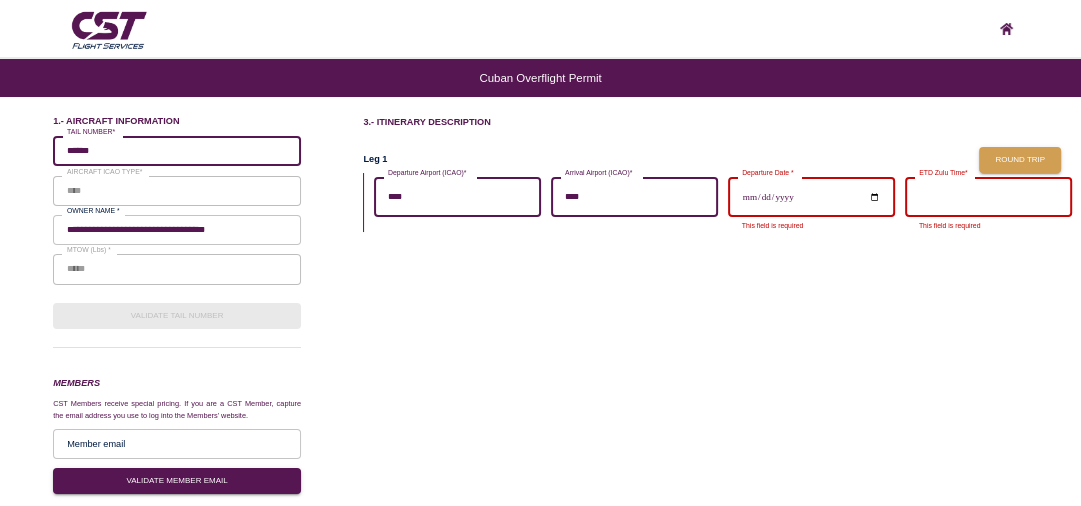 type on "****" 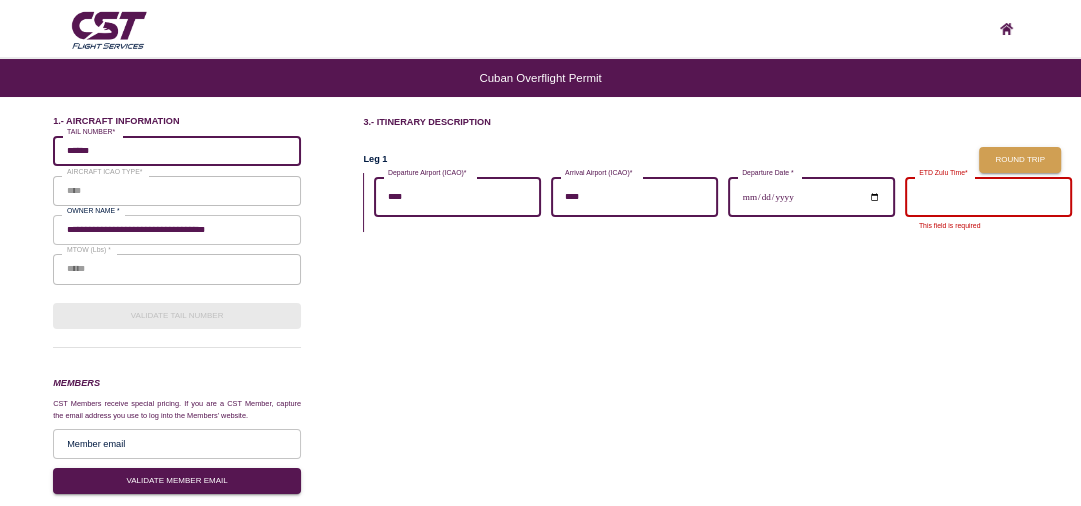 click on "**********" at bounding box center (540, 253) 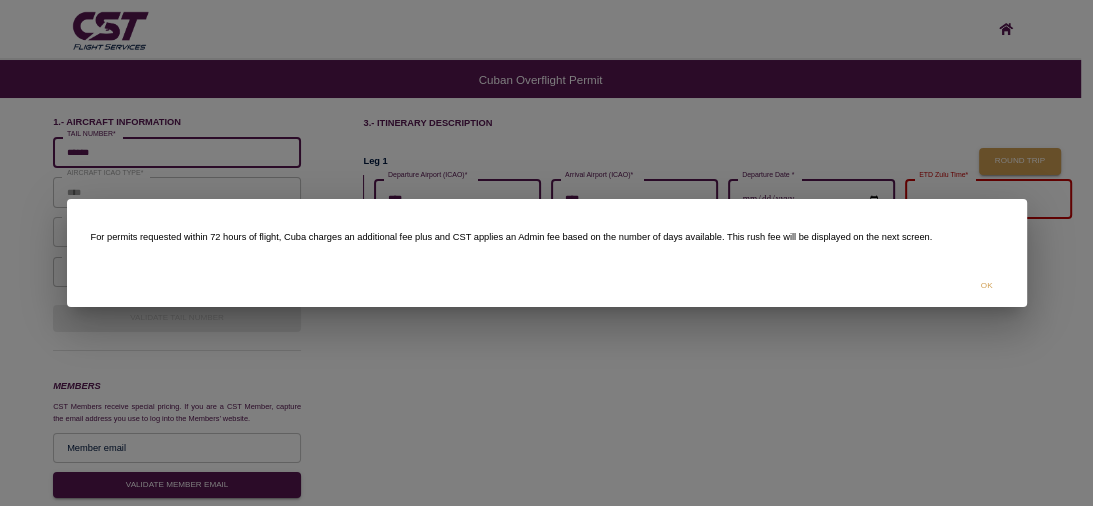 click on "OK" at bounding box center [987, 286] 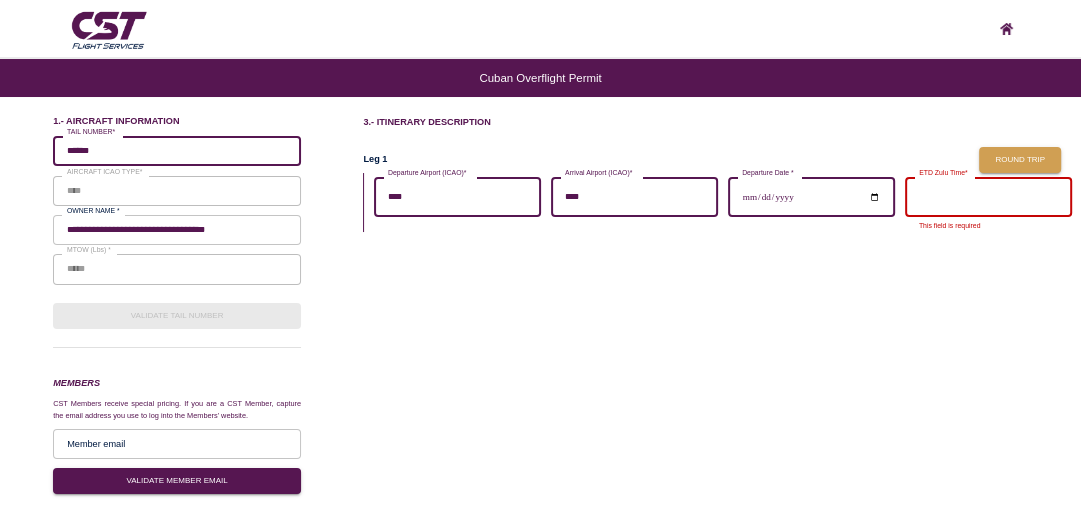 click on "ETD Zulu Time*" at bounding box center [988, 197] 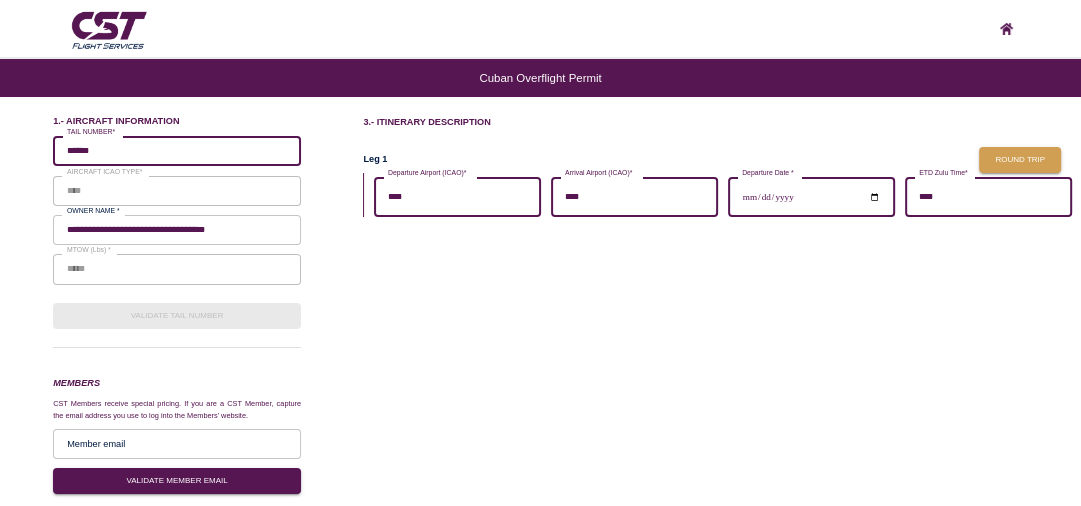 type on "****" 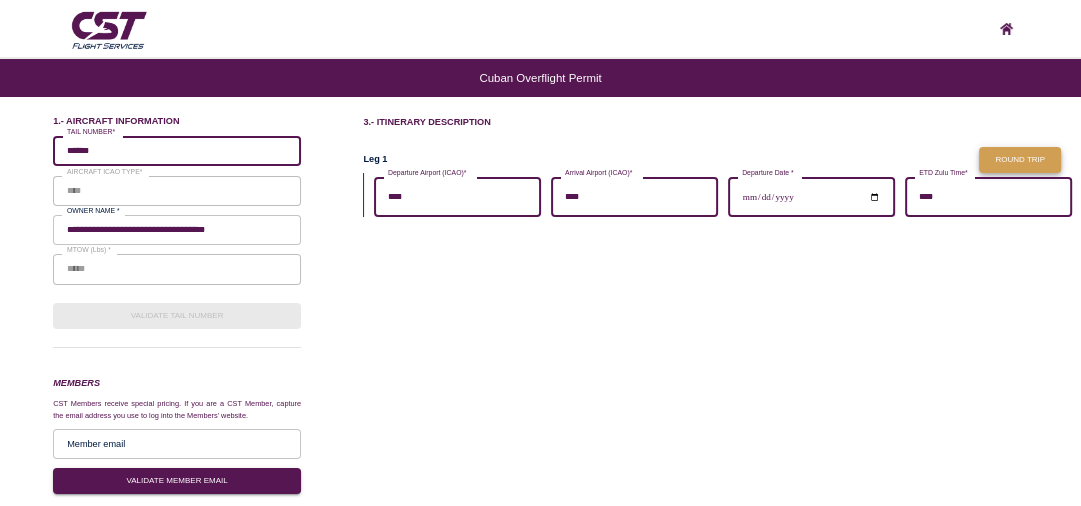 click on "Round trip" at bounding box center (1020, 160) 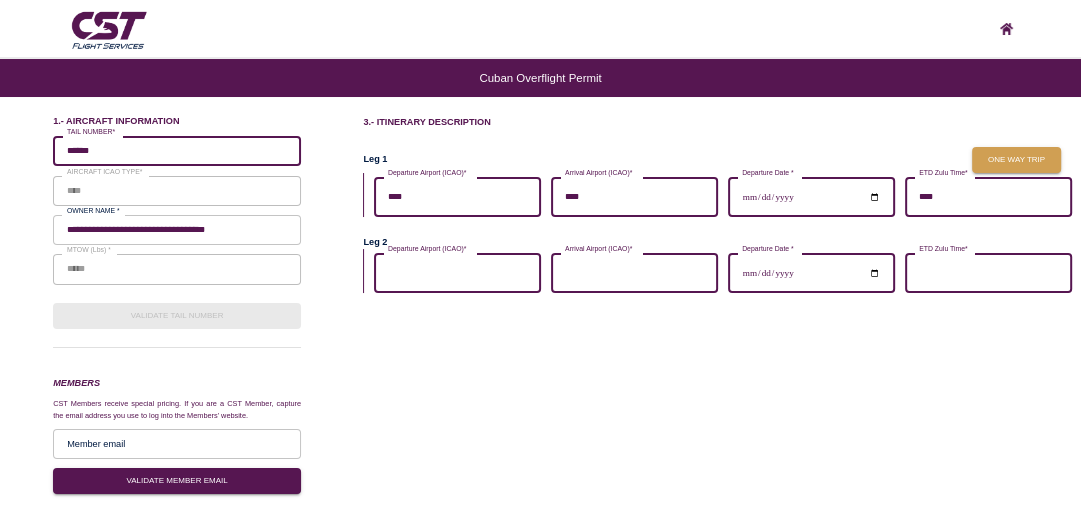 type 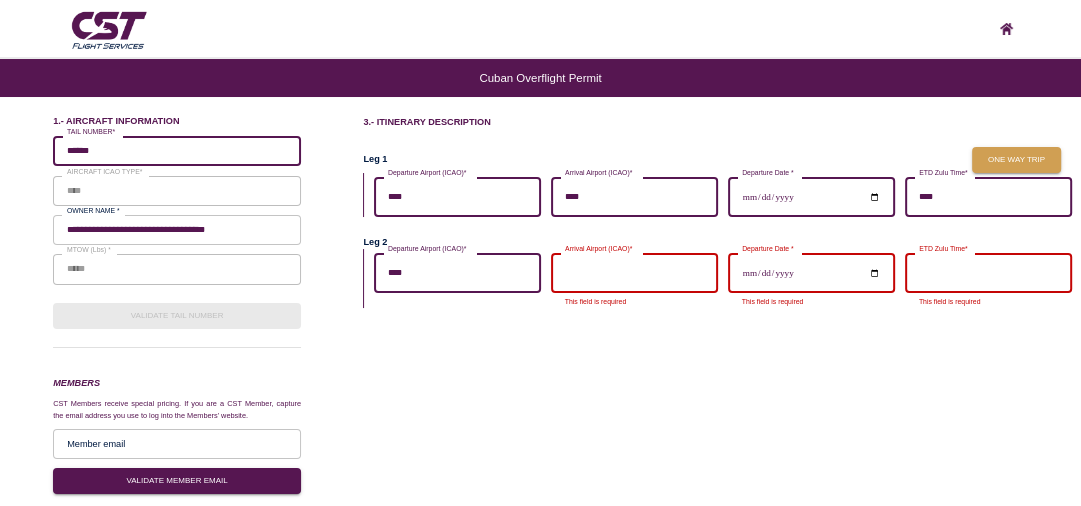 type on "****" 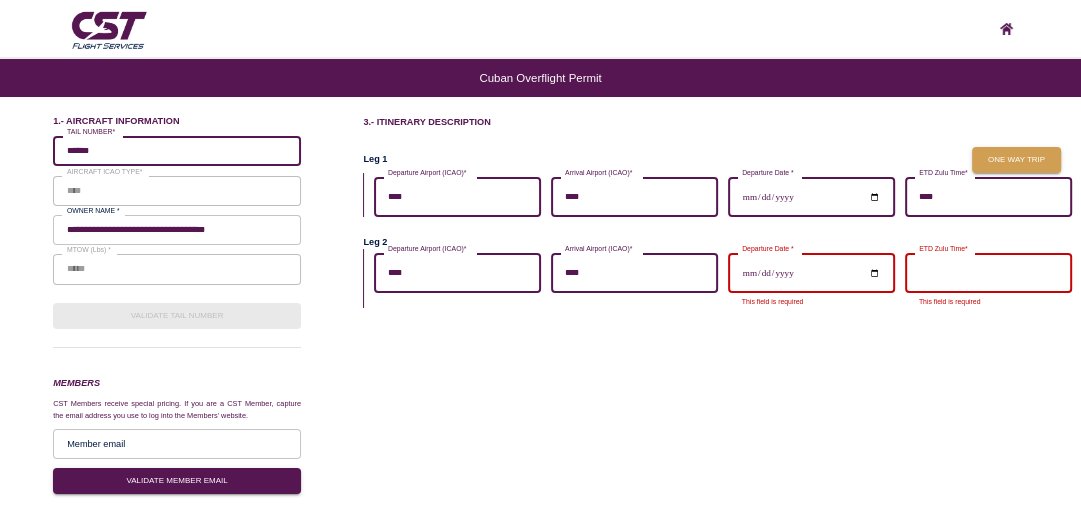 type on "****" 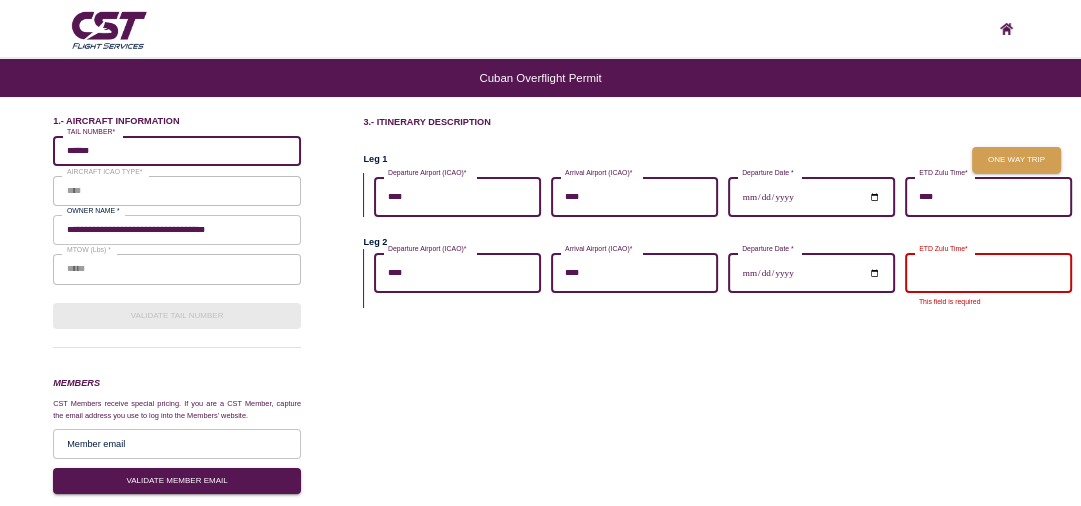 click on "ETD Zulu Time*" at bounding box center (988, 273) 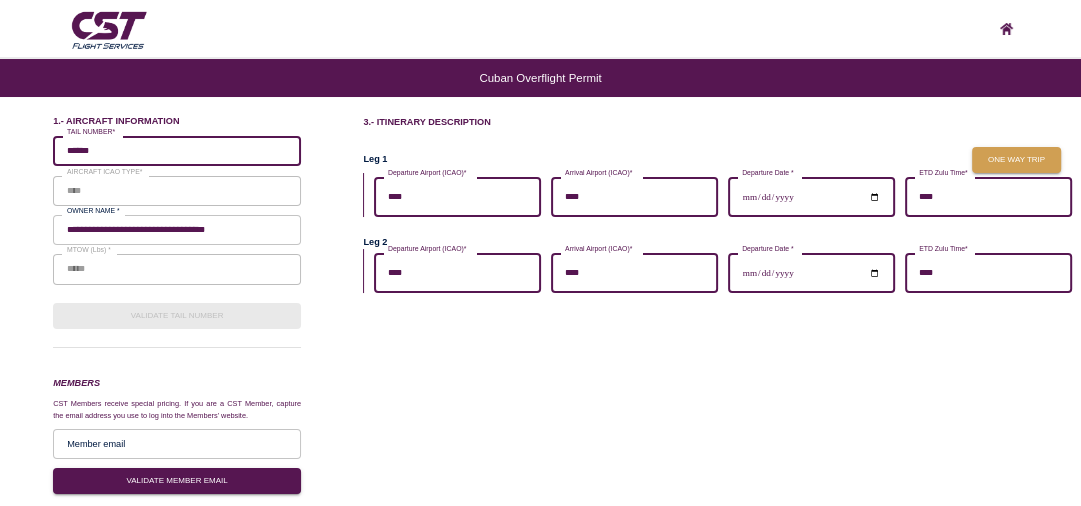 type on "****" 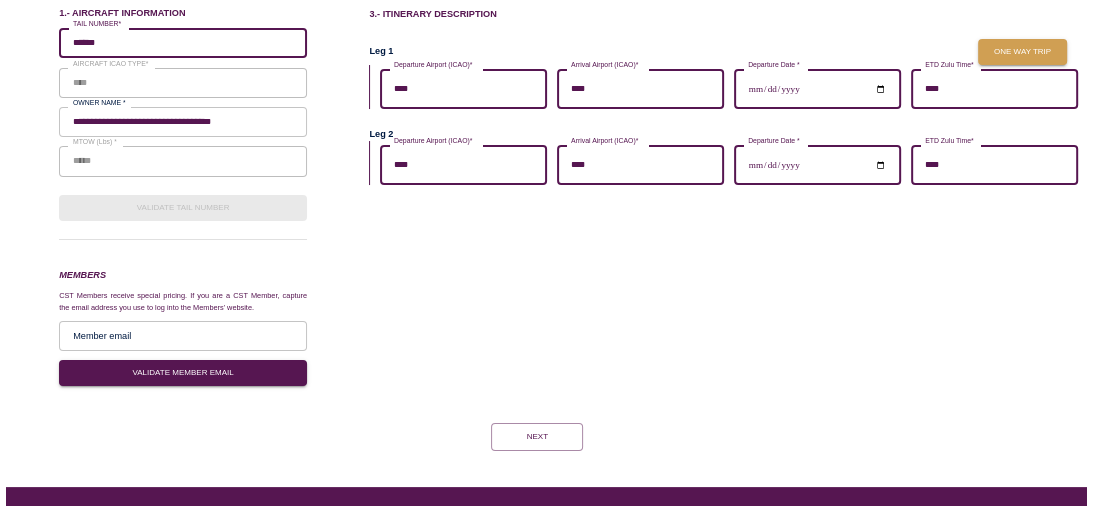 scroll, scrollTop: 144, scrollLeft: 0, axis: vertical 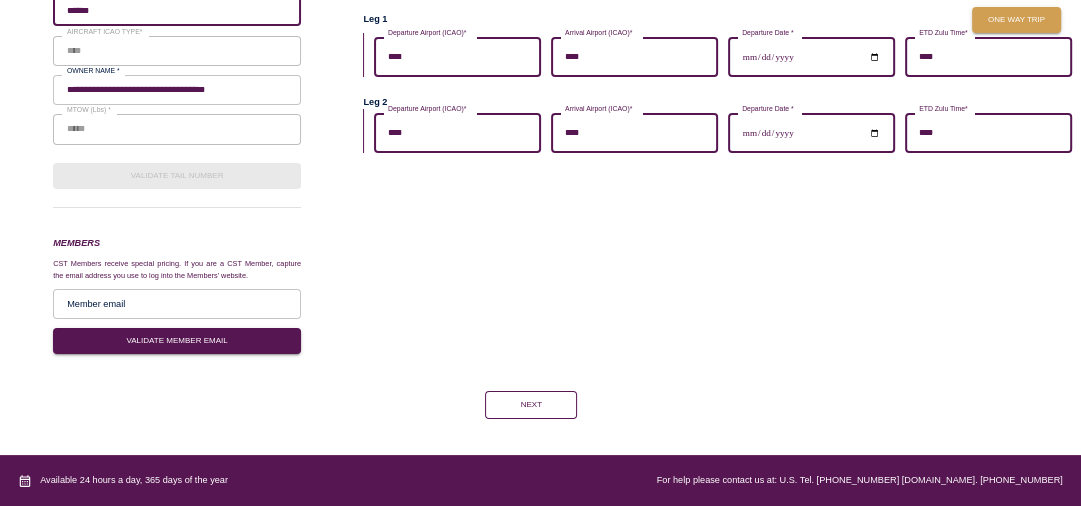 click on "Next" at bounding box center [531, 405] 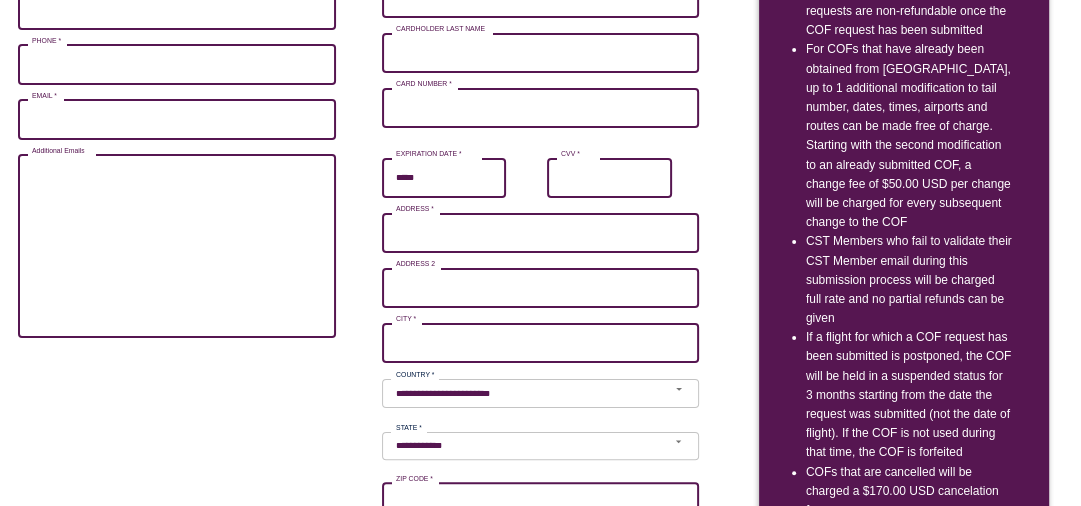 scroll, scrollTop: 0, scrollLeft: 0, axis: both 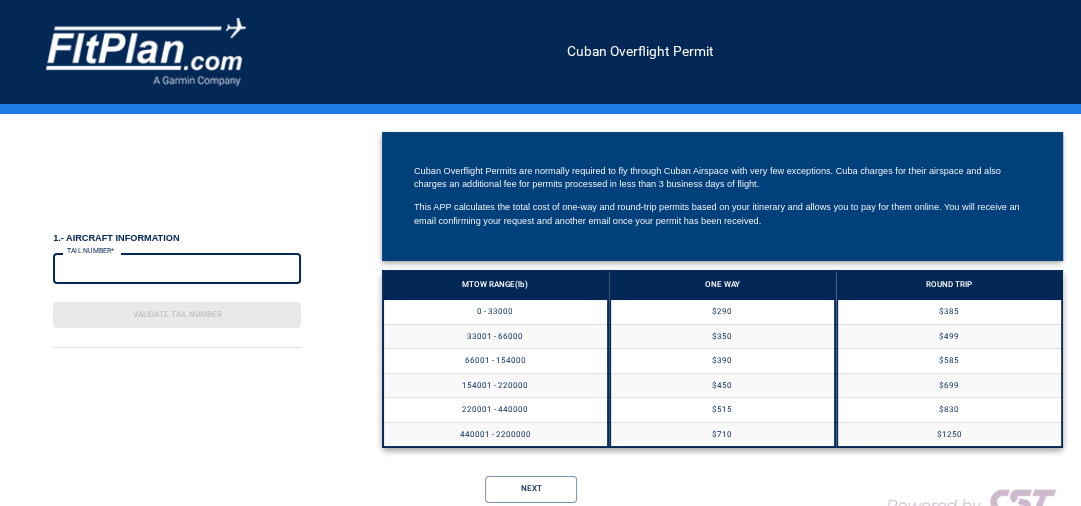 click on "TAIL NUMBER*" at bounding box center [177, 269] 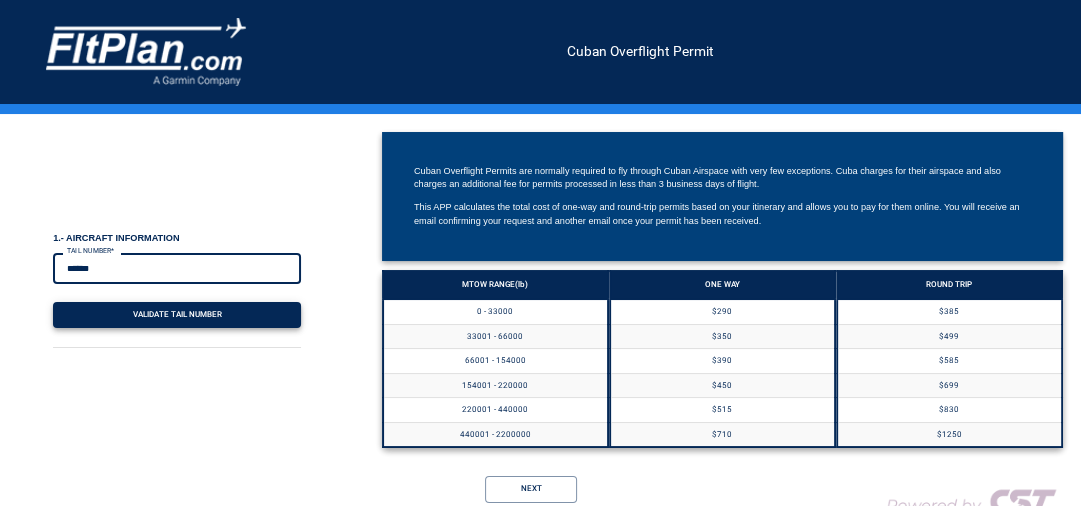 type on "******" 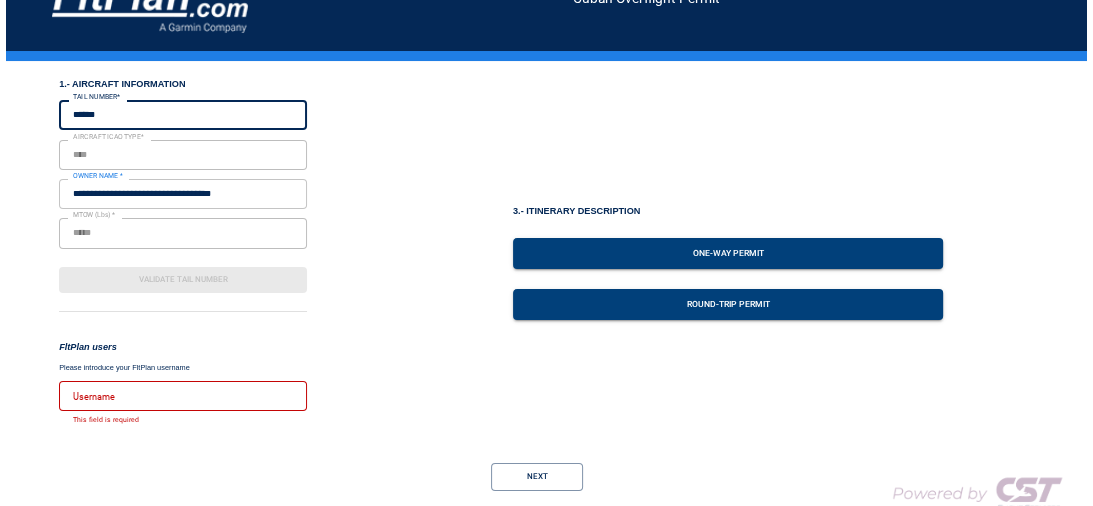 scroll, scrollTop: 80, scrollLeft: 0, axis: vertical 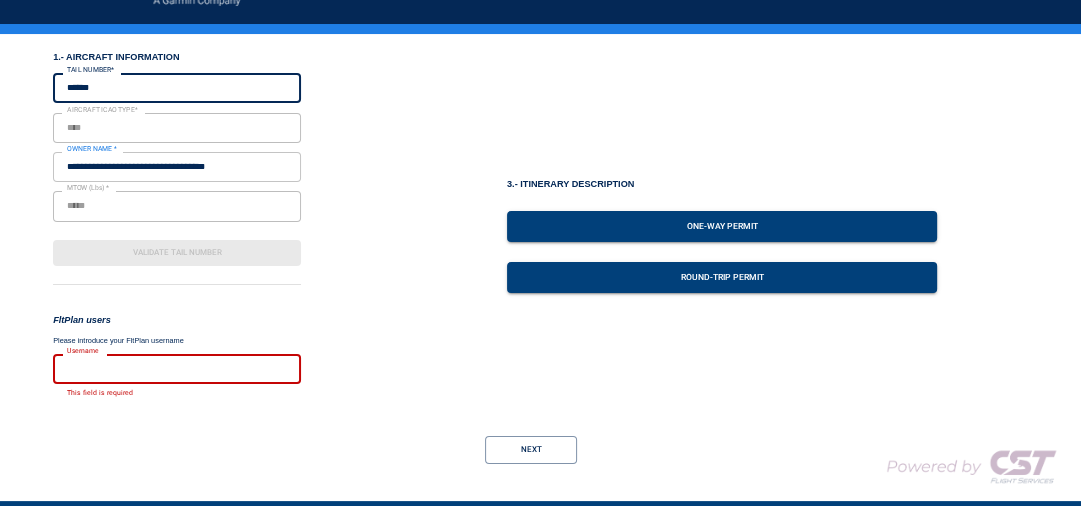 click on "Username" at bounding box center [177, 369] 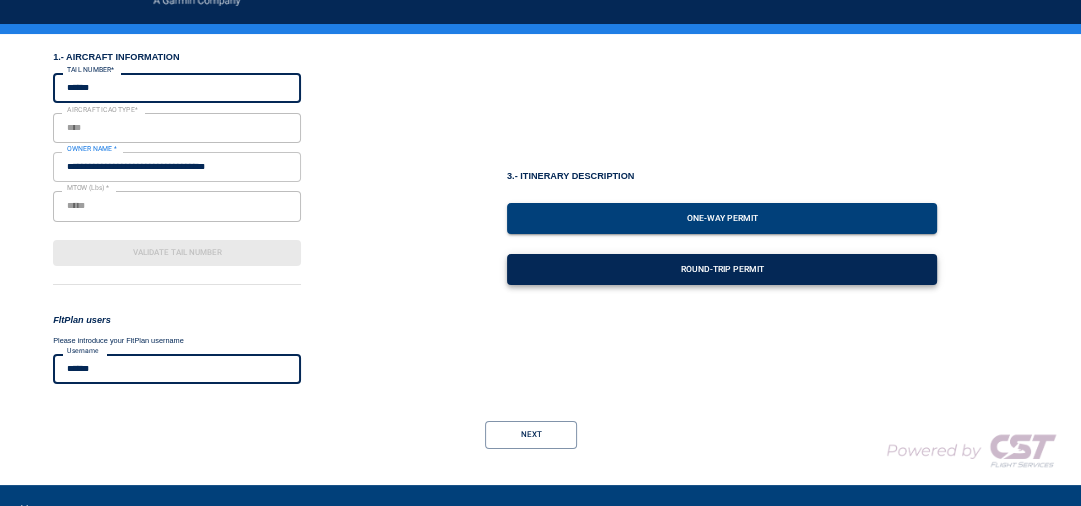 type on "******" 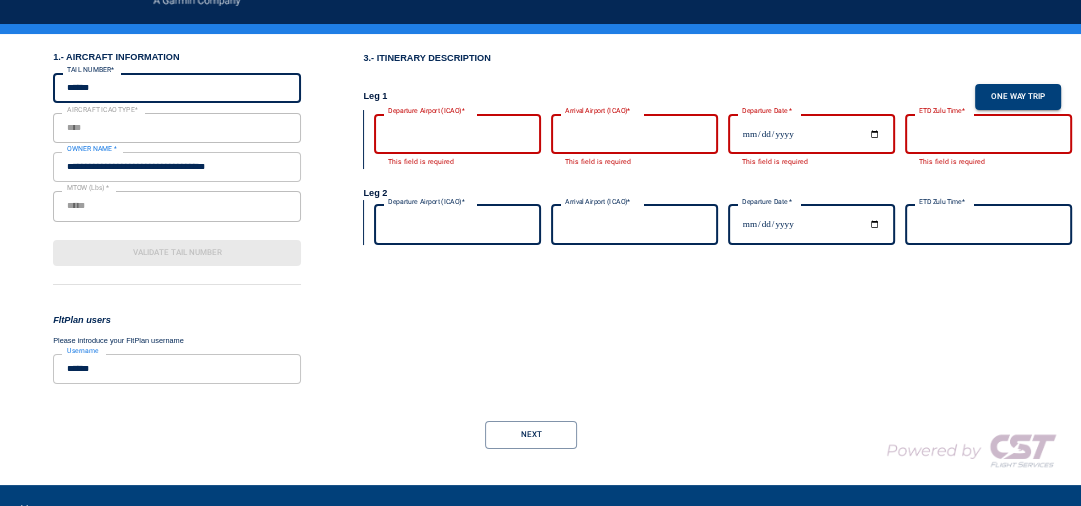 click on "Departure Airport (ICAO)*" at bounding box center (457, 134) 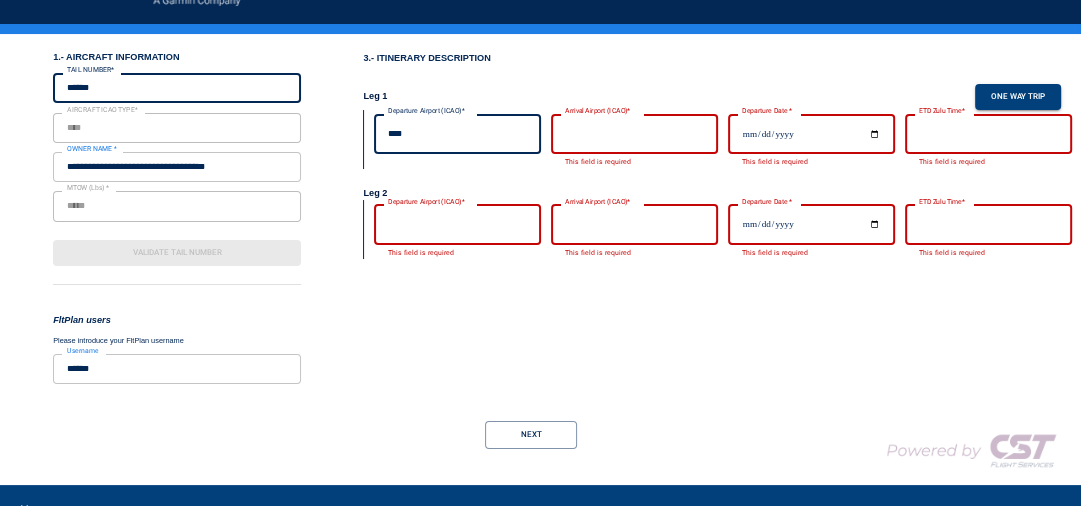 type on "****" 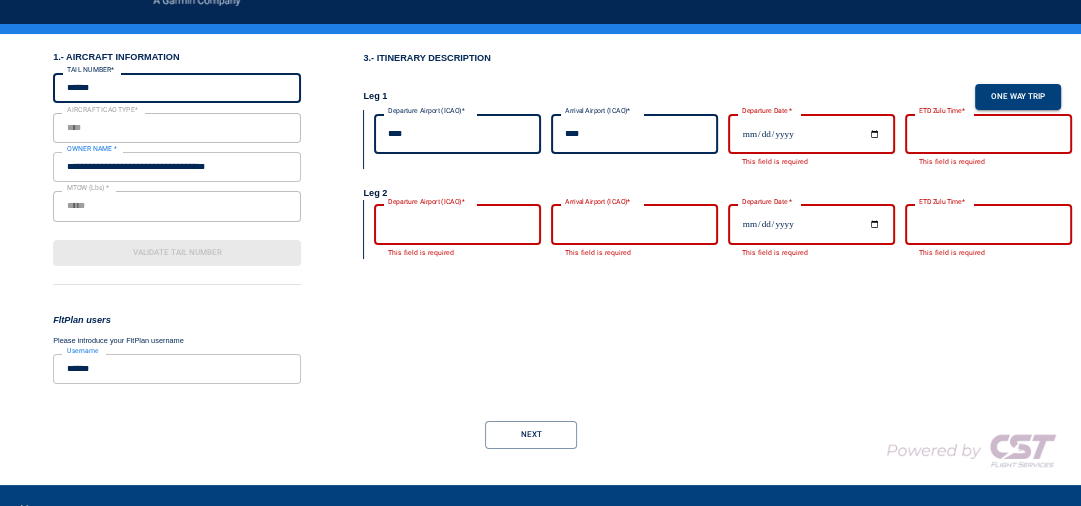 type on "****" 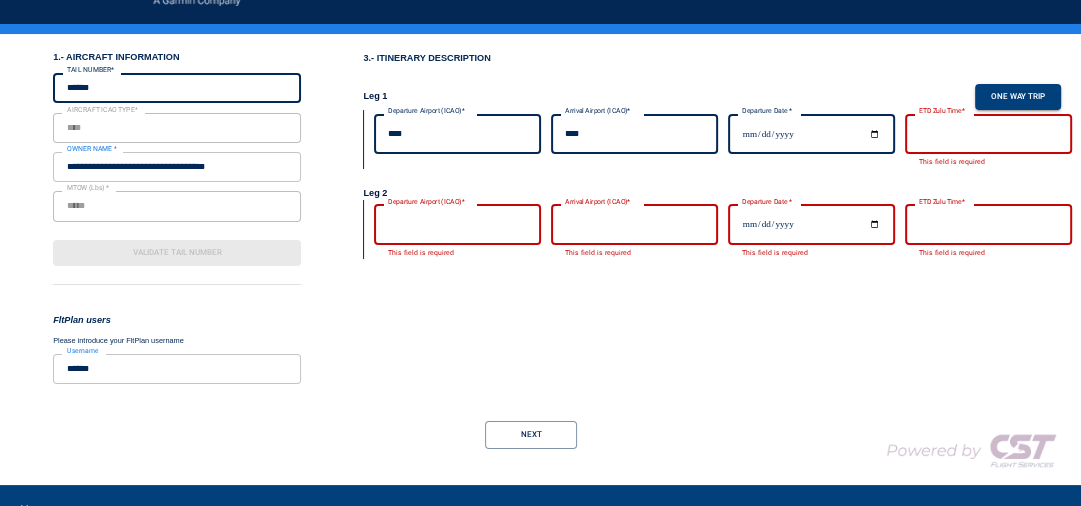 click on "**********" at bounding box center [540, 173] 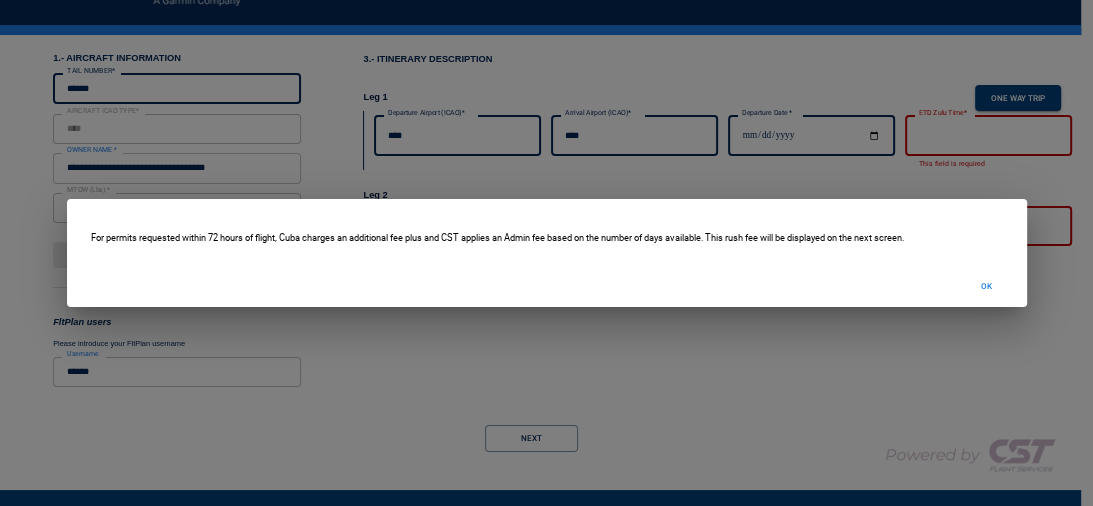 click on "OK" at bounding box center [987, 286] 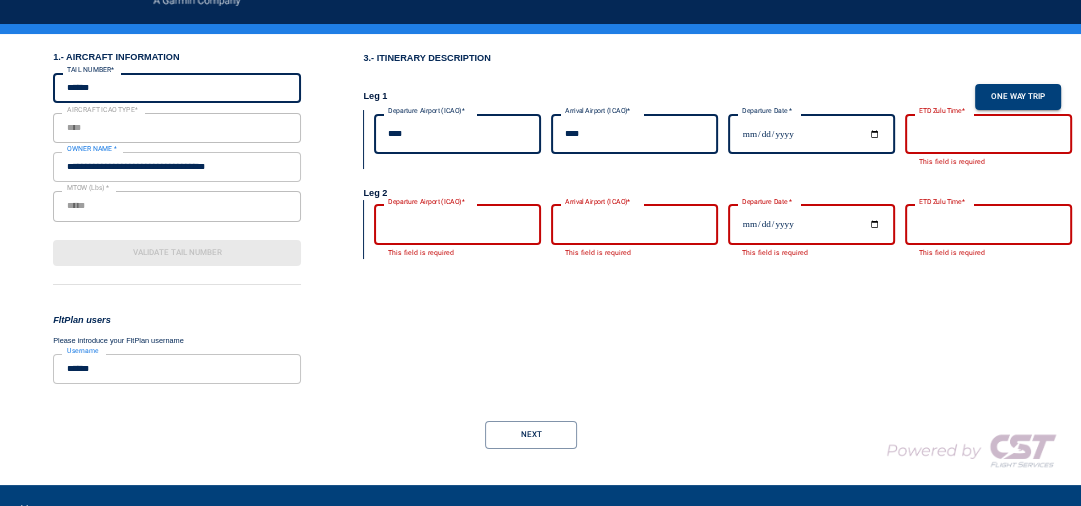 click on "ETD Zulu Time*" at bounding box center (988, 134) 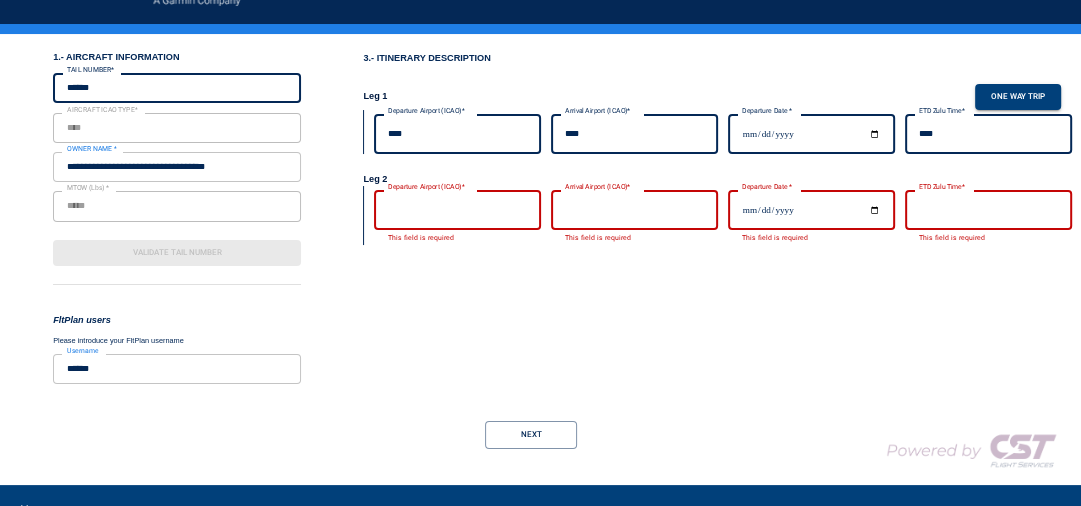 type on "****" 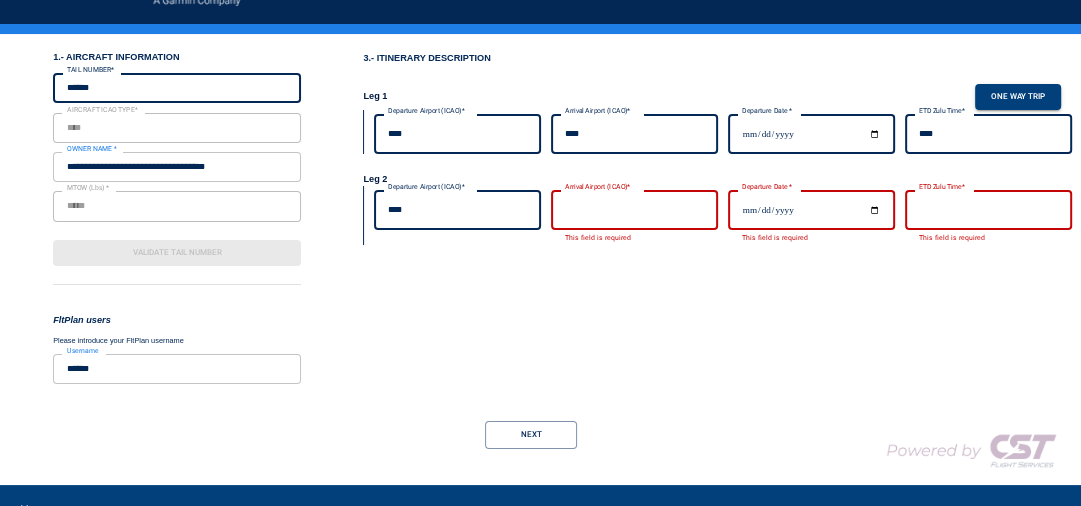 type on "****" 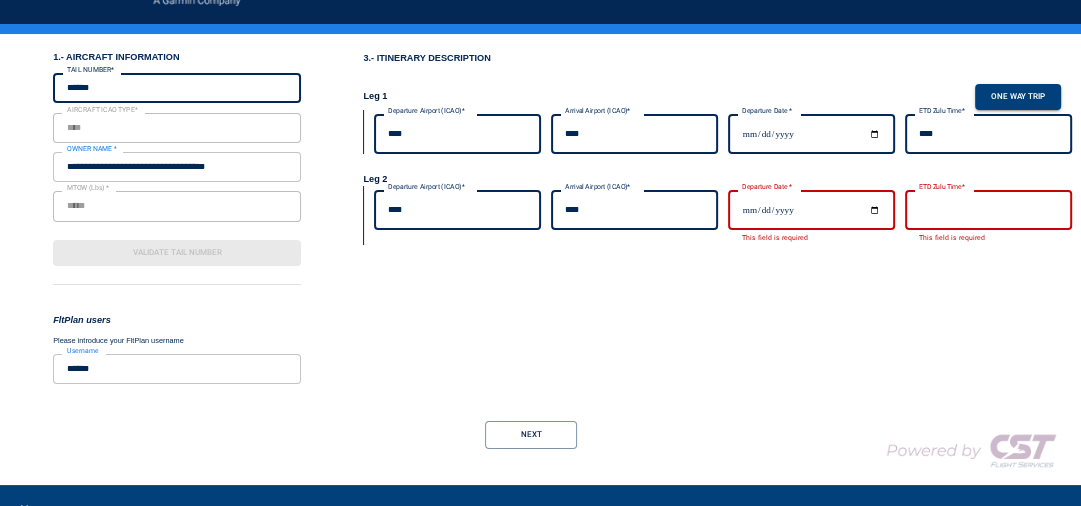 type on "****" 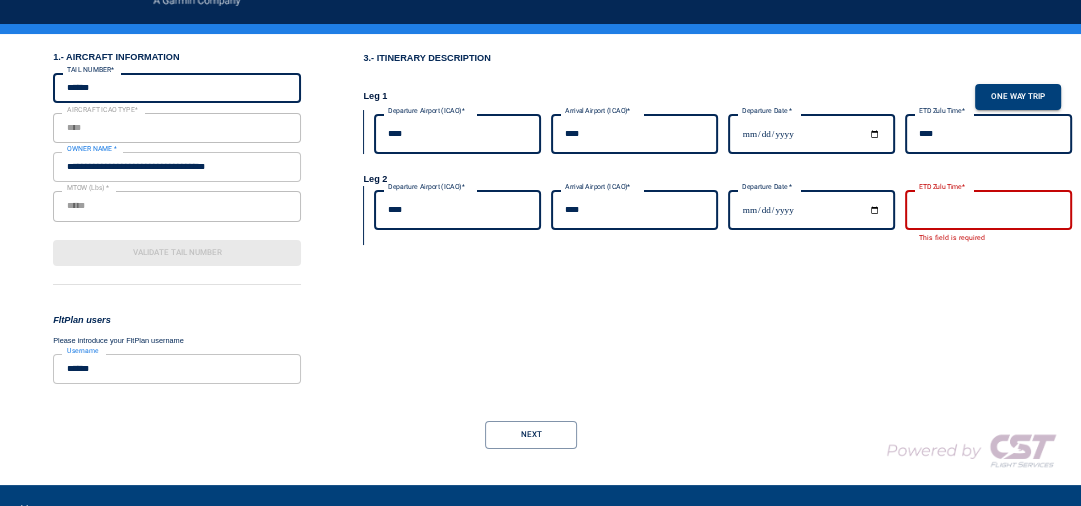 click on "ETD Zulu Time*" at bounding box center (988, 210) 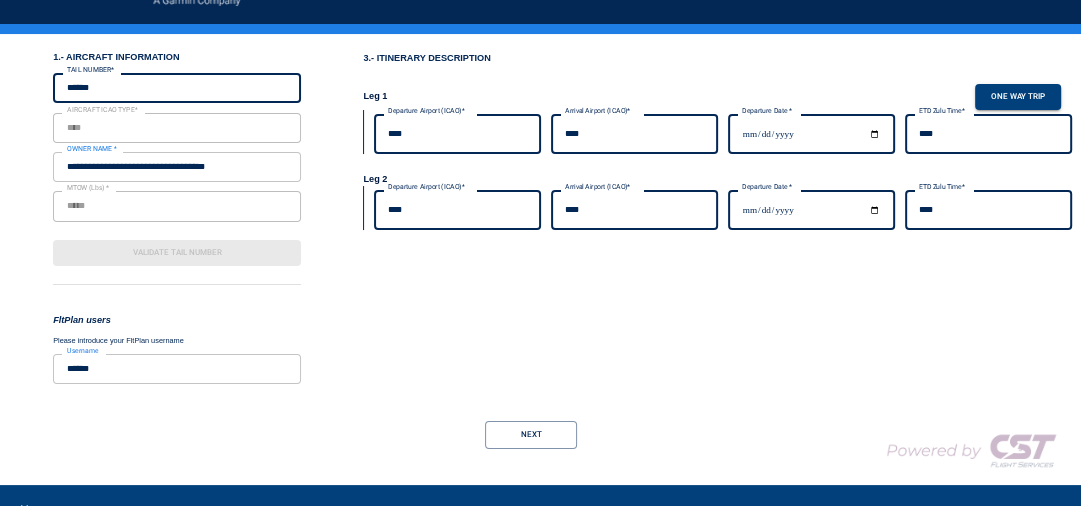 type on "****" 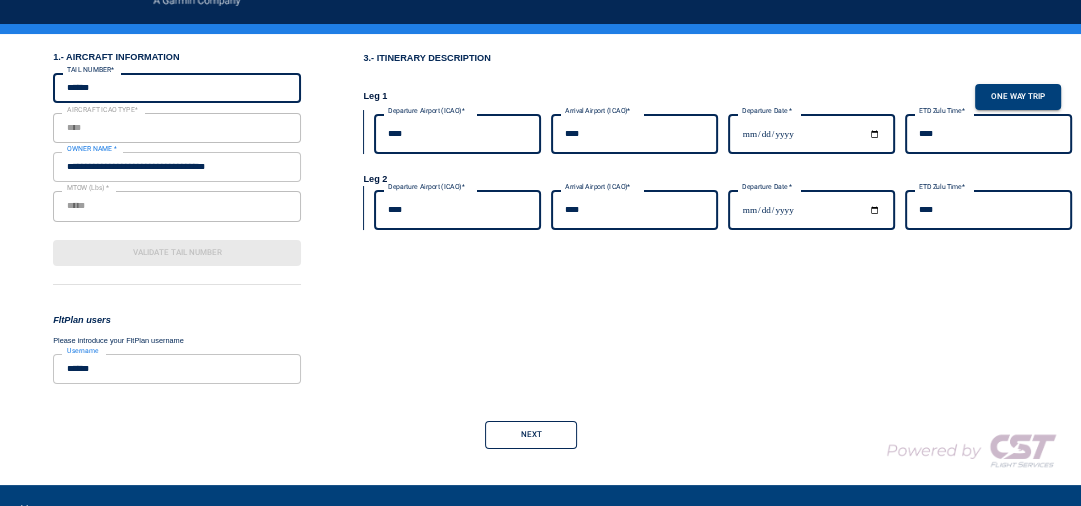 click on "Next" at bounding box center (531, 435) 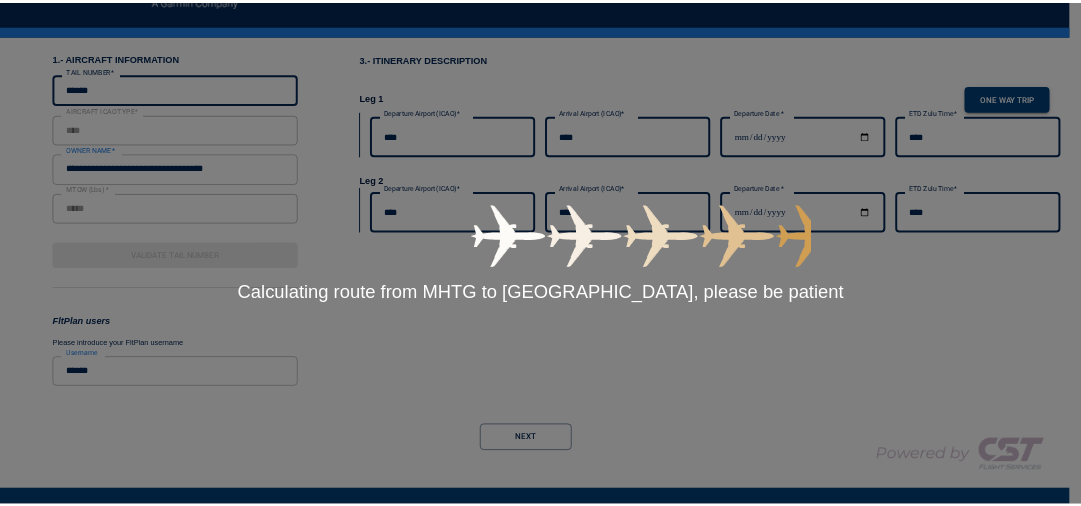 scroll, scrollTop: 644, scrollLeft: 0, axis: vertical 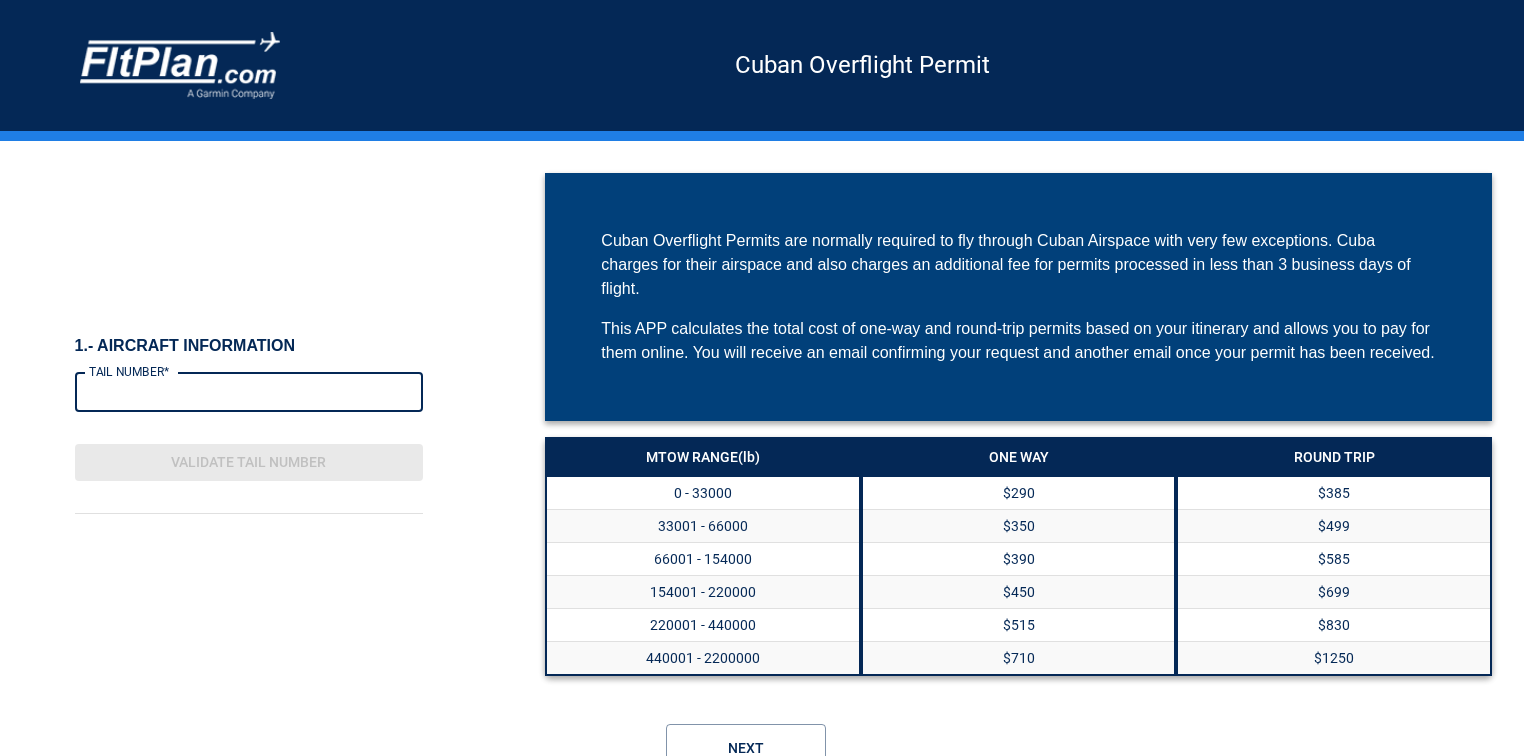 click on "TAIL NUMBER*" at bounding box center [249, 392] 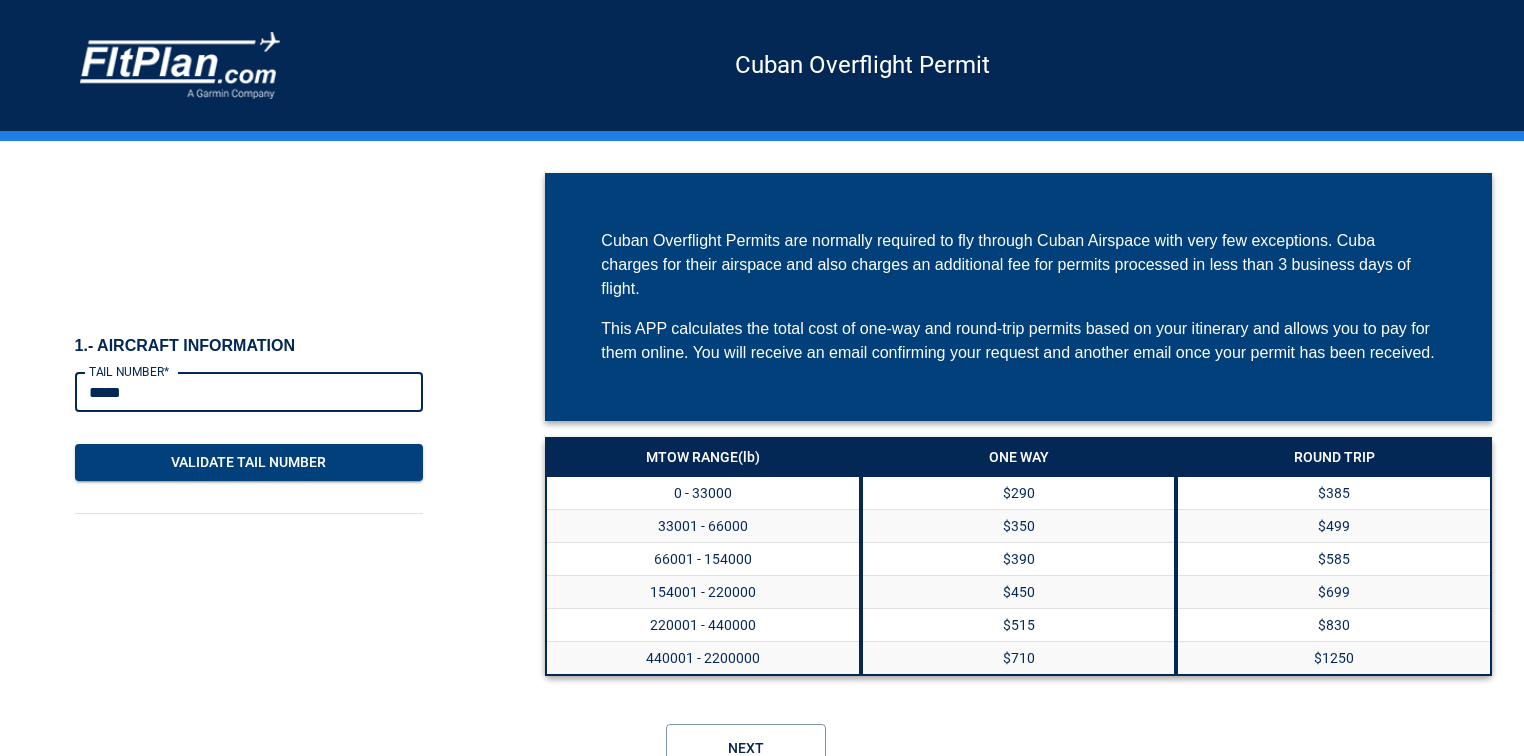 click on "*****" at bounding box center (249, 392) 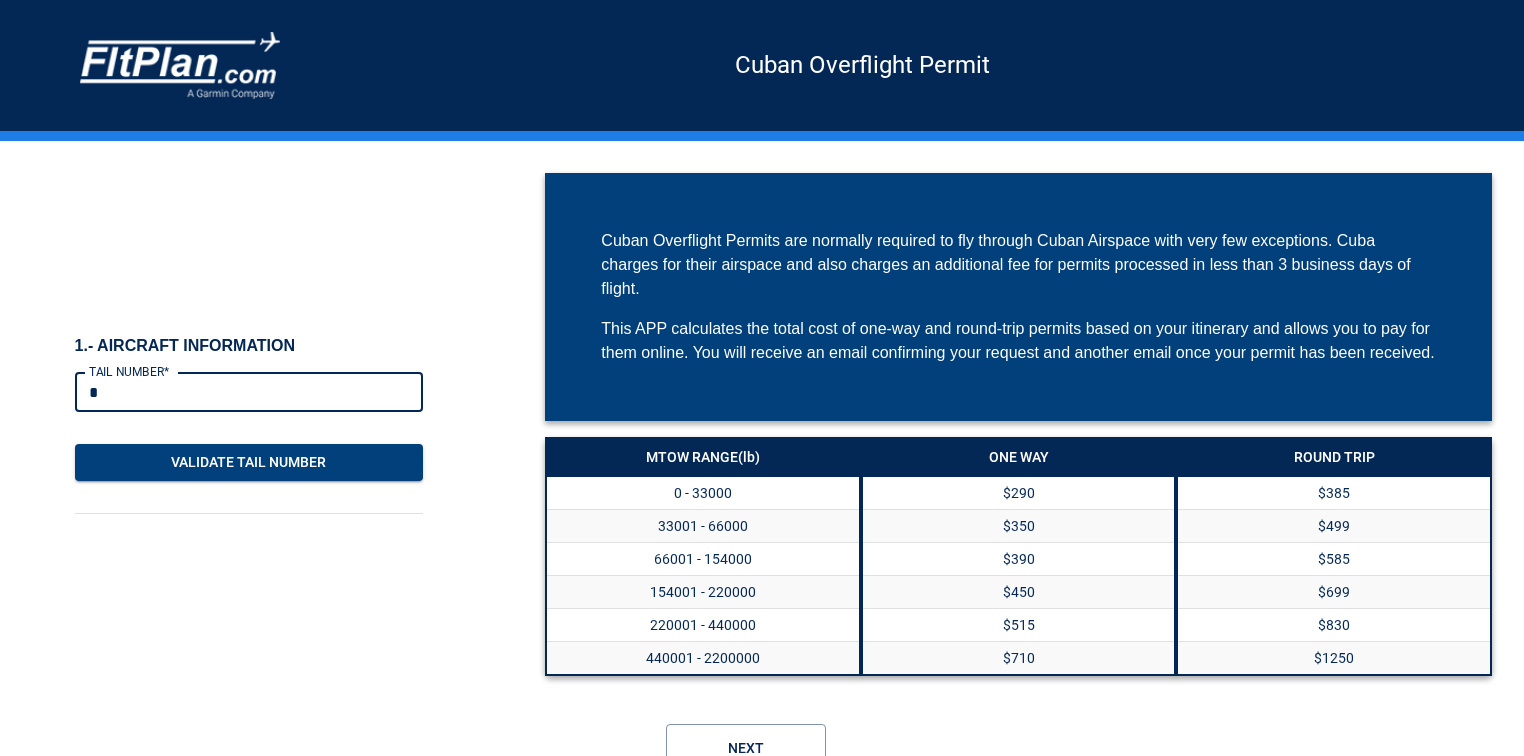 type on "******" 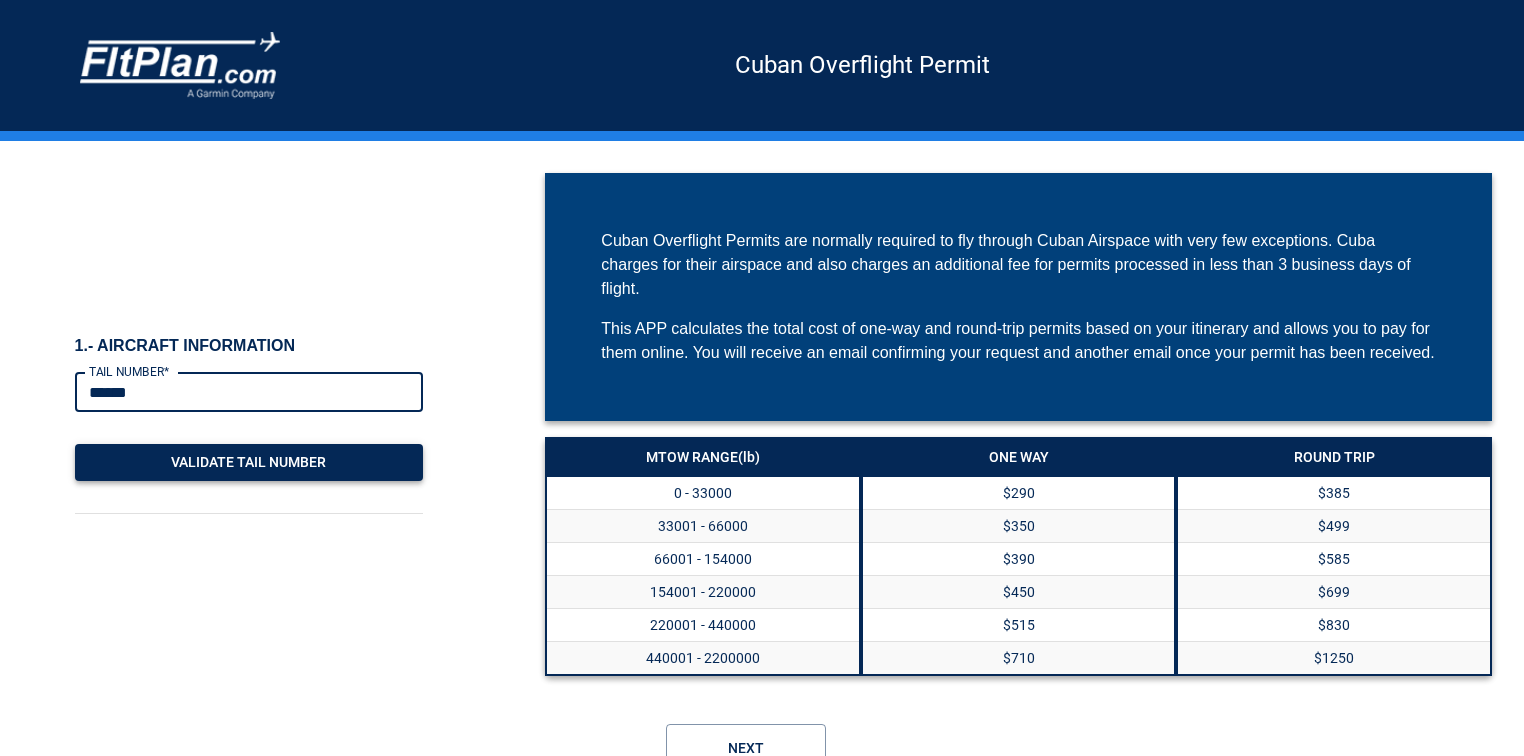 click on "Validate Tail Number" at bounding box center (249, 462) 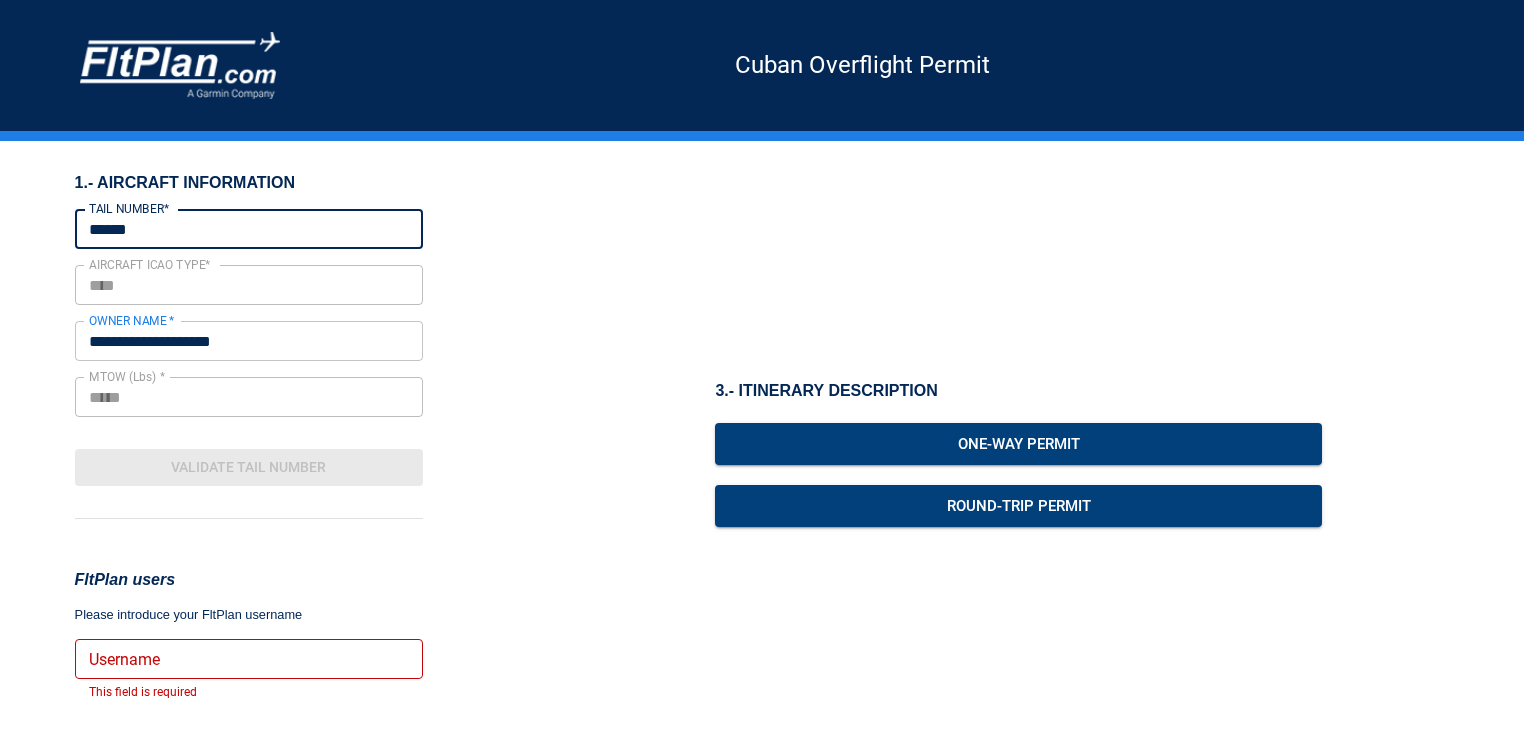click on "Username" at bounding box center (249, 659) 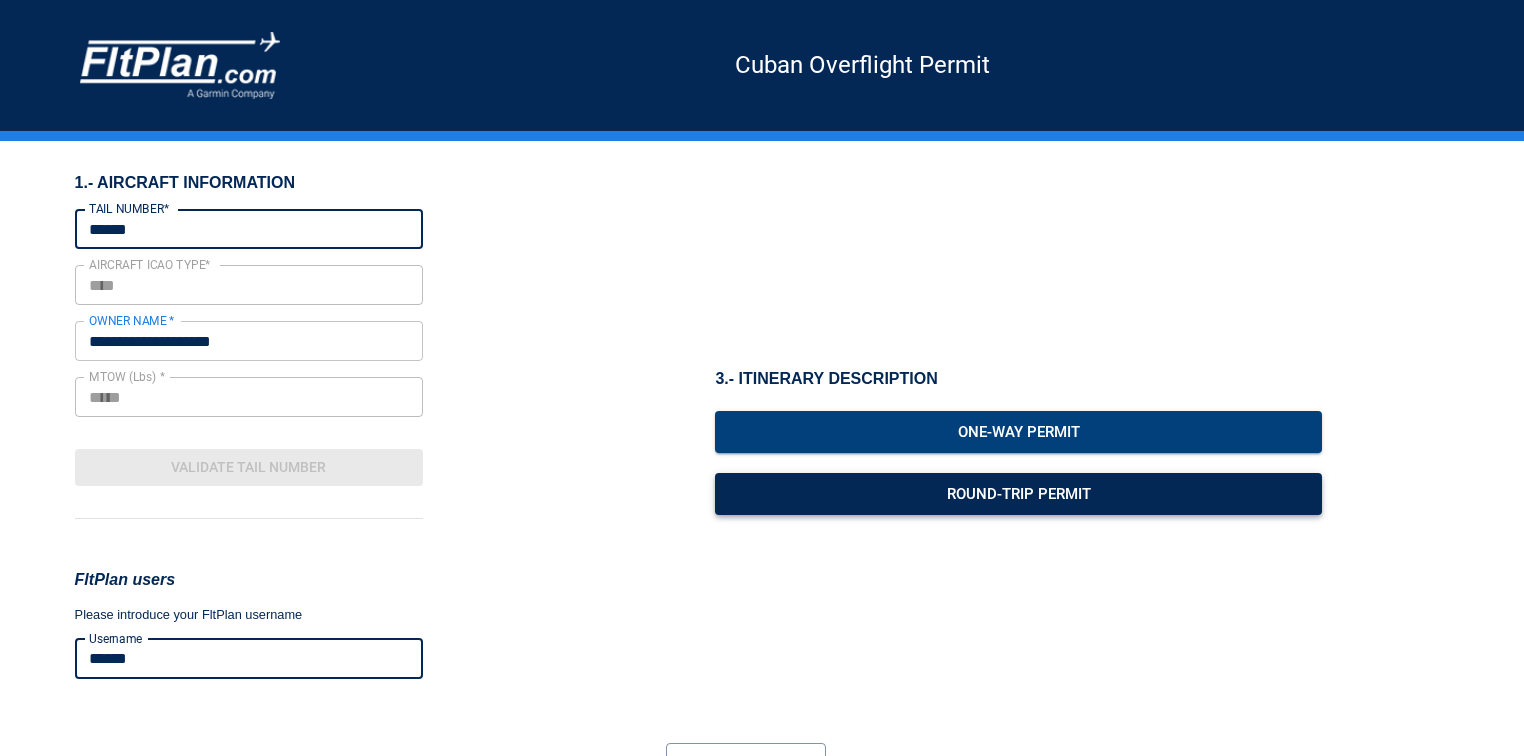 type on "******" 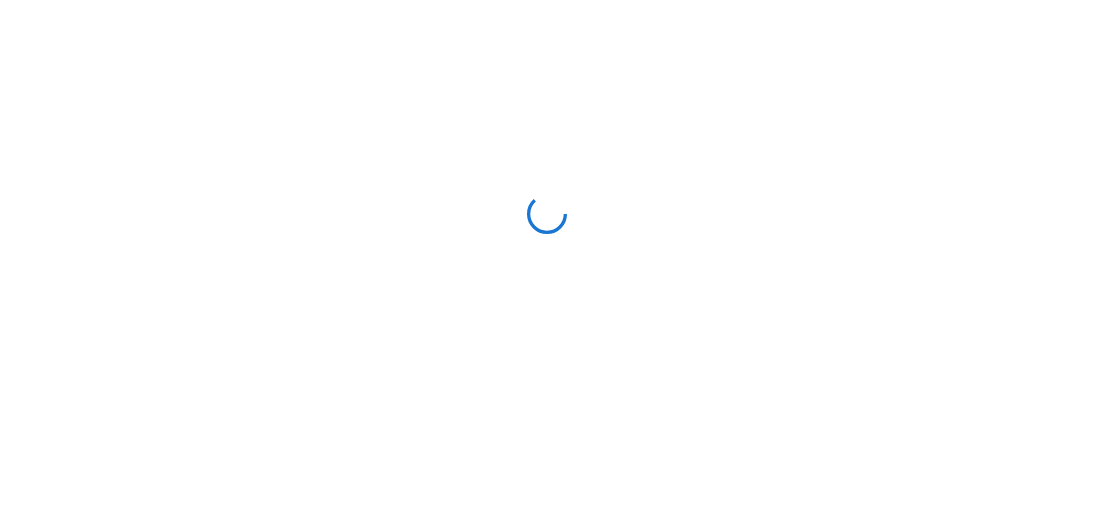 scroll, scrollTop: 0, scrollLeft: 0, axis: both 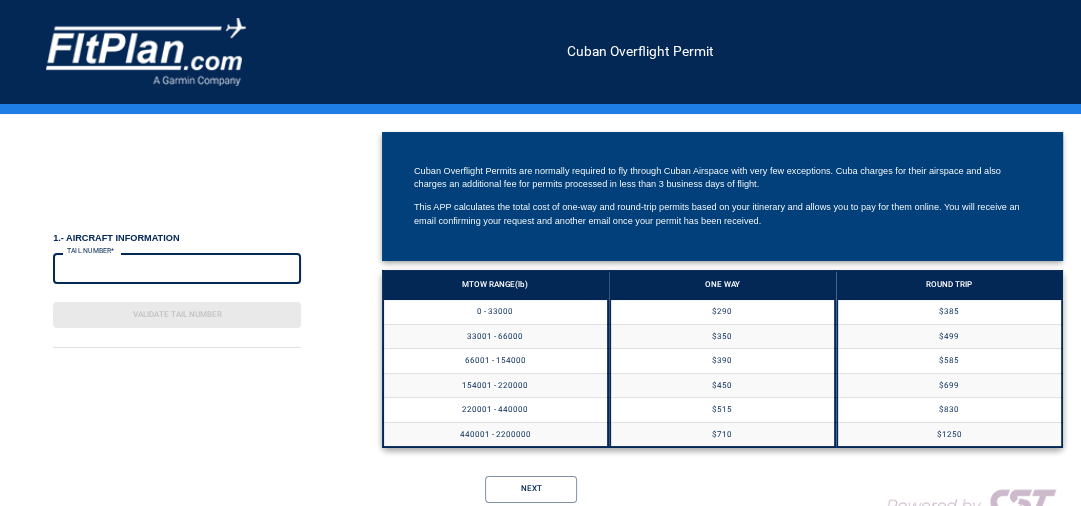 click on "TAIL NUMBER*" at bounding box center [177, 269] 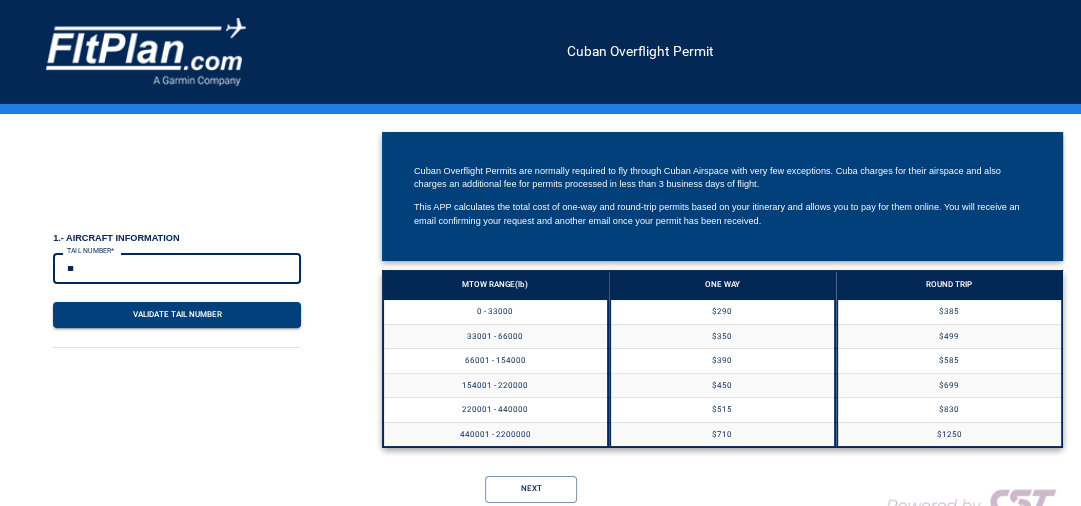 type on "*" 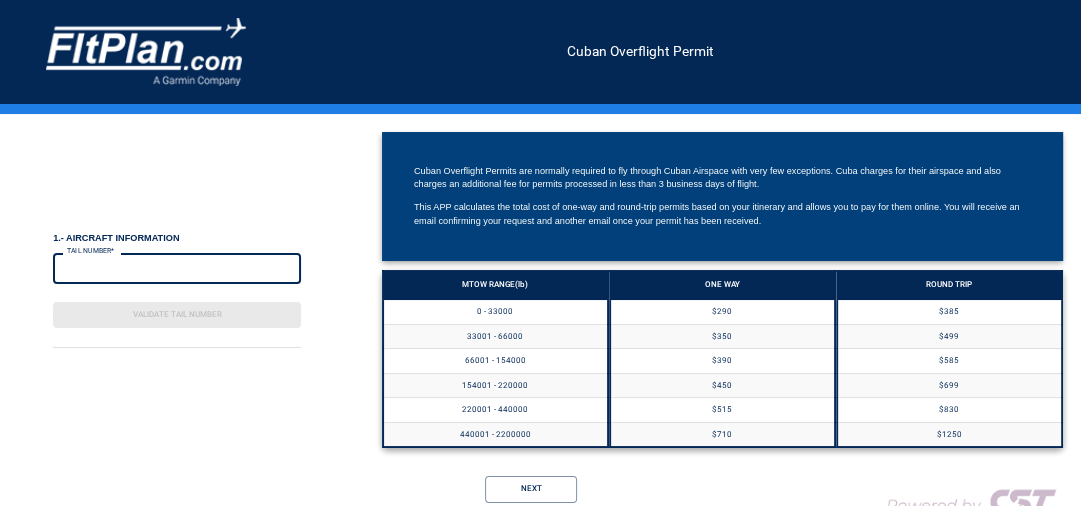 click on "TAIL NUMBER*" at bounding box center (177, 269) 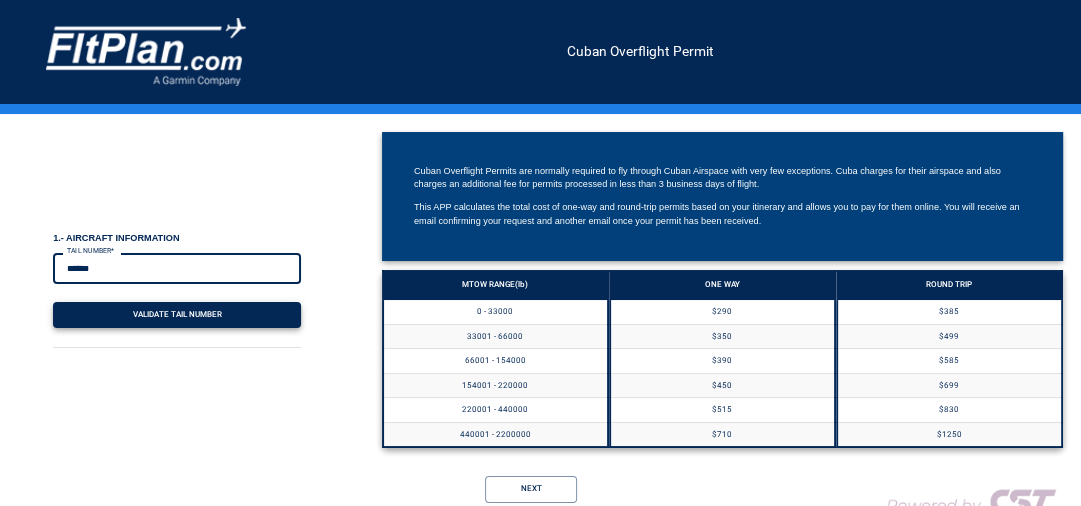 type on "******" 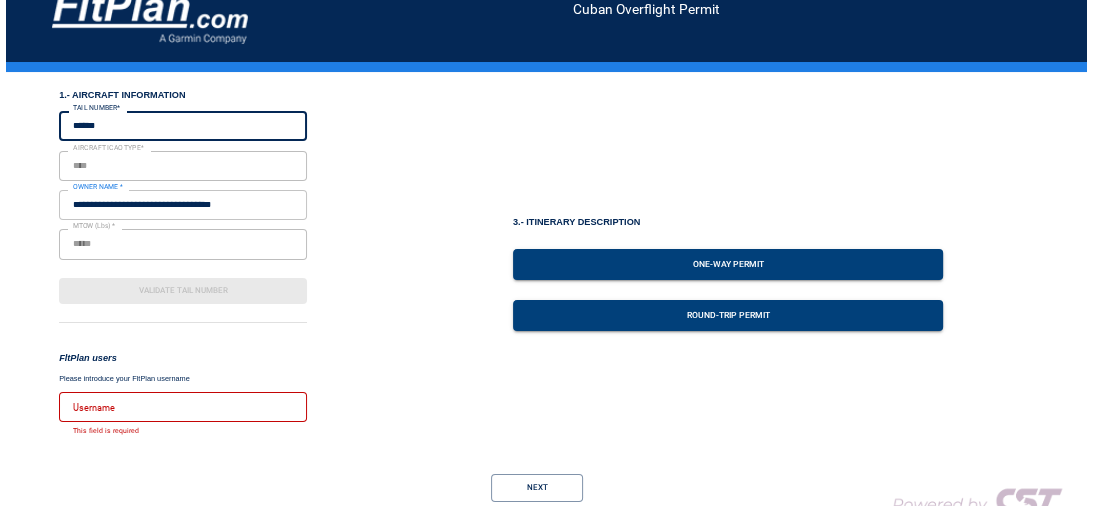 scroll, scrollTop: 80, scrollLeft: 0, axis: vertical 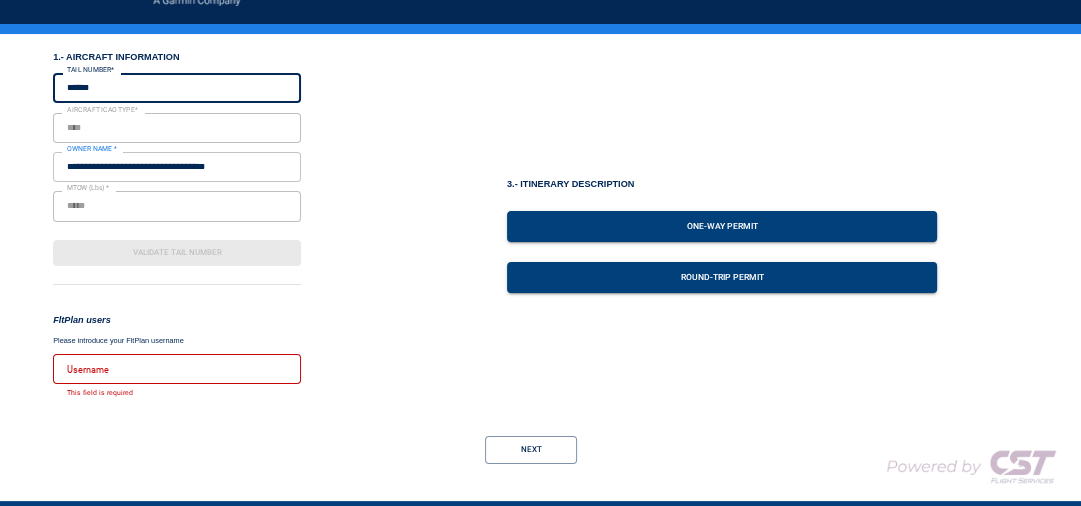 click on "Username" at bounding box center (177, 369) 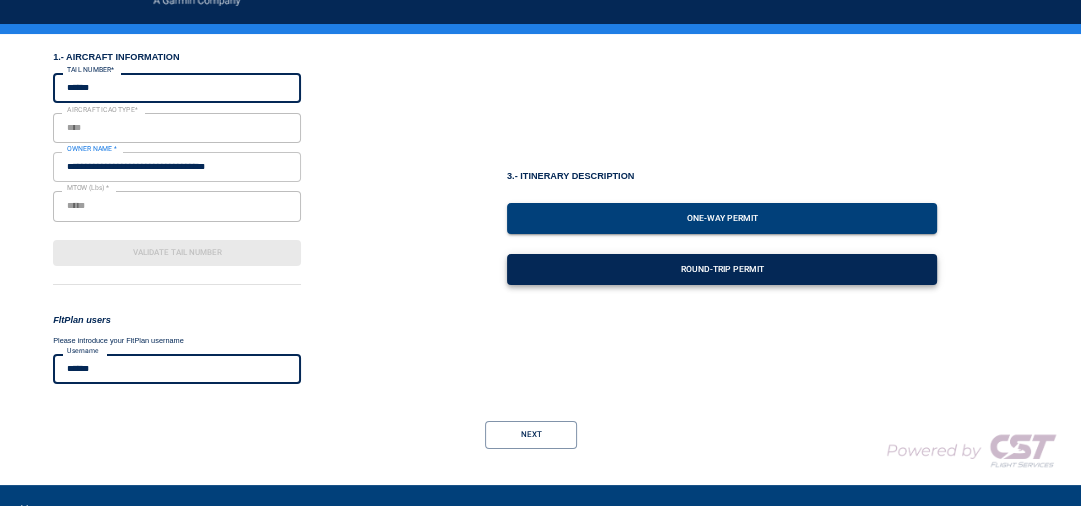type on "******" 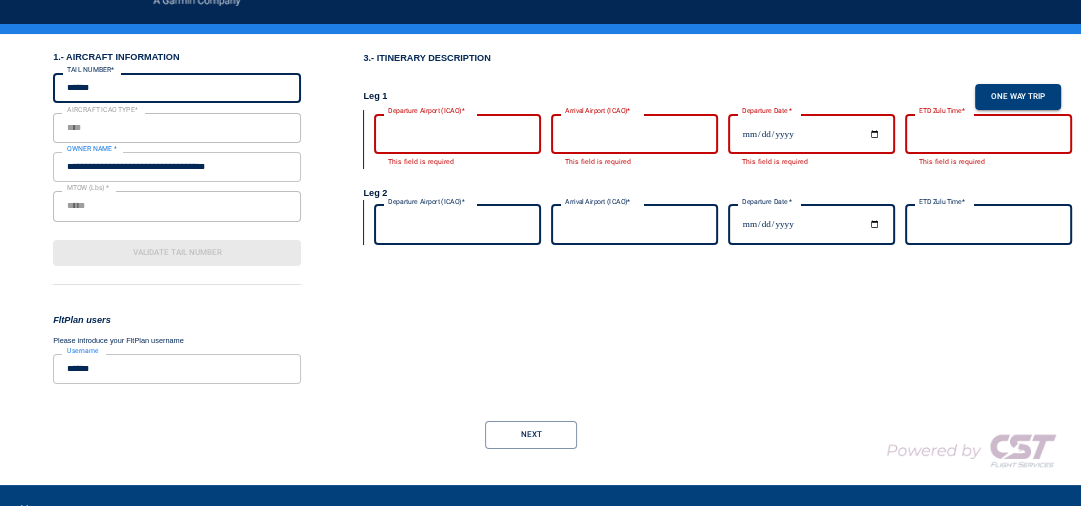 click on "Departure Airport (ICAO)*" at bounding box center (457, 134) 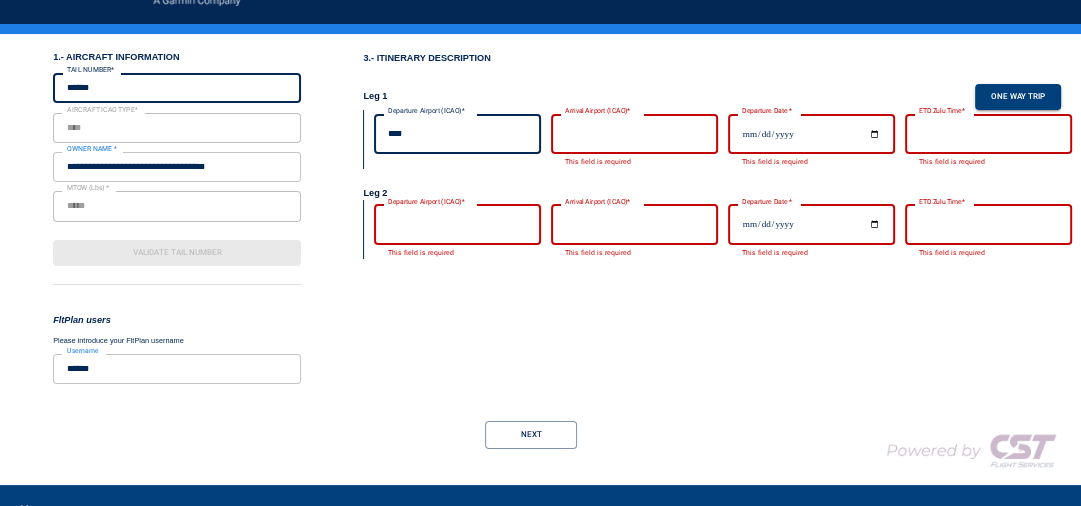 type on "****" 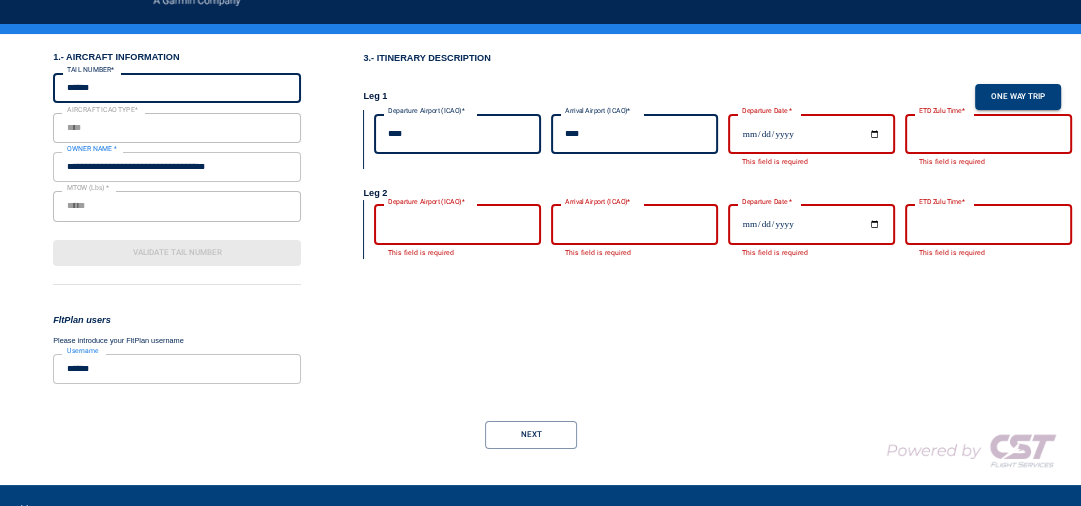 type on "****" 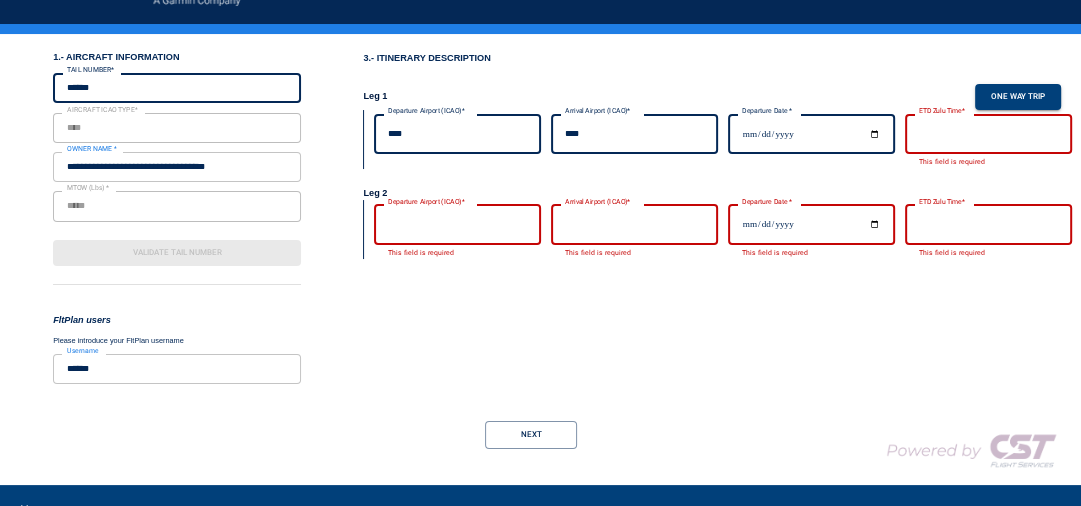 click on "**********" at bounding box center (540, 173) 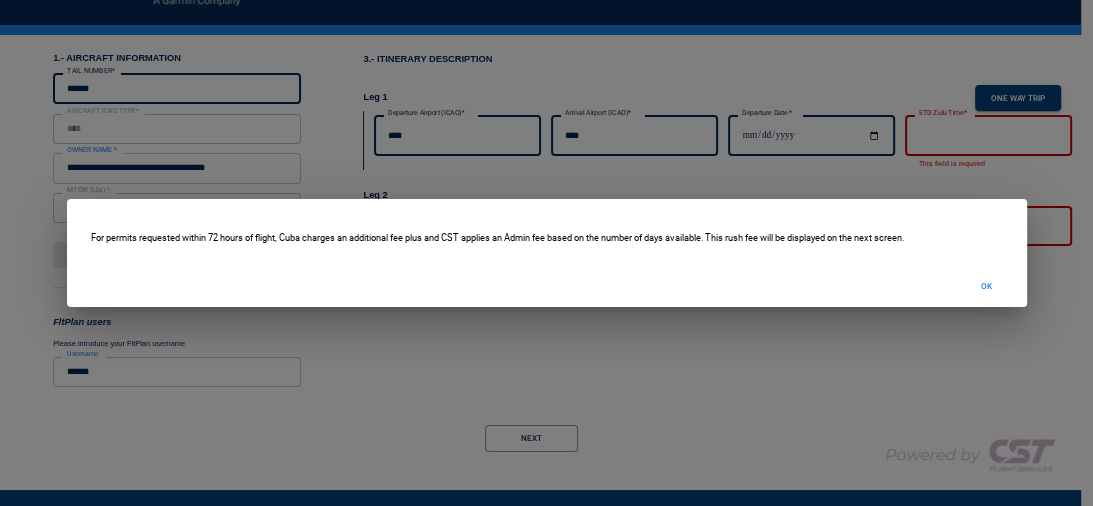 click on "OK" at bounding box center (987, 286) 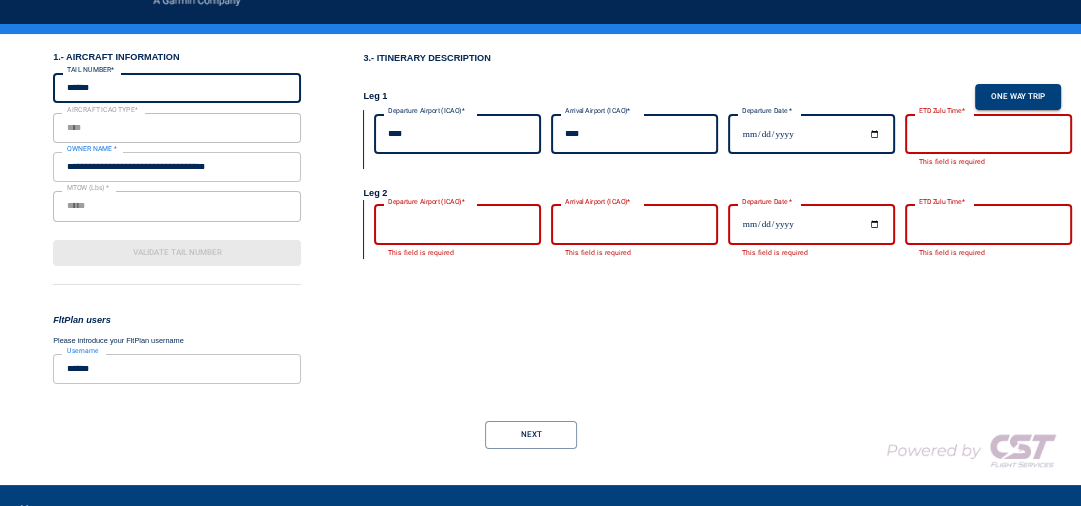 click on "ETD Zulu Time*" at bounding box center (988, 134) 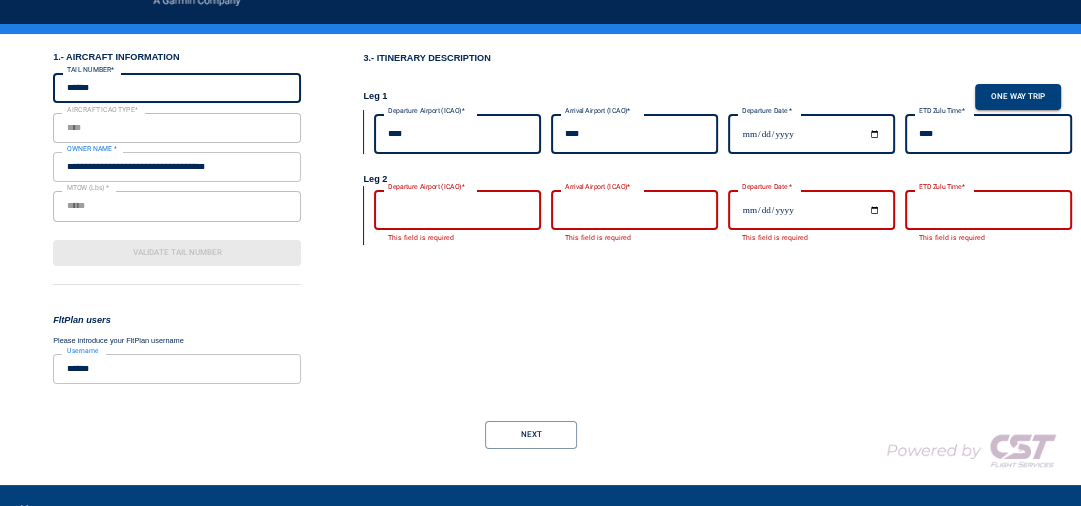 type on "****" 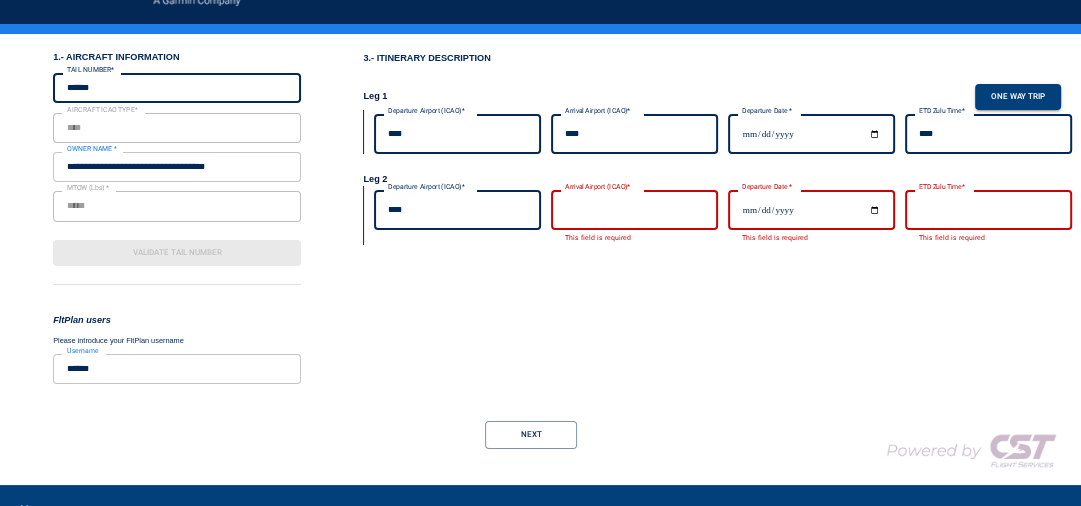 type on "****" 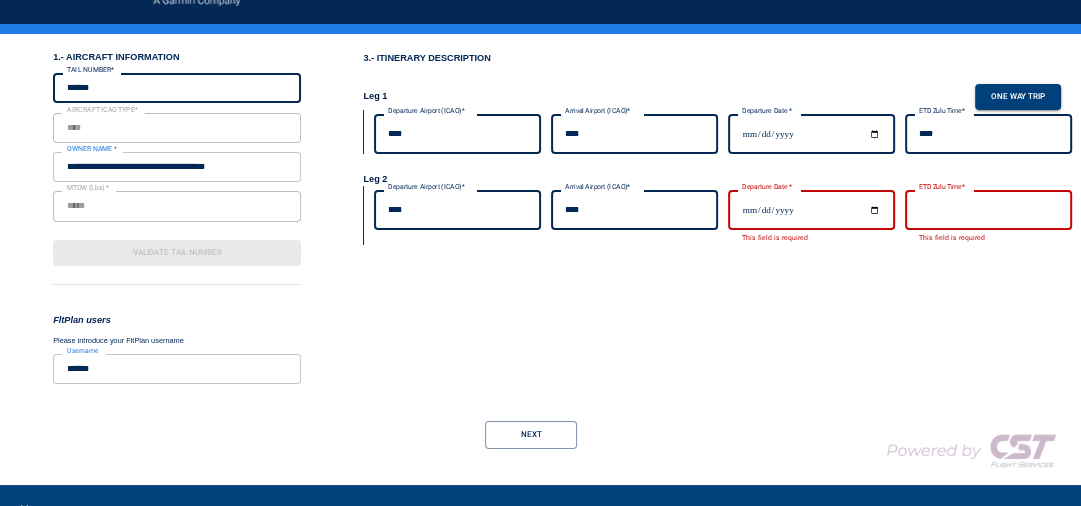type on "****" 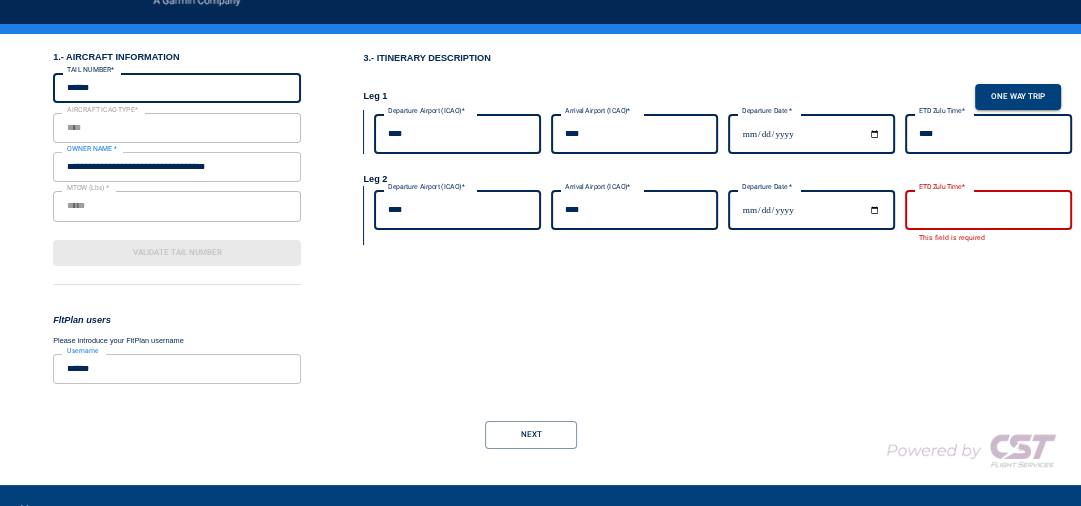 click on "**********" at bounding box center [811, 210] 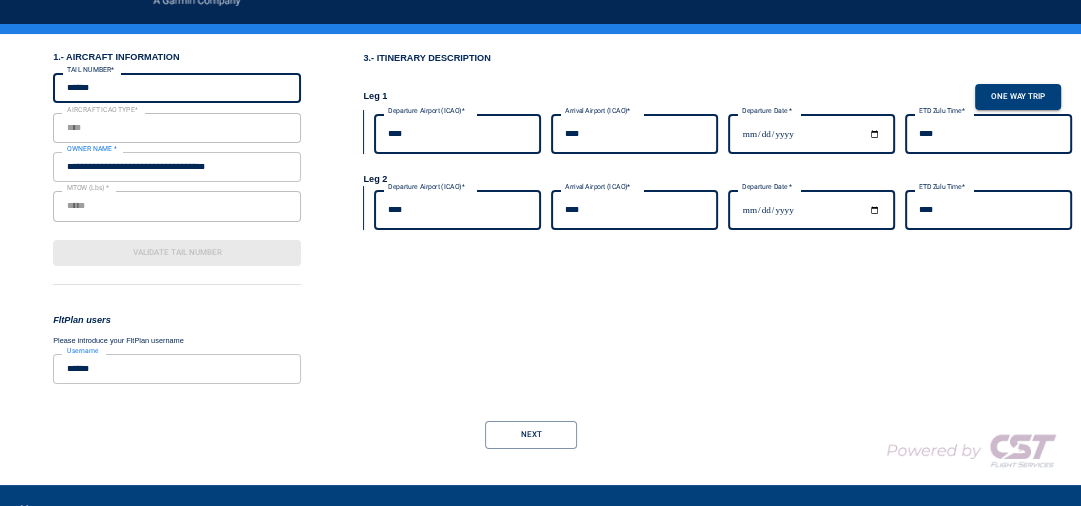 type on "****" 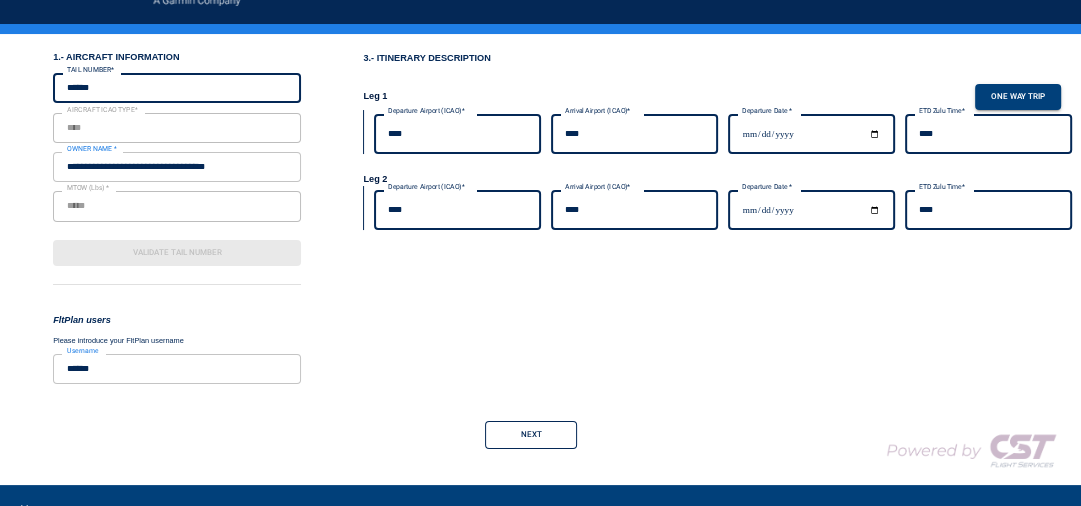 click on "Next" at bounding box center (531, 435) 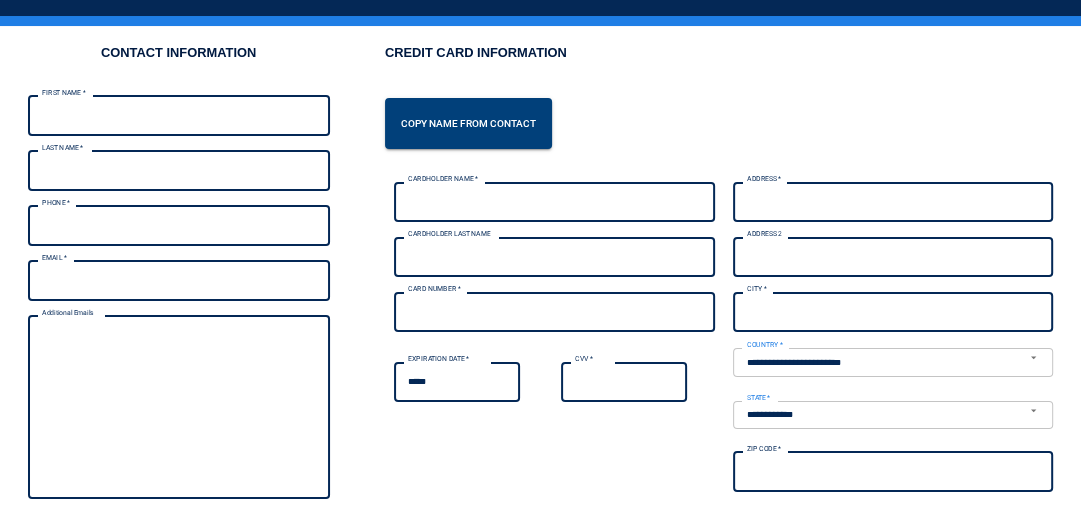 scroll, scrollTop: 0, scrollLeft: 0, axis: both 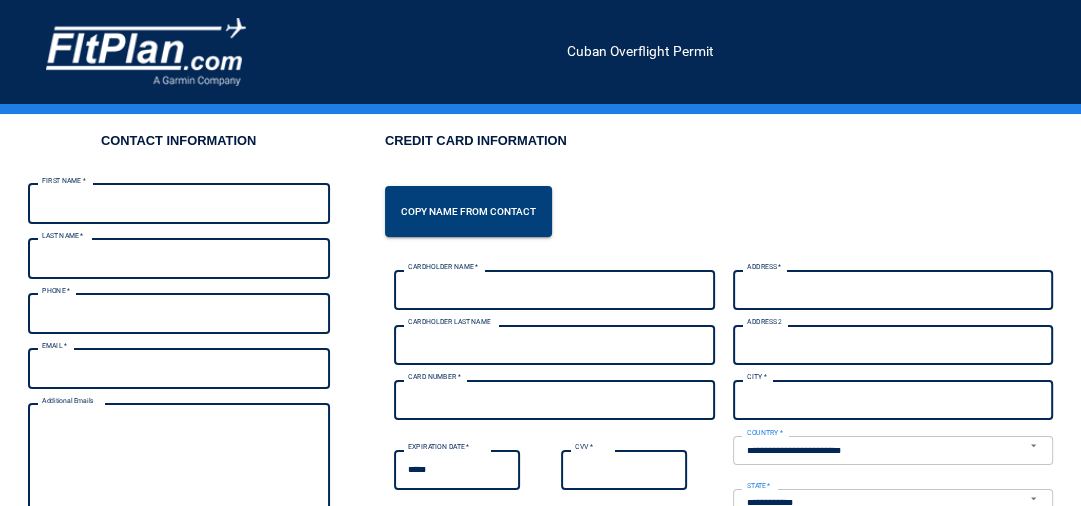 click on "FIRST NAME *" at bounding box center (179, 204) 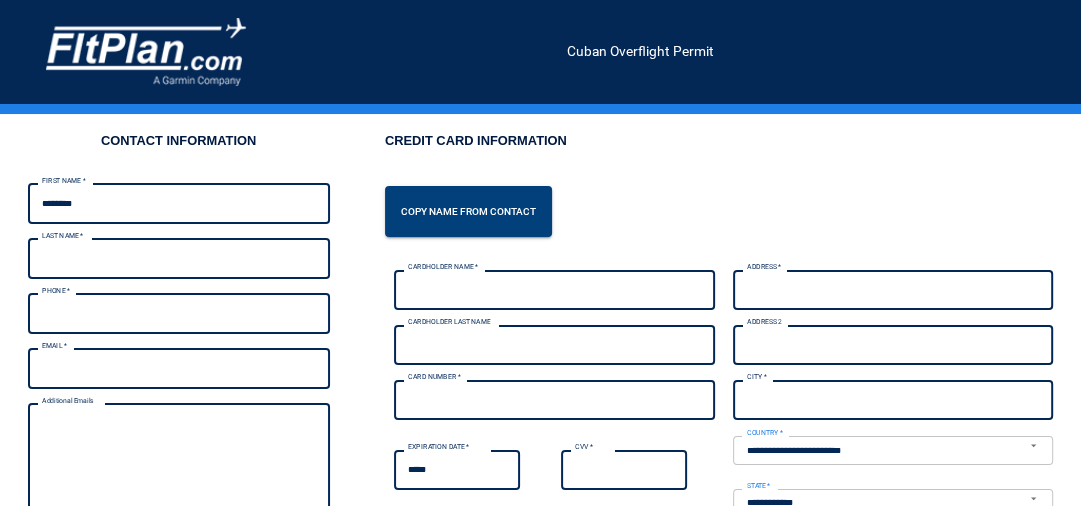 type on "****" 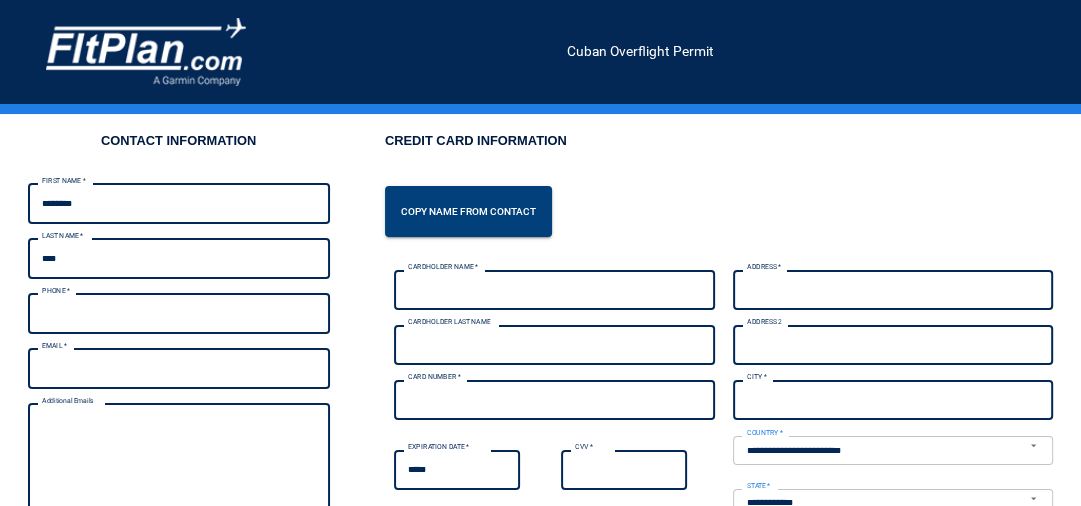 type on "**********" 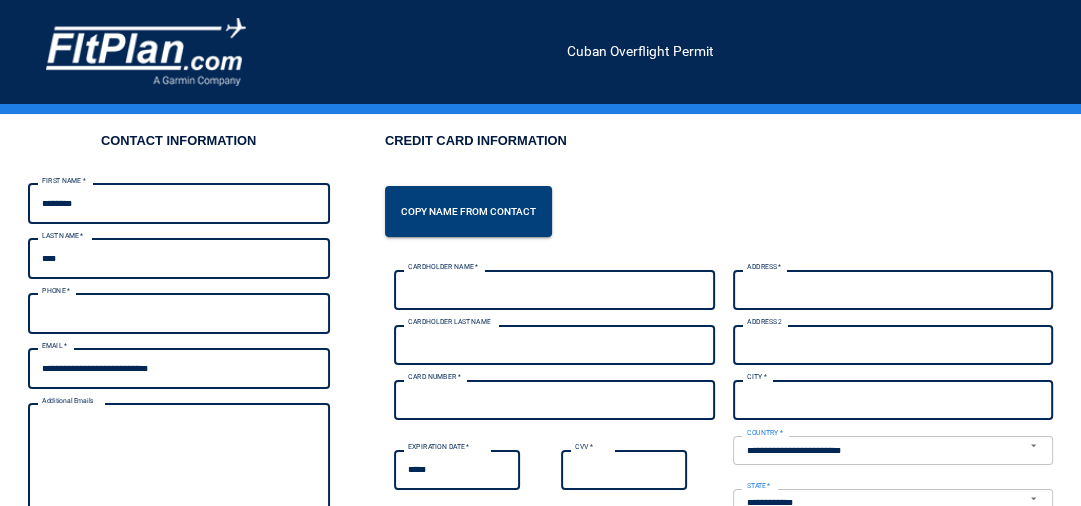 type on "**********" 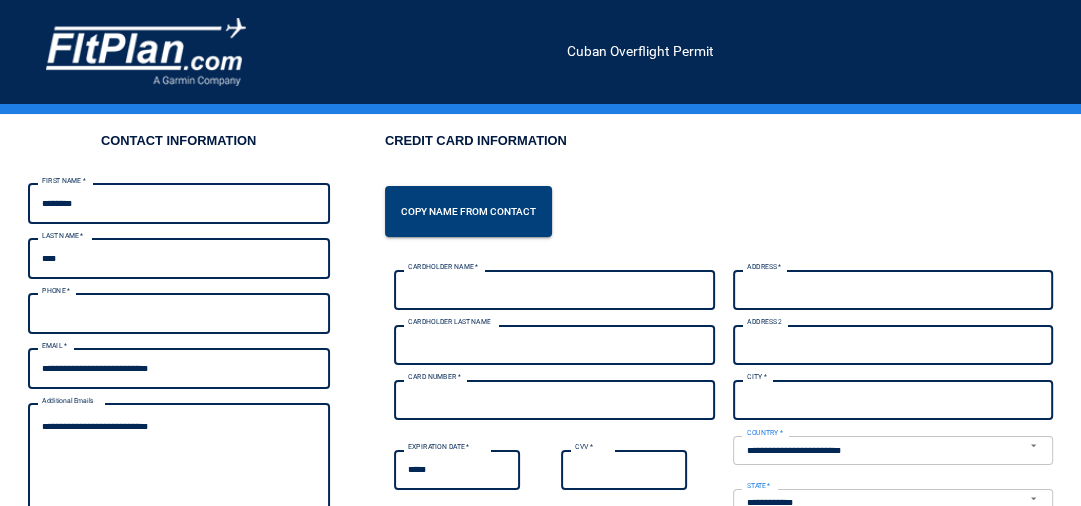 type on "**********" 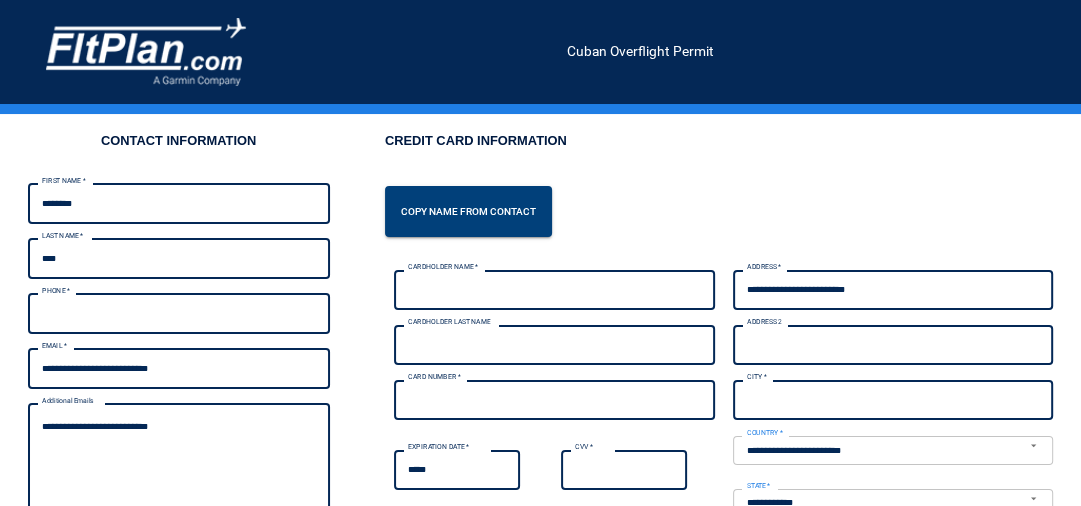 type on "*****" 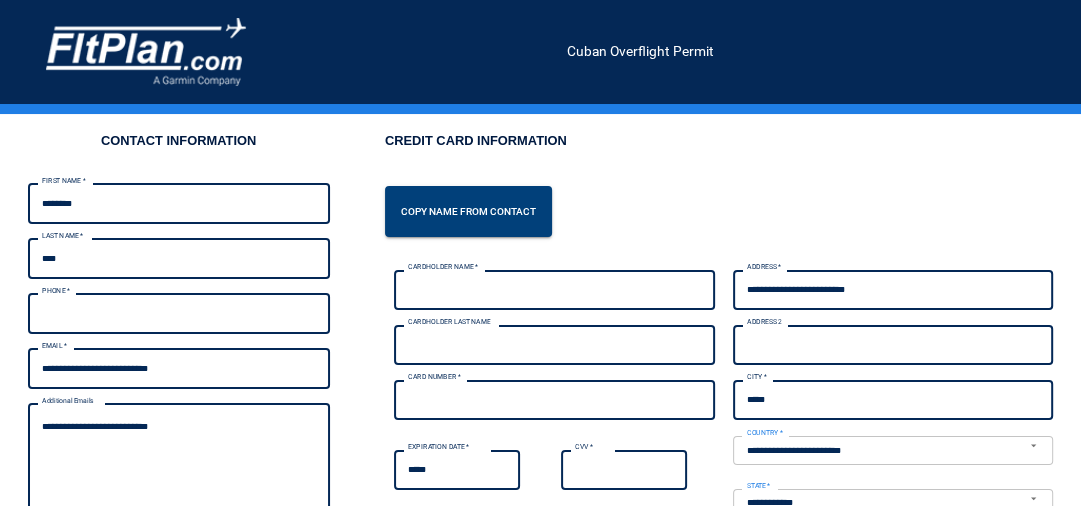 type on "*****" 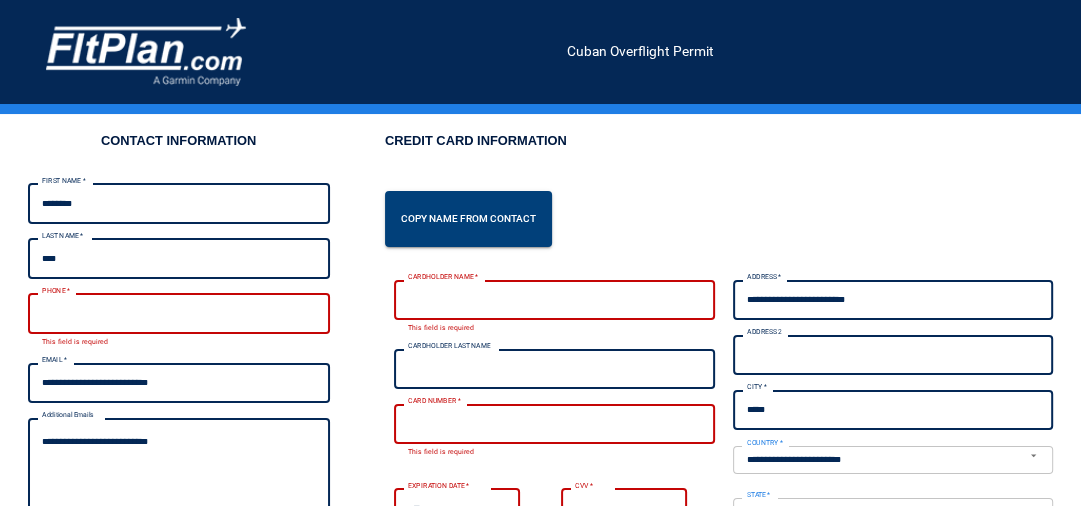 type on "*" 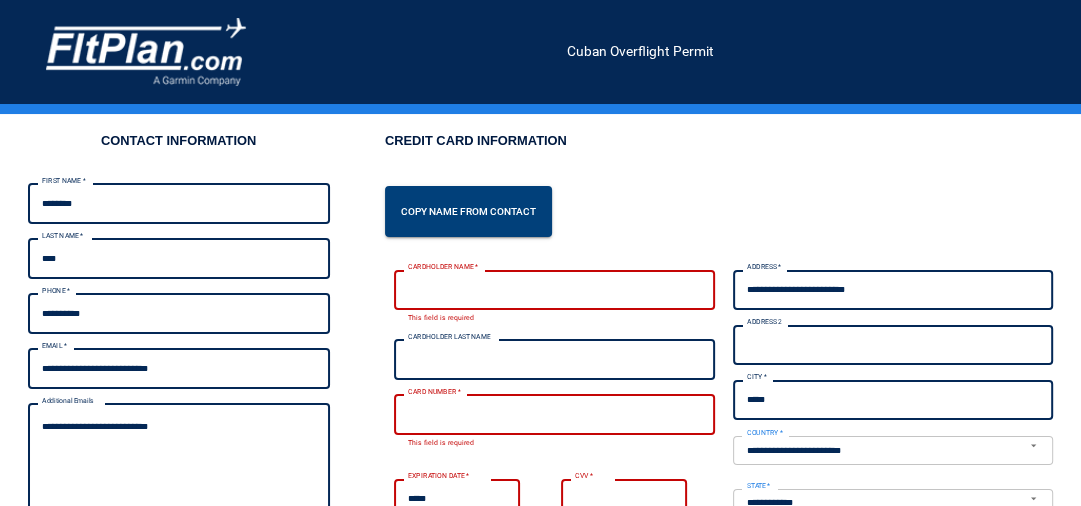 scroll, scrollTop: 80, scrollLeft: 0, axis: vertical 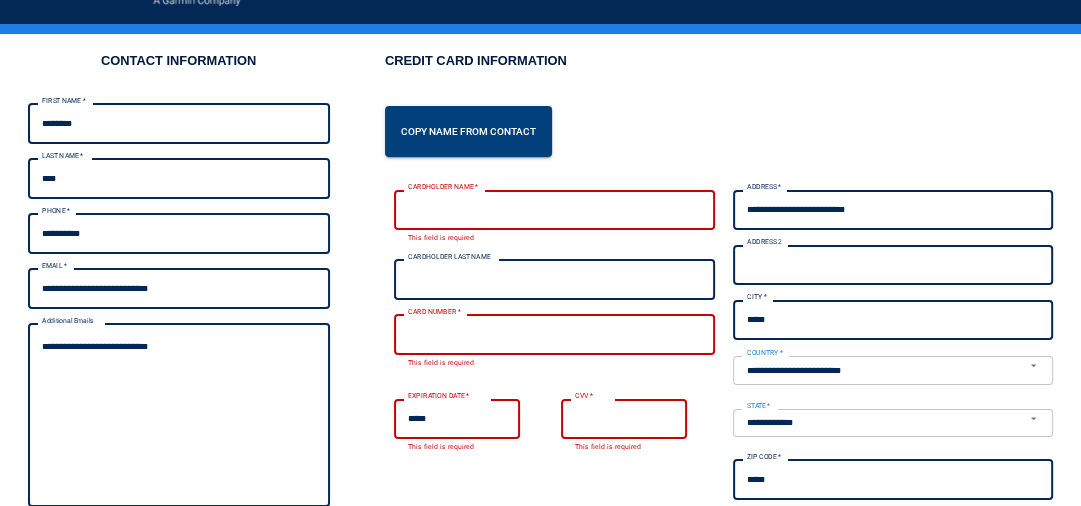 click on "CARDHOLDER NAME *" at bounding box center [554, 210] 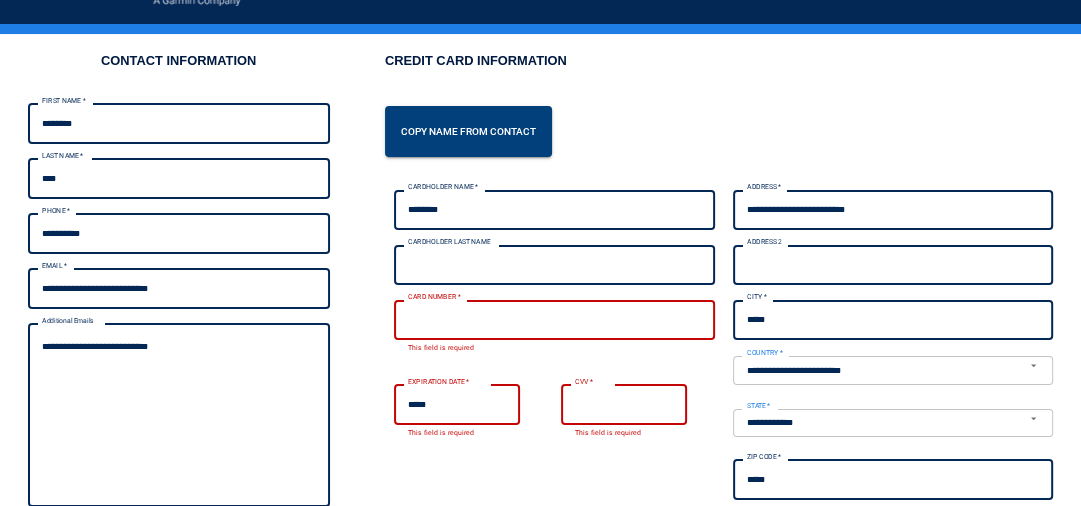 type on "********" 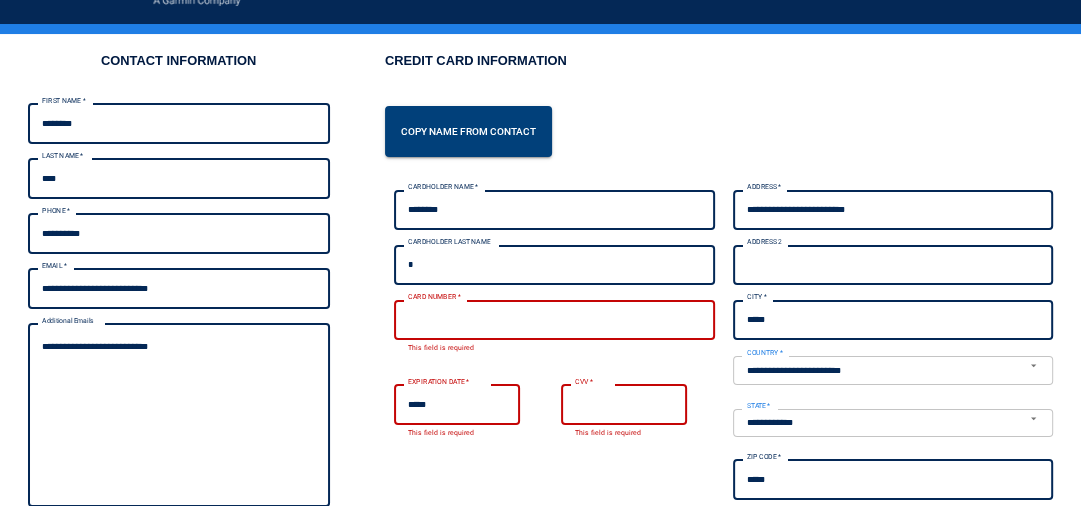 type on "*******" 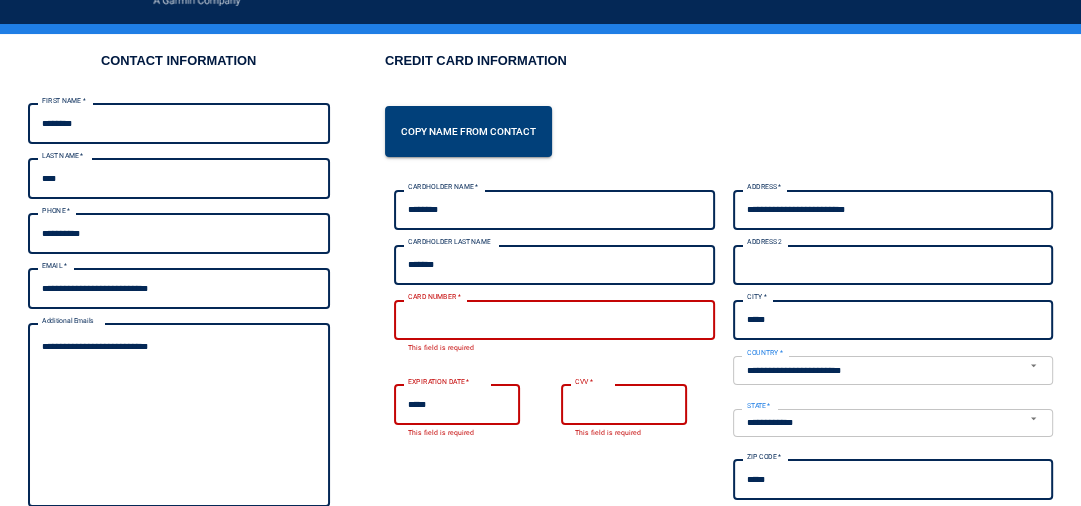 click on "CARDHOLDER NAME * ******** CARDHOLDER NAME * CARDHOLDER LAST NAME ******* CARDHOLDER LAST NAME CARD NUMBER * CARD NUMBER * This field is required EXPIRATION DATE * ***** EXPIRATION DATE * This field is required CVV * CVV * This field is required" at bounding box center (554, 348) 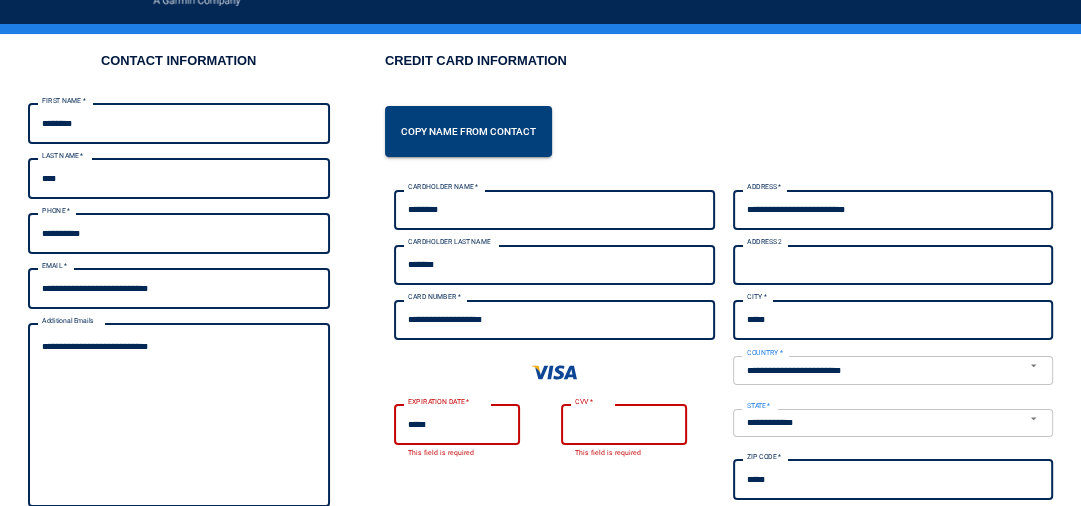 type on "**********" 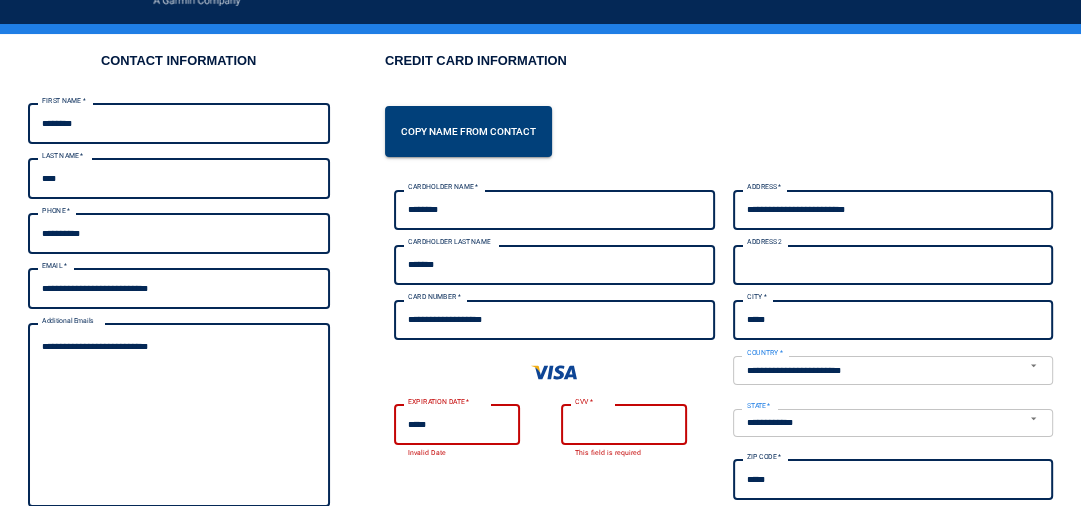 type on "*" 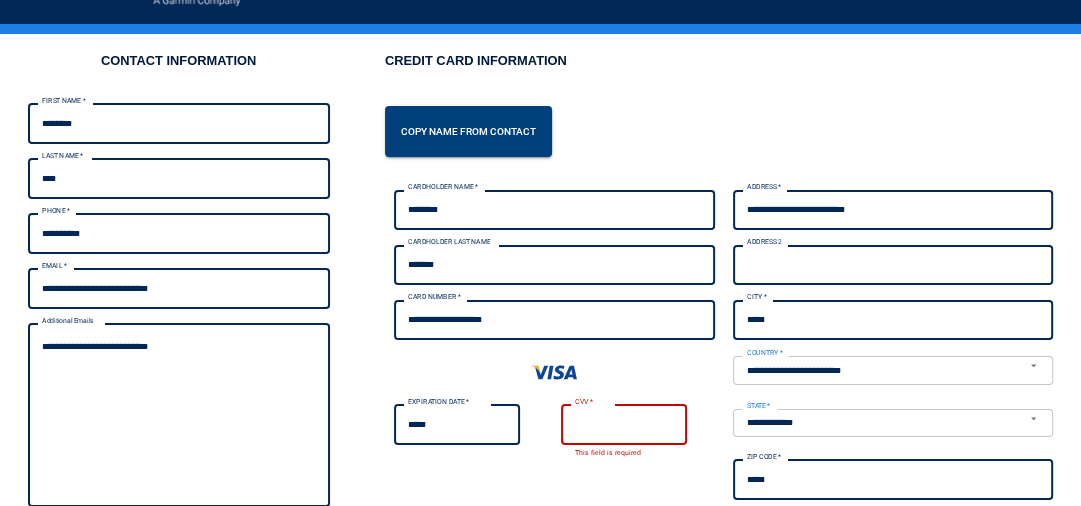 type on "*****" 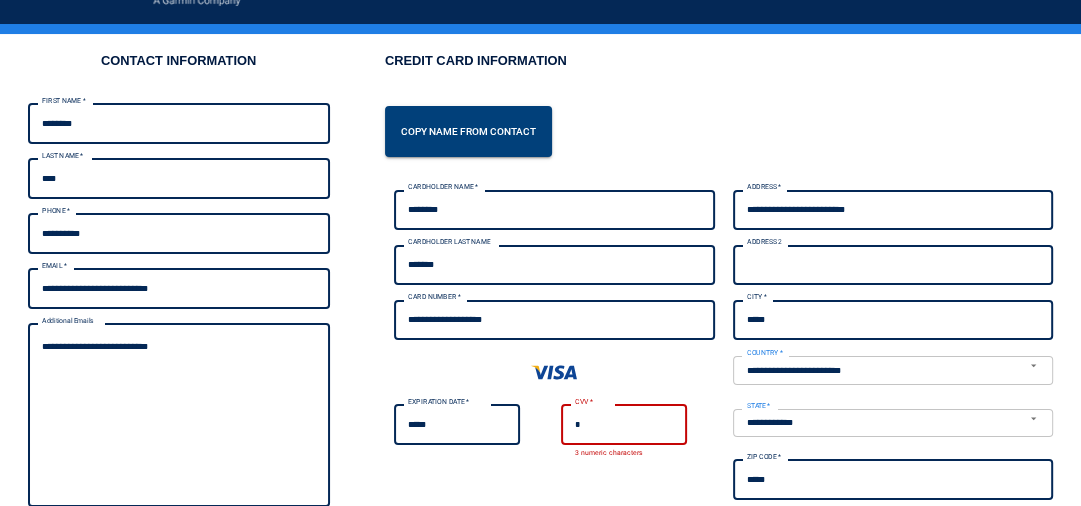 type on "*" 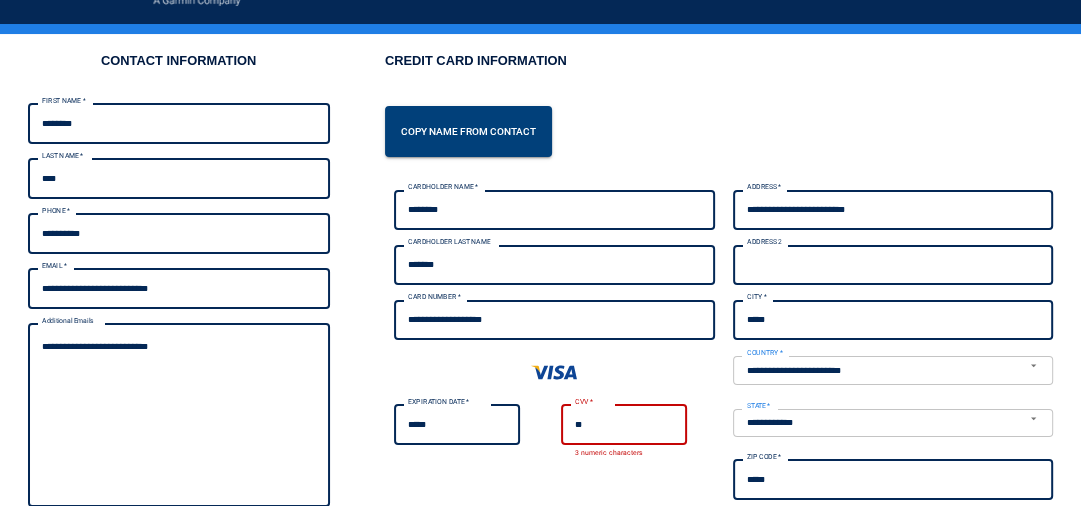type on "*" 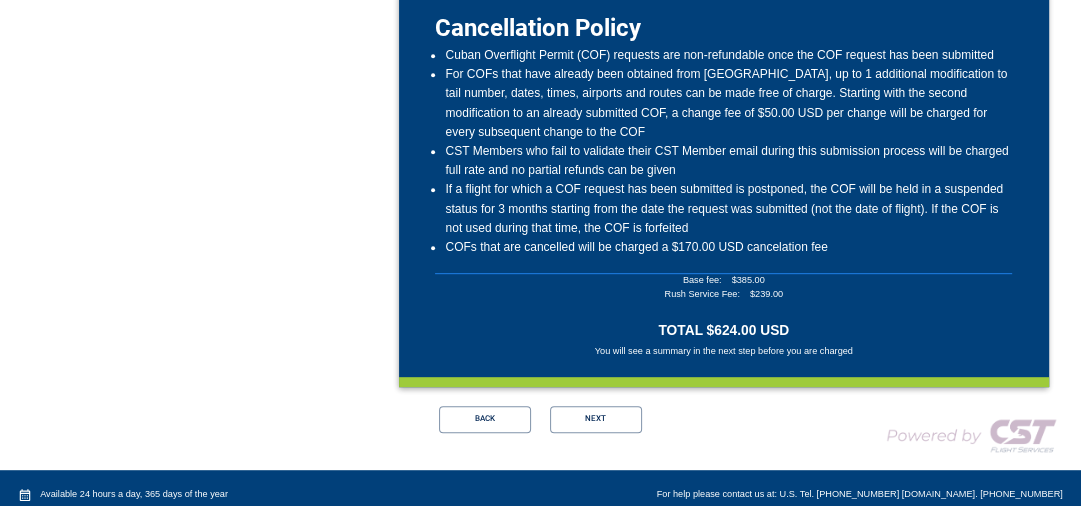 scroll, scrollTop: 640, scrollLeft: 0, axis: vertical 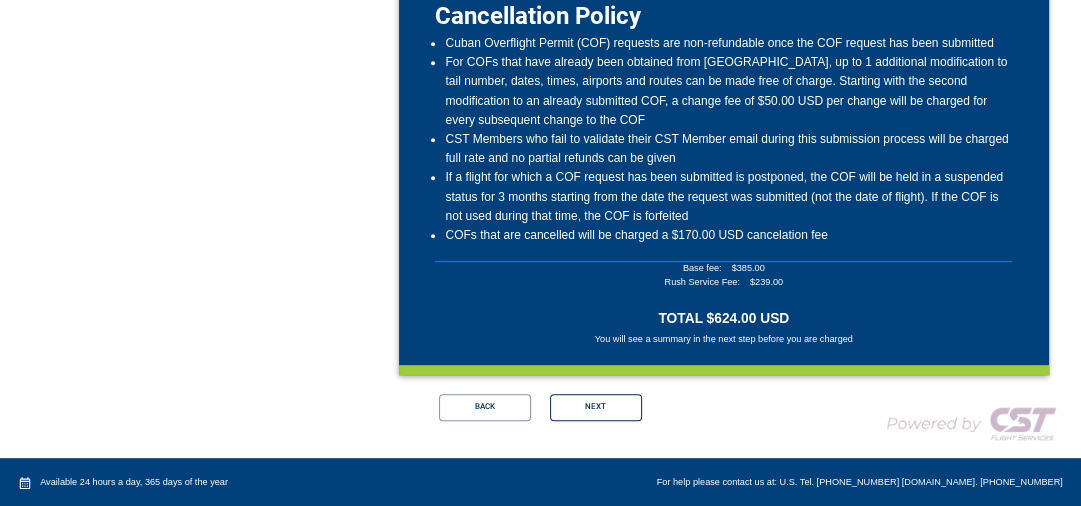 type on "***" 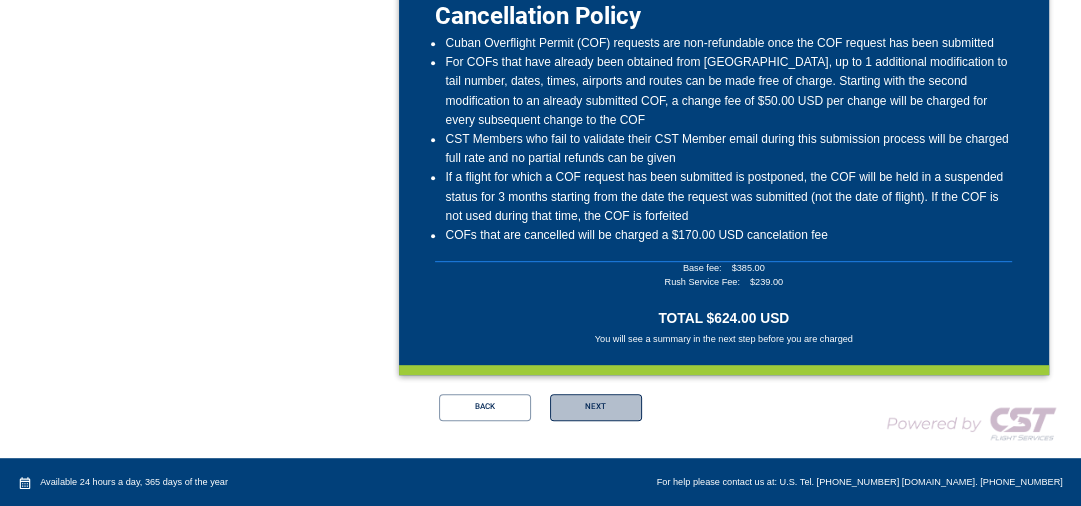 click on "Next" at bounding box center (596, 408) 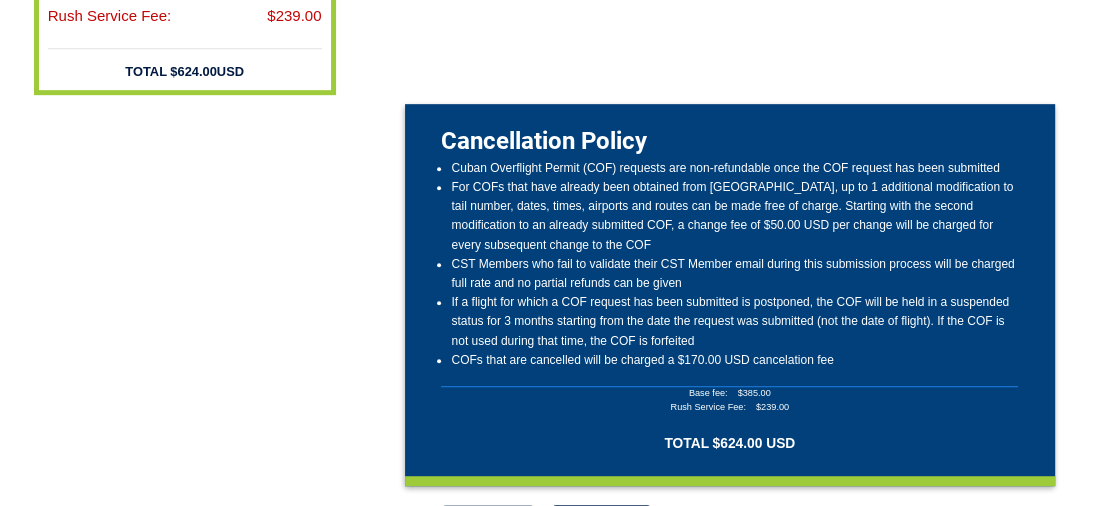 scroll, scrollTop: 904, scrollLeft: 0, axis: vertical 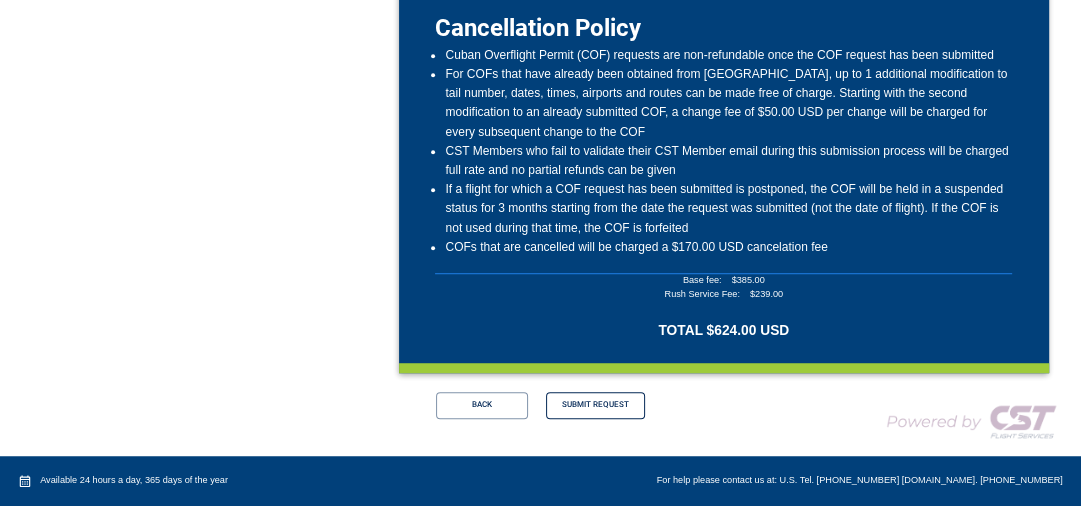 click on "Submit Request" at bounding box center (595, 406) 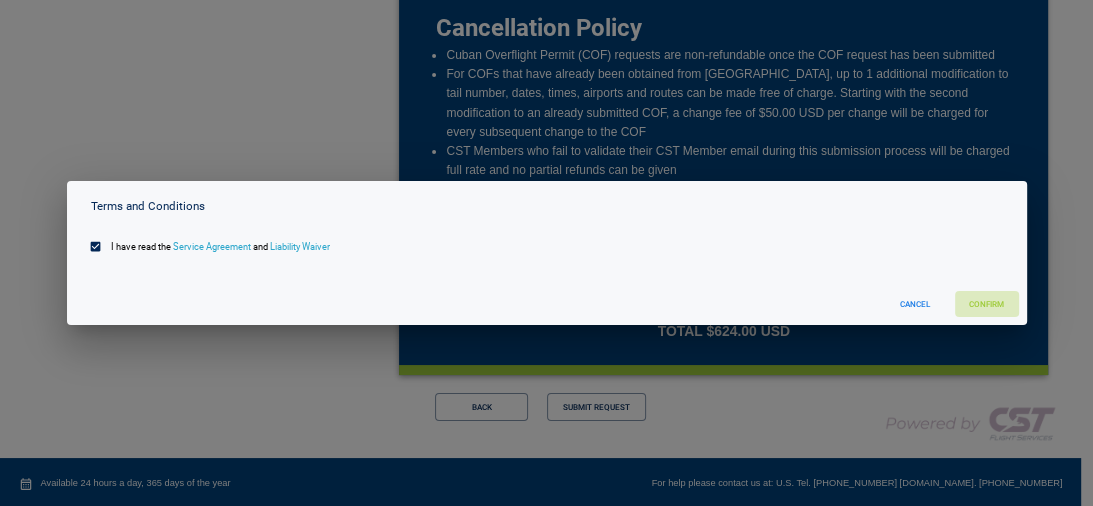 click on "Confirm" at bounding box center [987, 304] 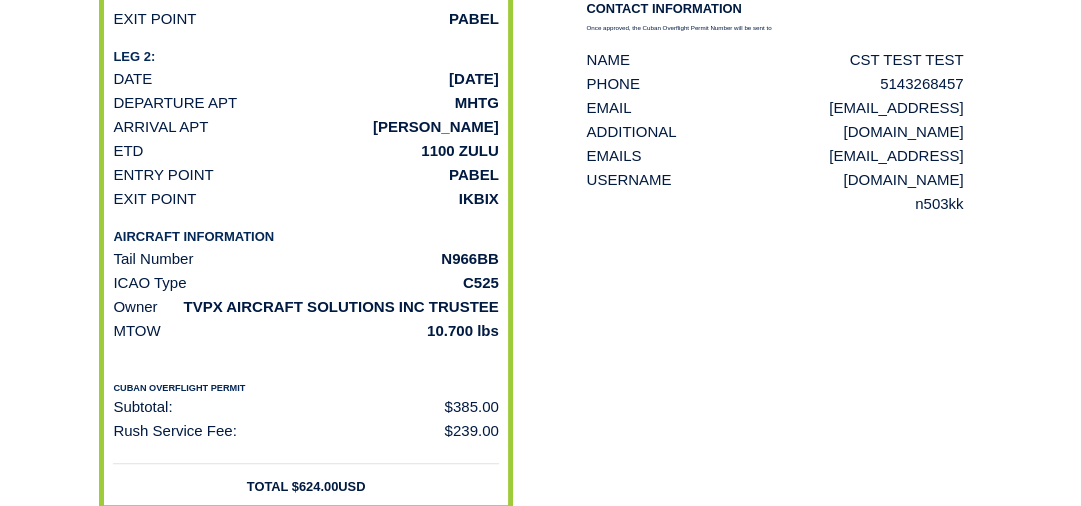 scroll, scrollTop: 20, scrollLeft: 0, axis: vertical 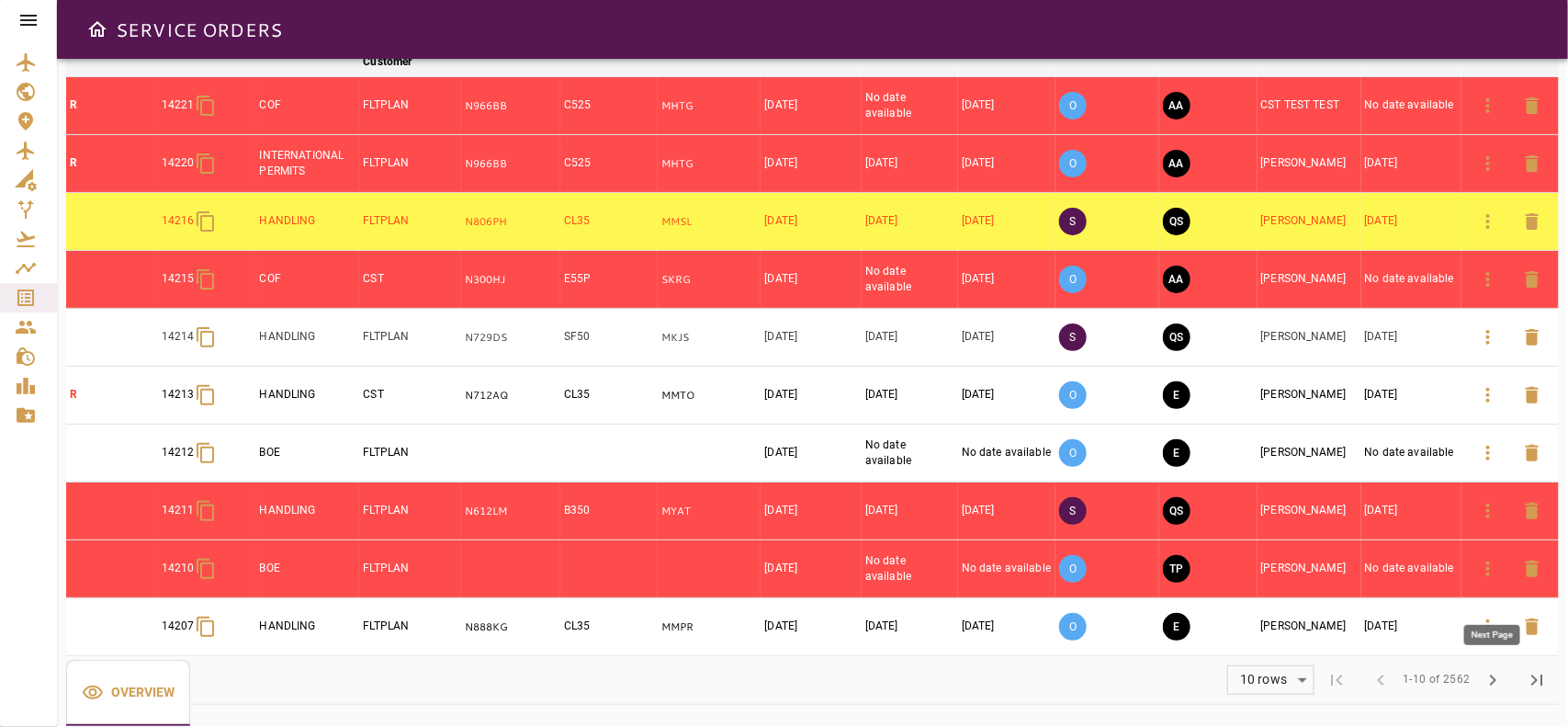 click on "chevron_right" at bounding box center (1493, 680) 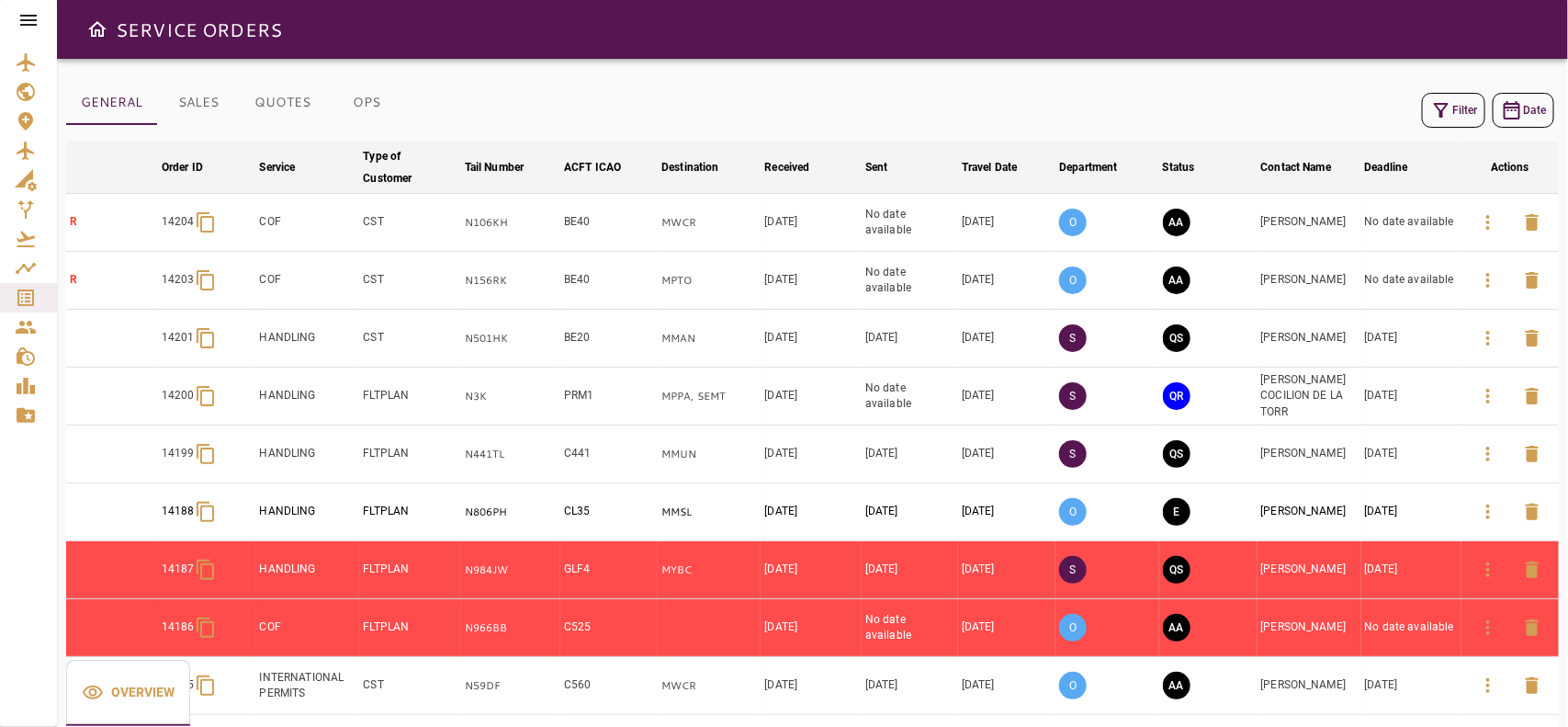 scroll, scrollTop: 119, scrollLeft: 0, axis: vertical 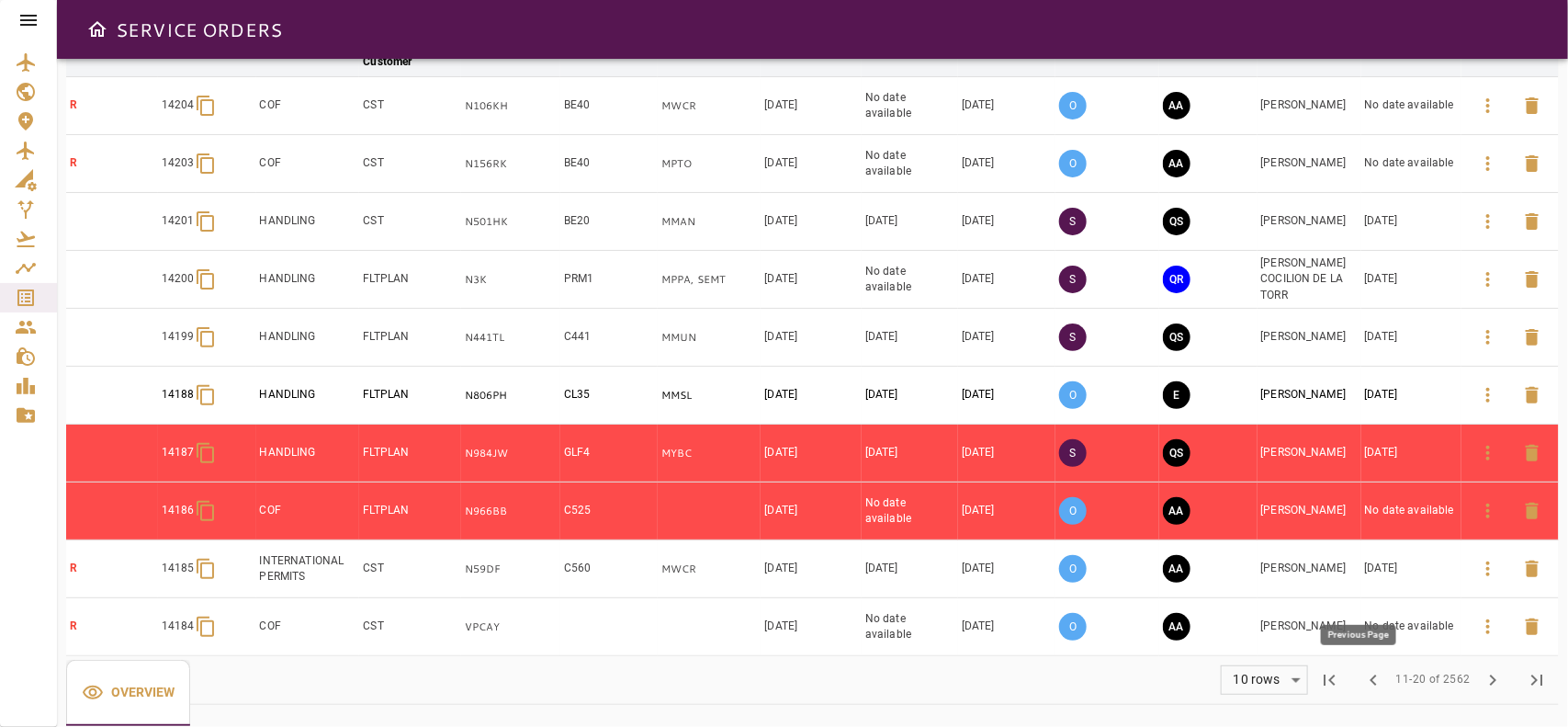 click on "chevron_left" at bounding box center [1374, 680] 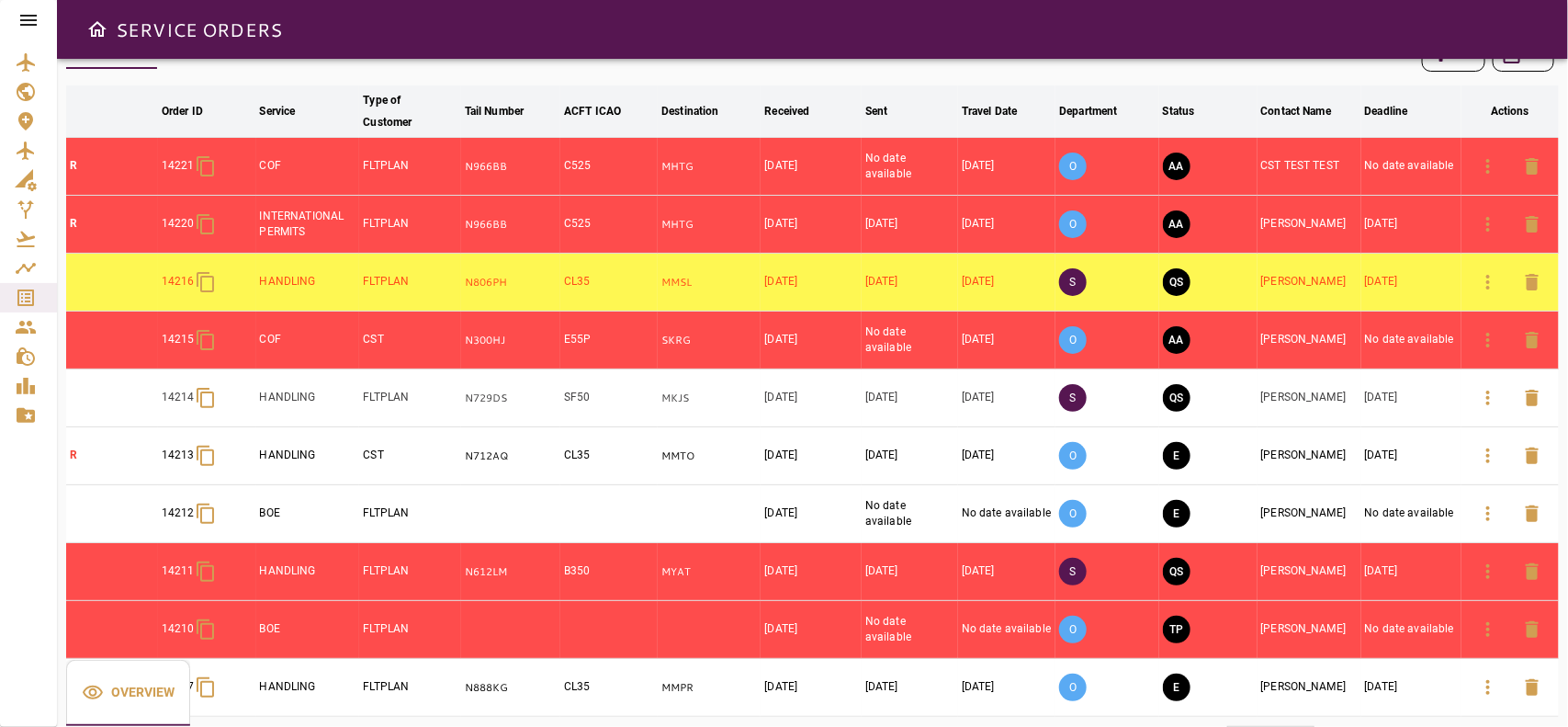 scroll, scrollTop: 0, scrollLeft: 0, axis: both 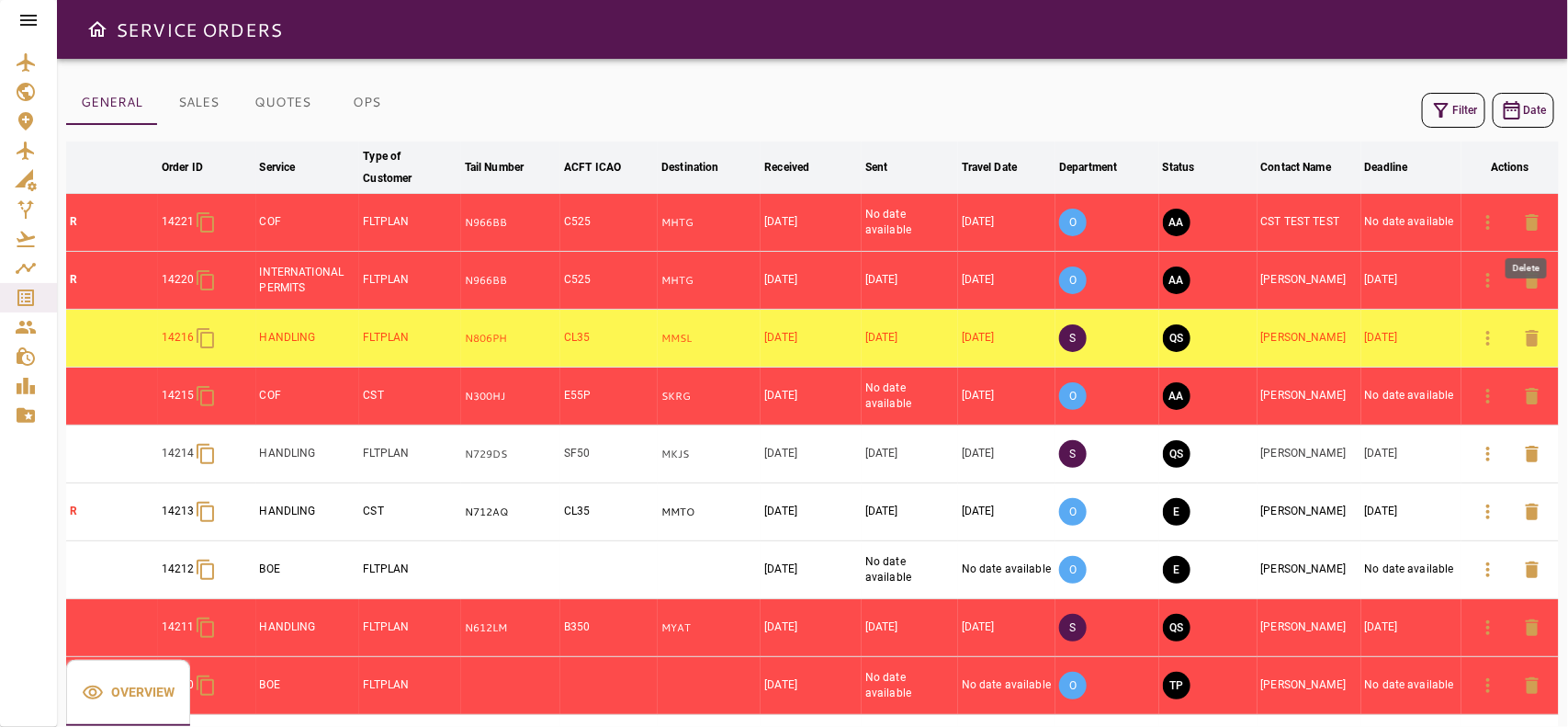 click 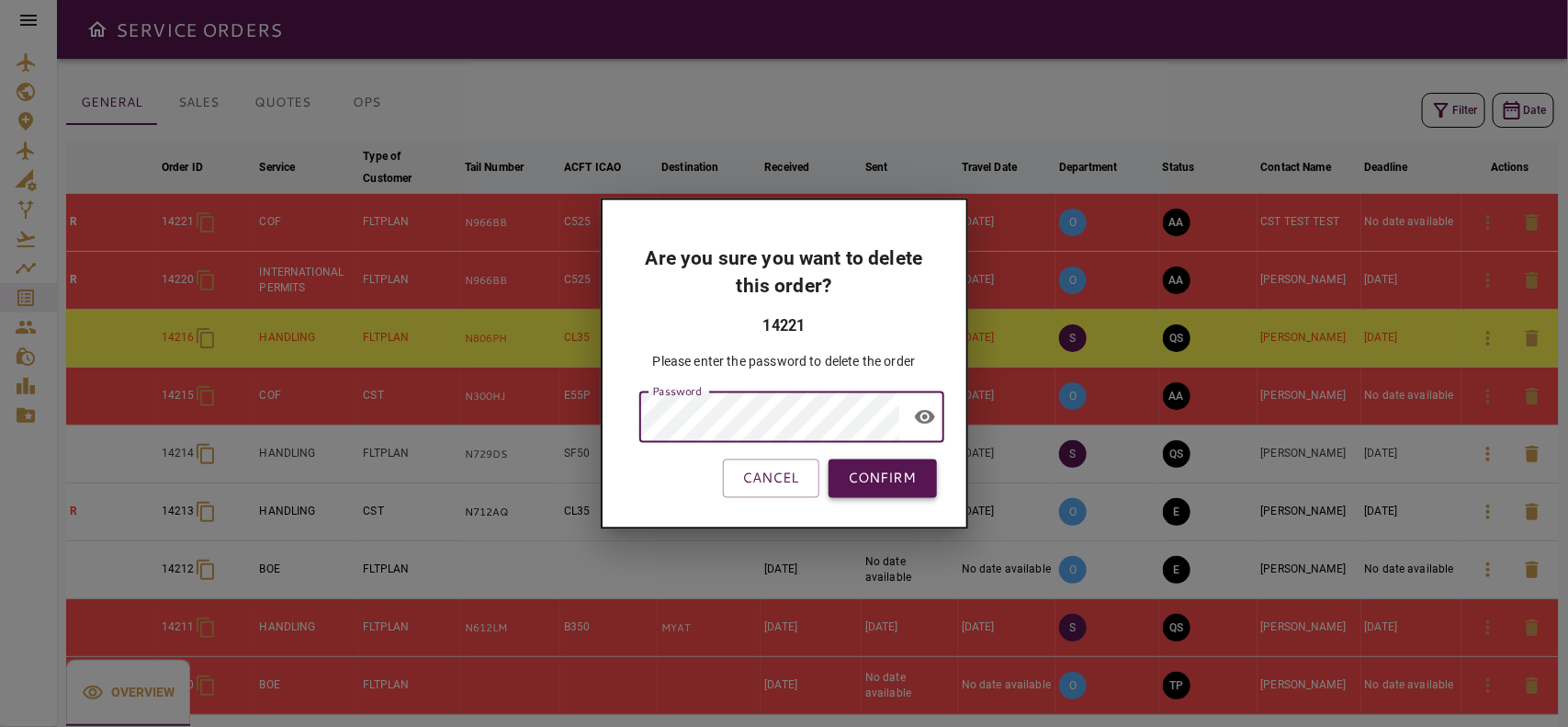 click on "CONFIRM" at bounding box center [883, 479] 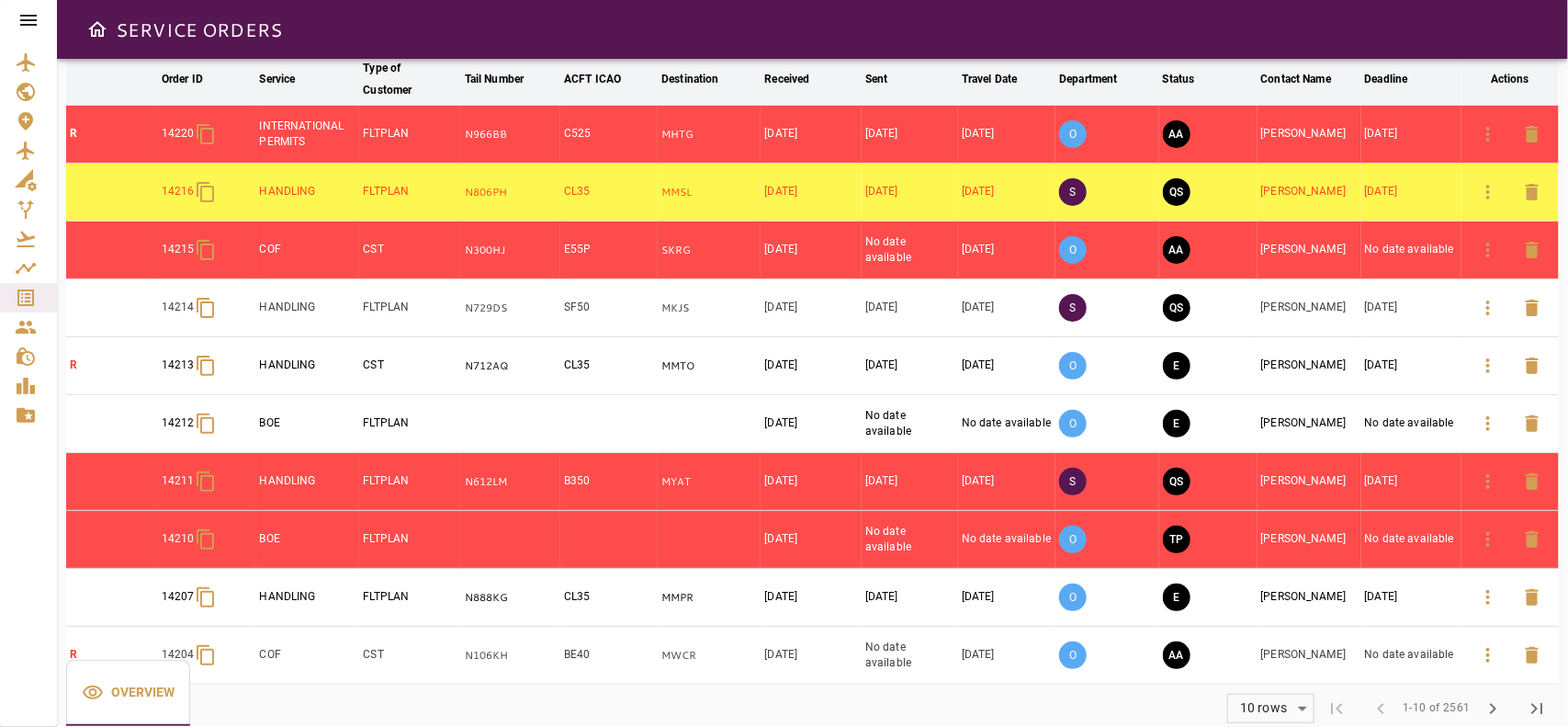 scroll, scrollTop: 119, scrollLeft: 0, axis: vertical 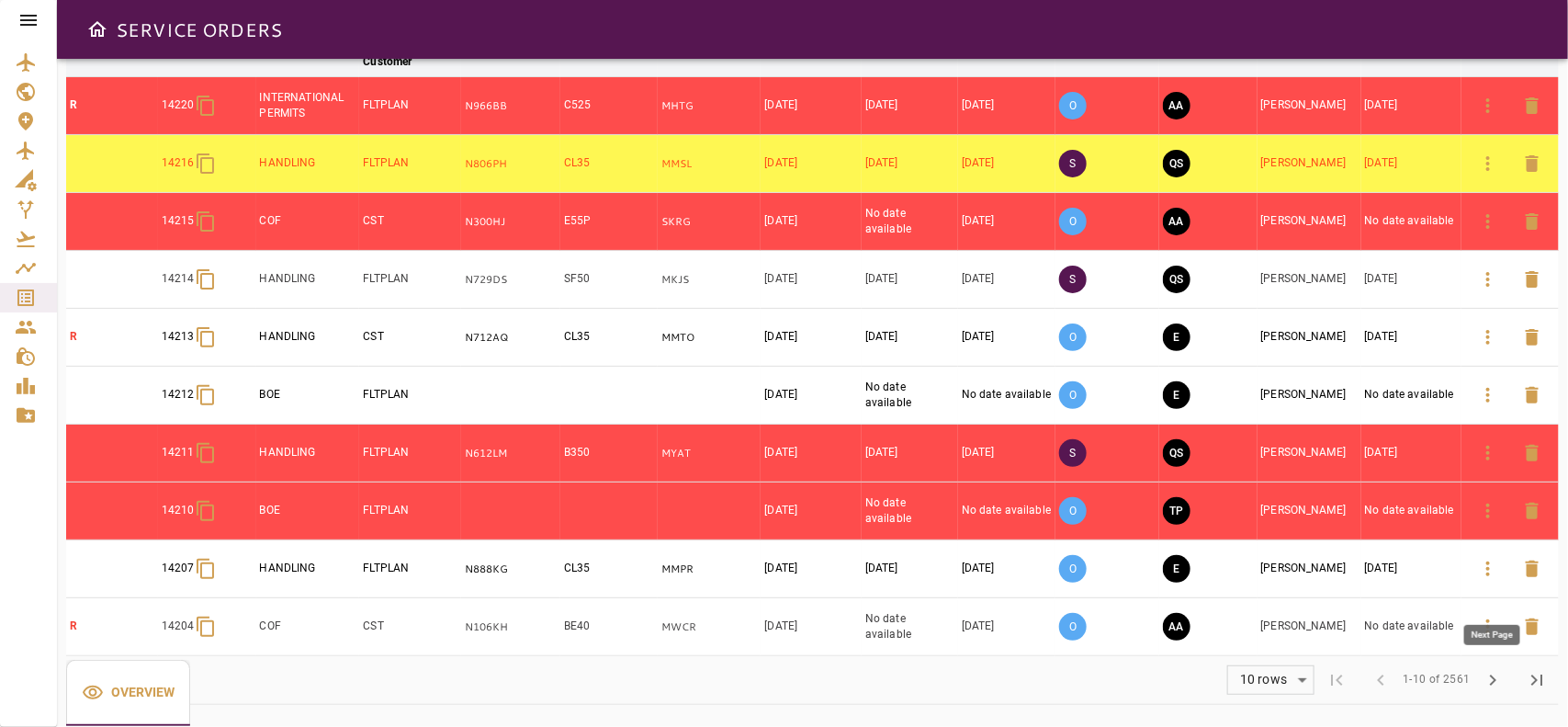 click on "chevron_right" at bounding box center (1493, 680) 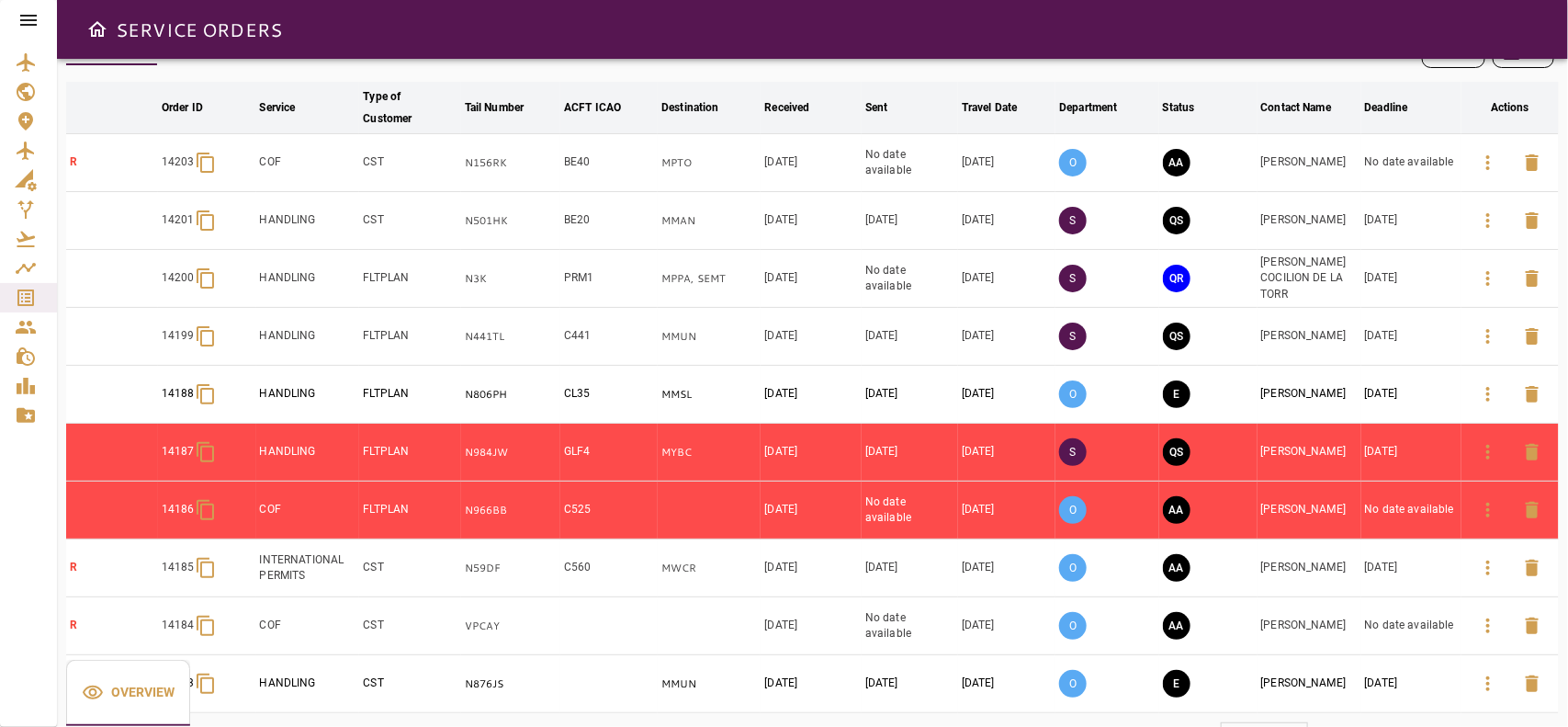 scroll, scrollTop: 119, scrollLeft: 0, axis: vertical 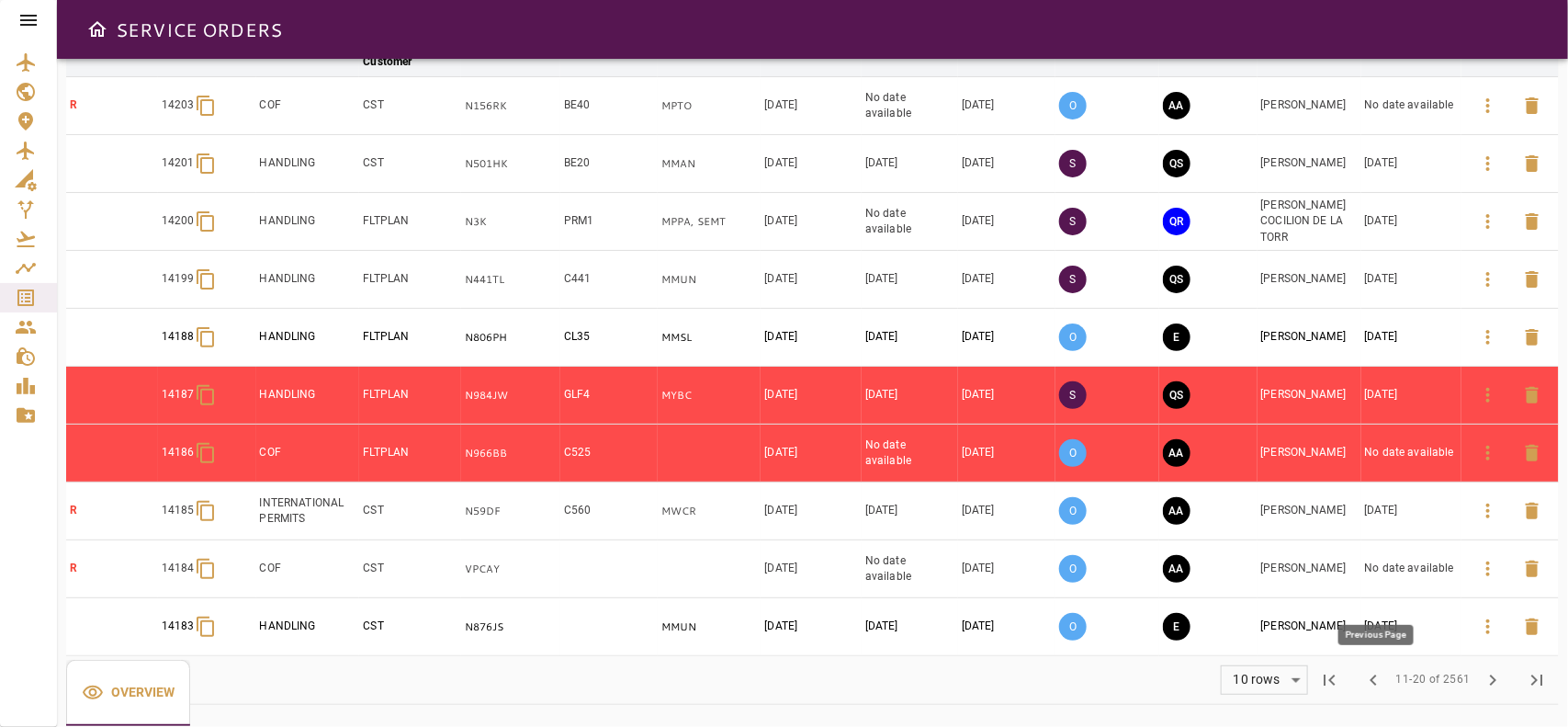 click on "chevron_left" at bounding box center (1374, 680) 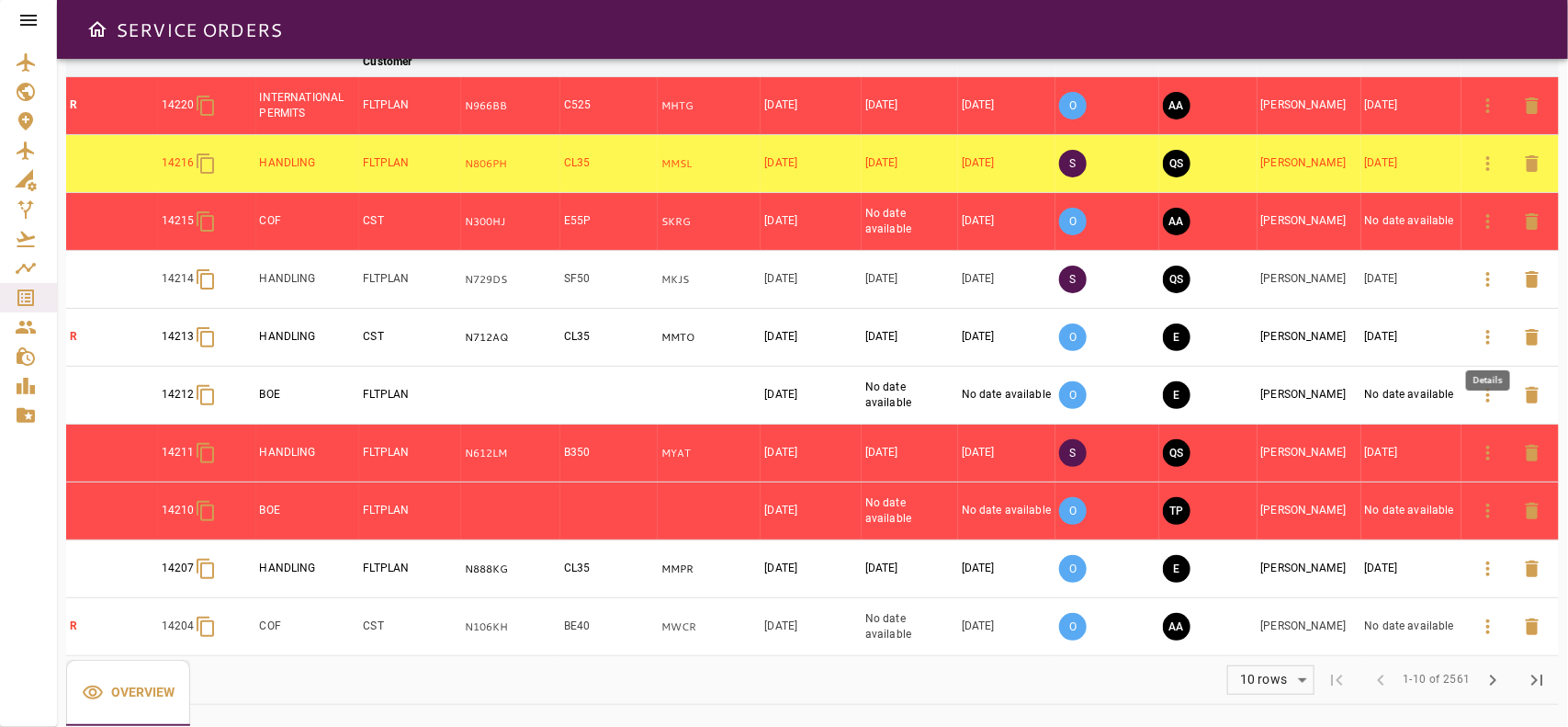 click at bounding box center (1488, 337) 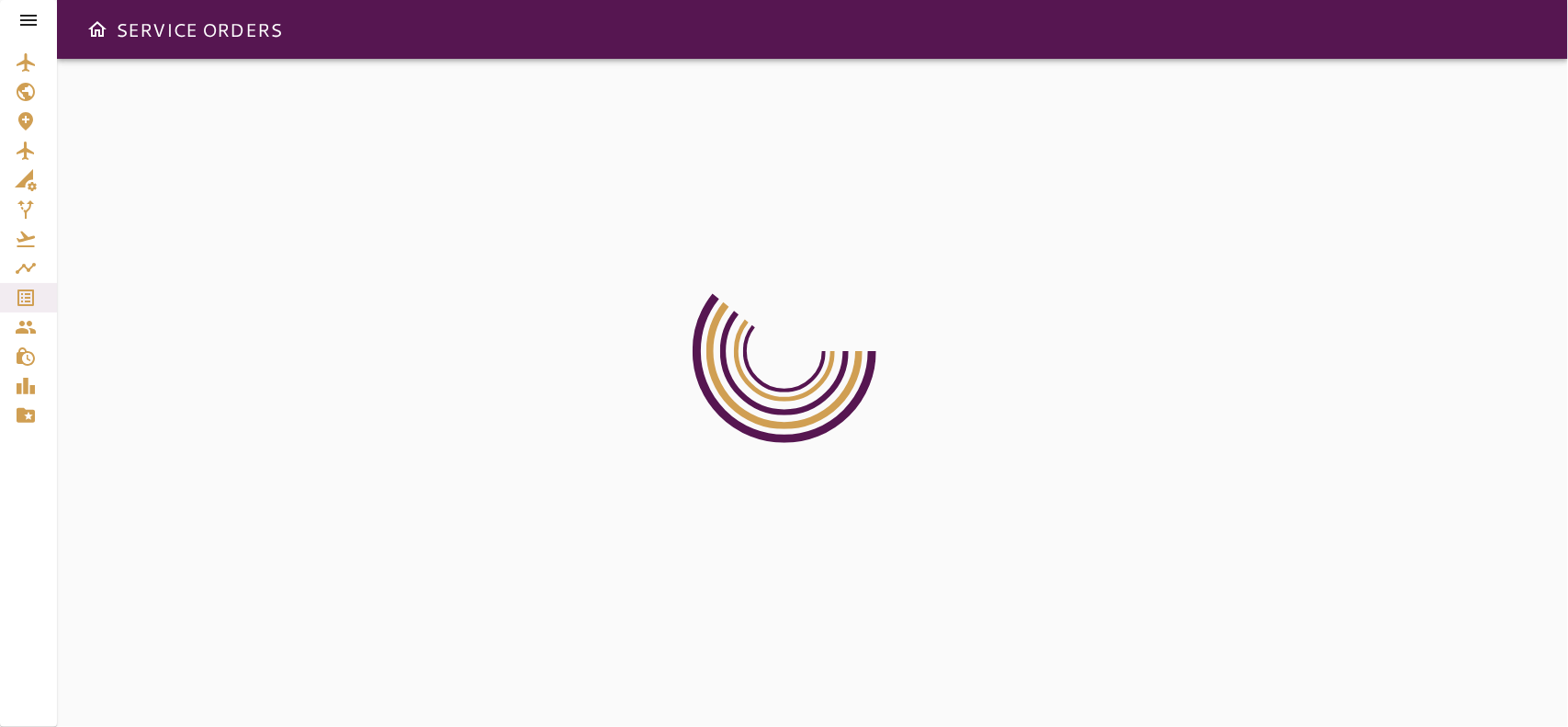 scroll, scrollTop: 0, scrollLeft: 0, axis: both 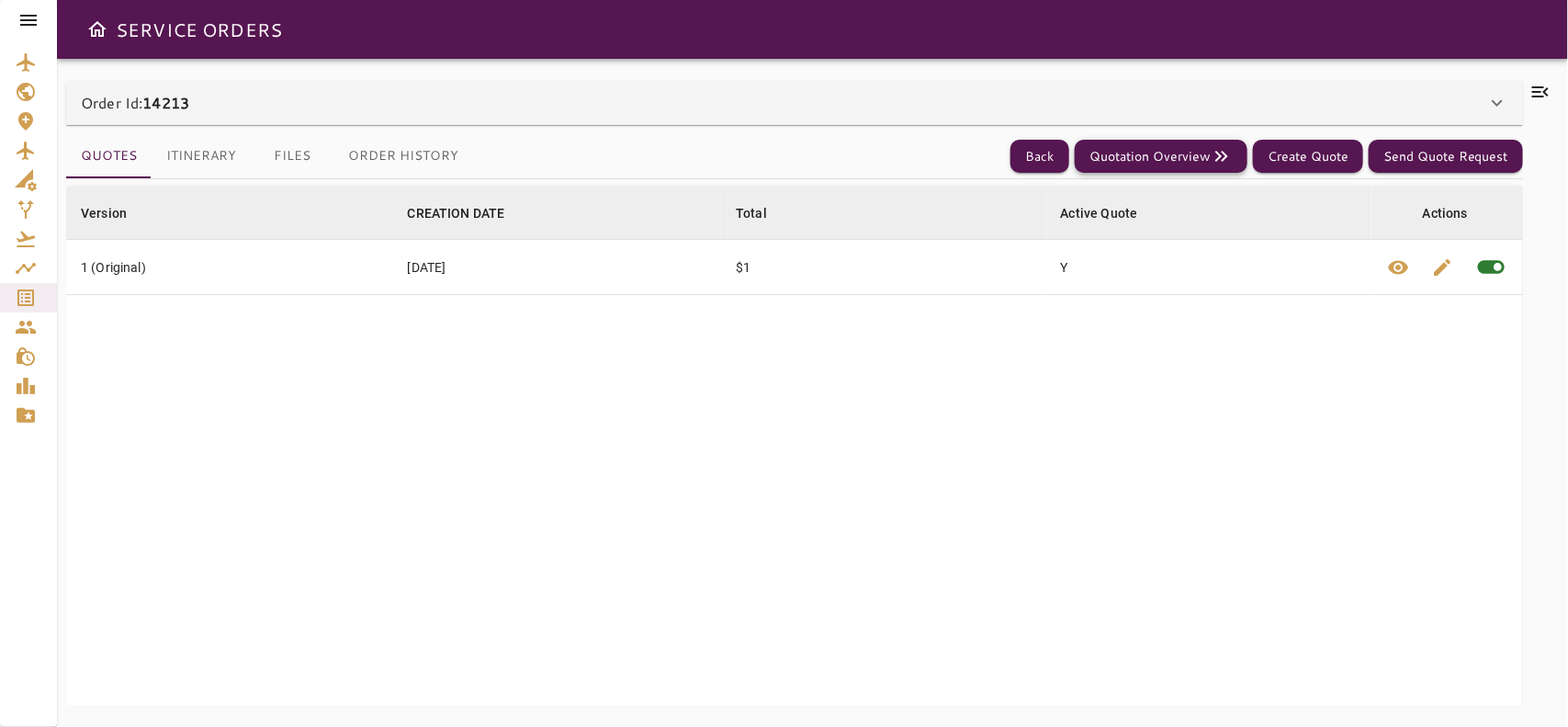 click on "Quotation Overview" at bounding box center [1161, 156] 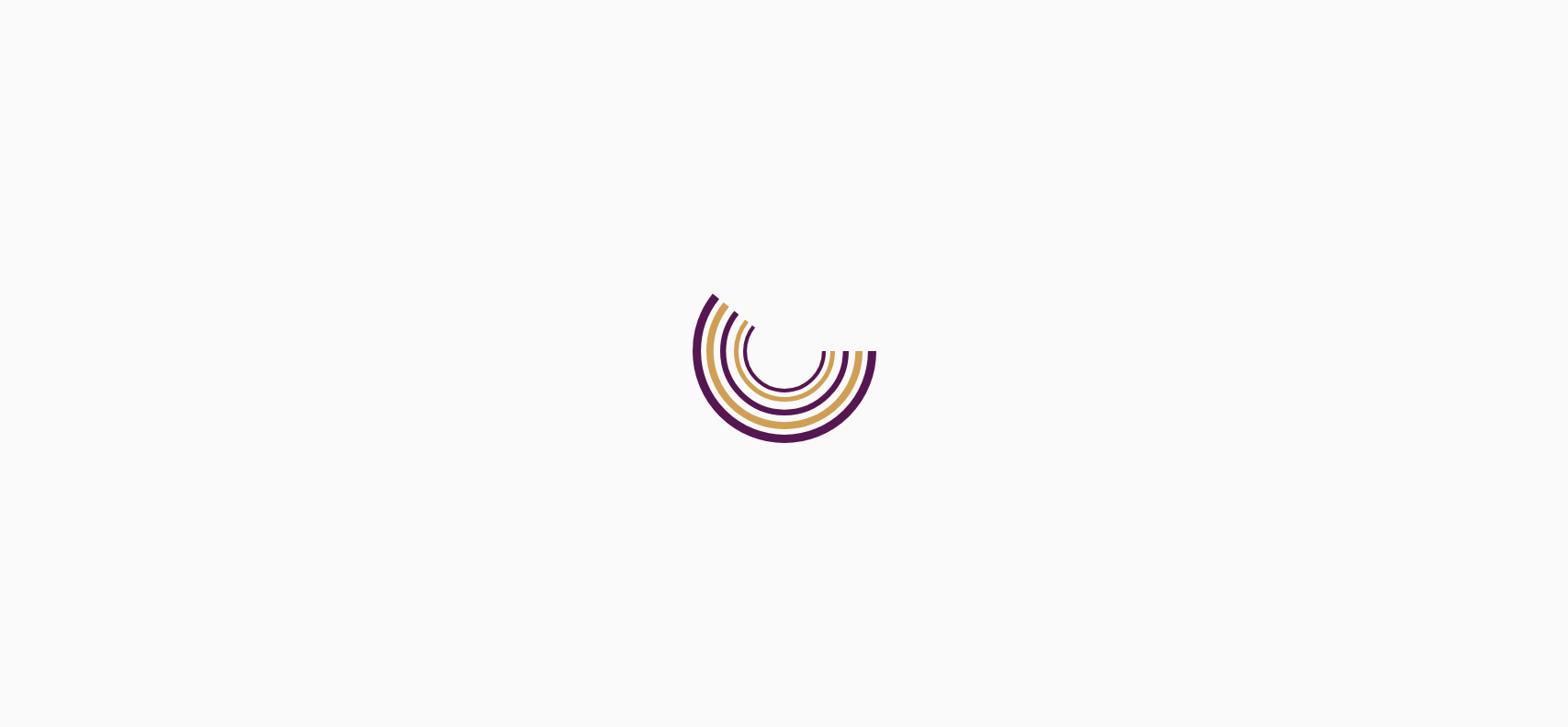 scroll, scrollTop: 0, scrollLeft: 0, axis: both 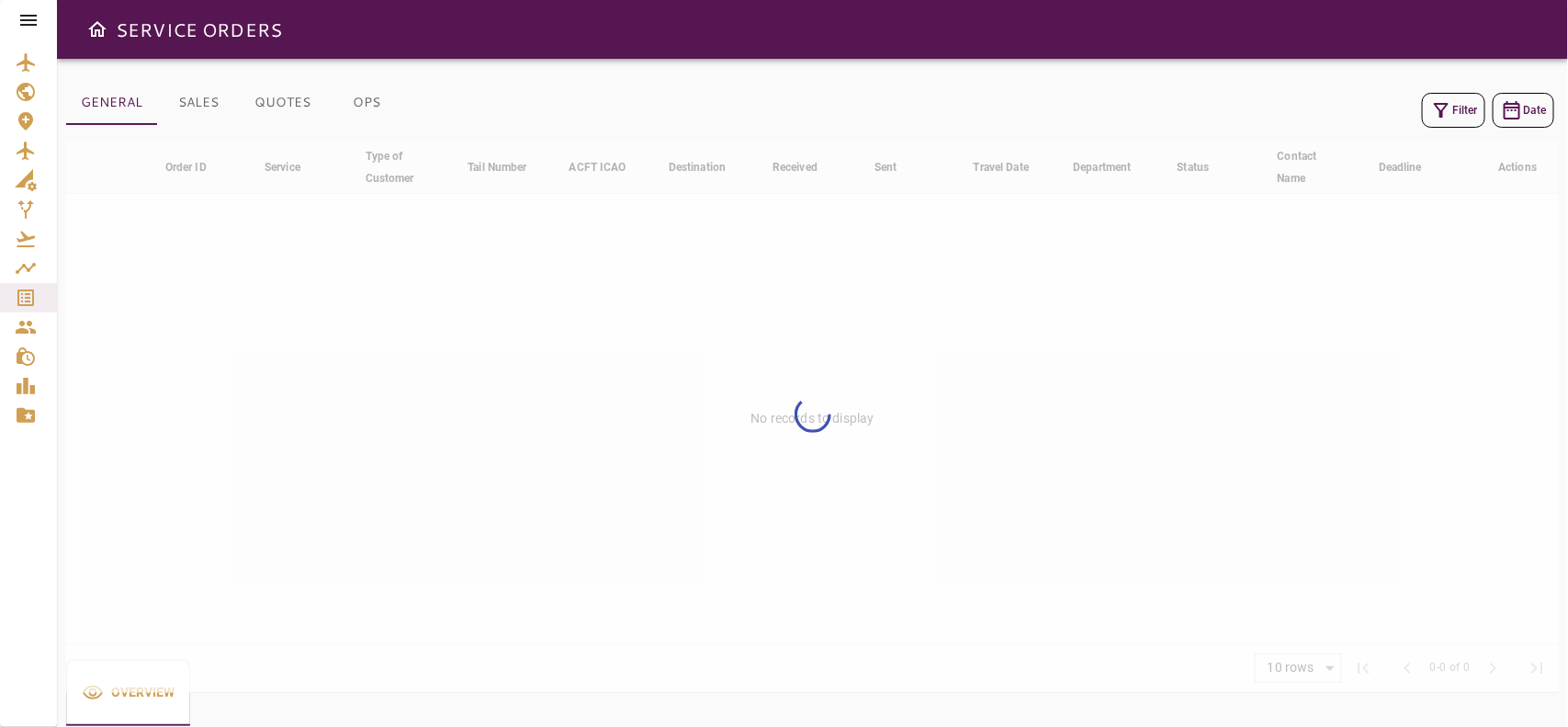 click on "Filter" at bounding box center (1453, 110) 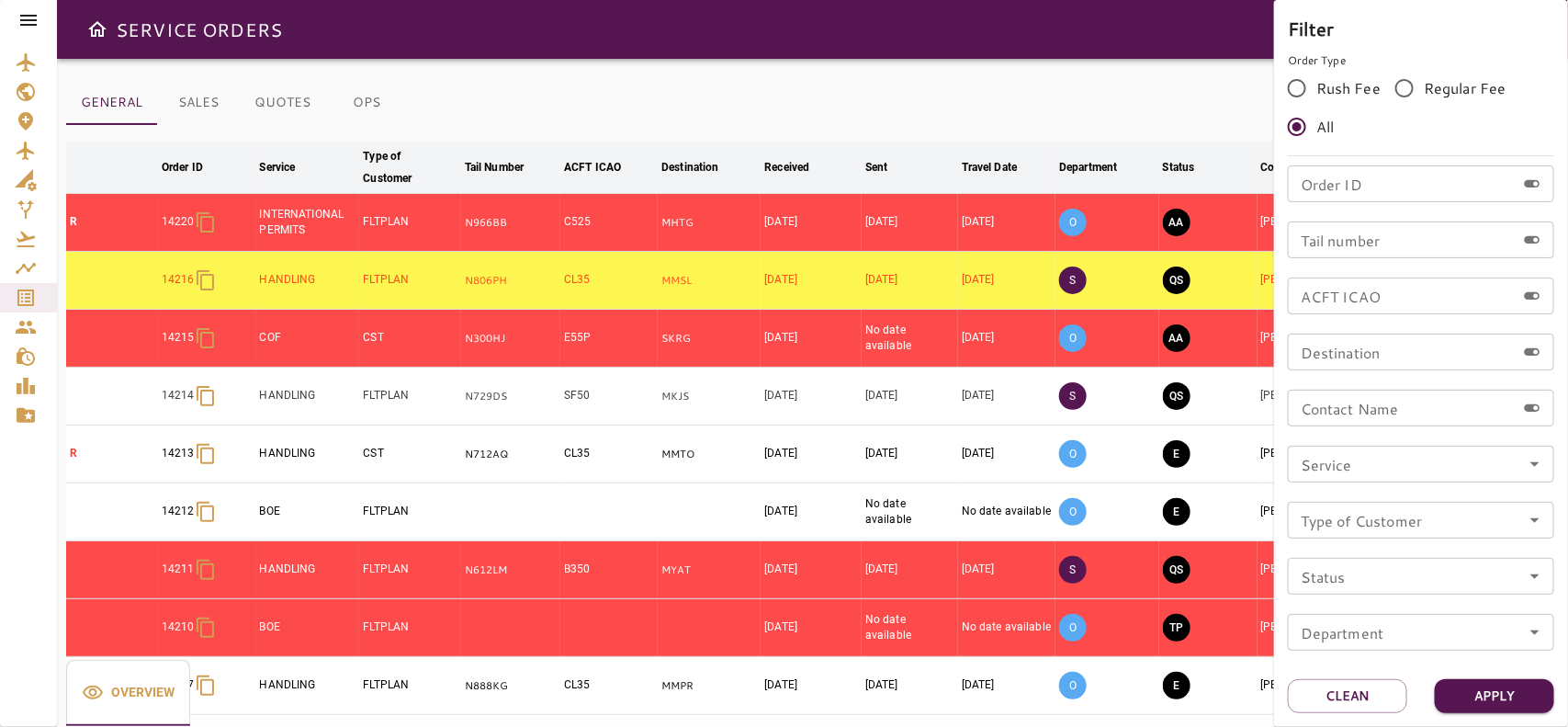 click on "Tail number" at bounding box center [1402, 240] 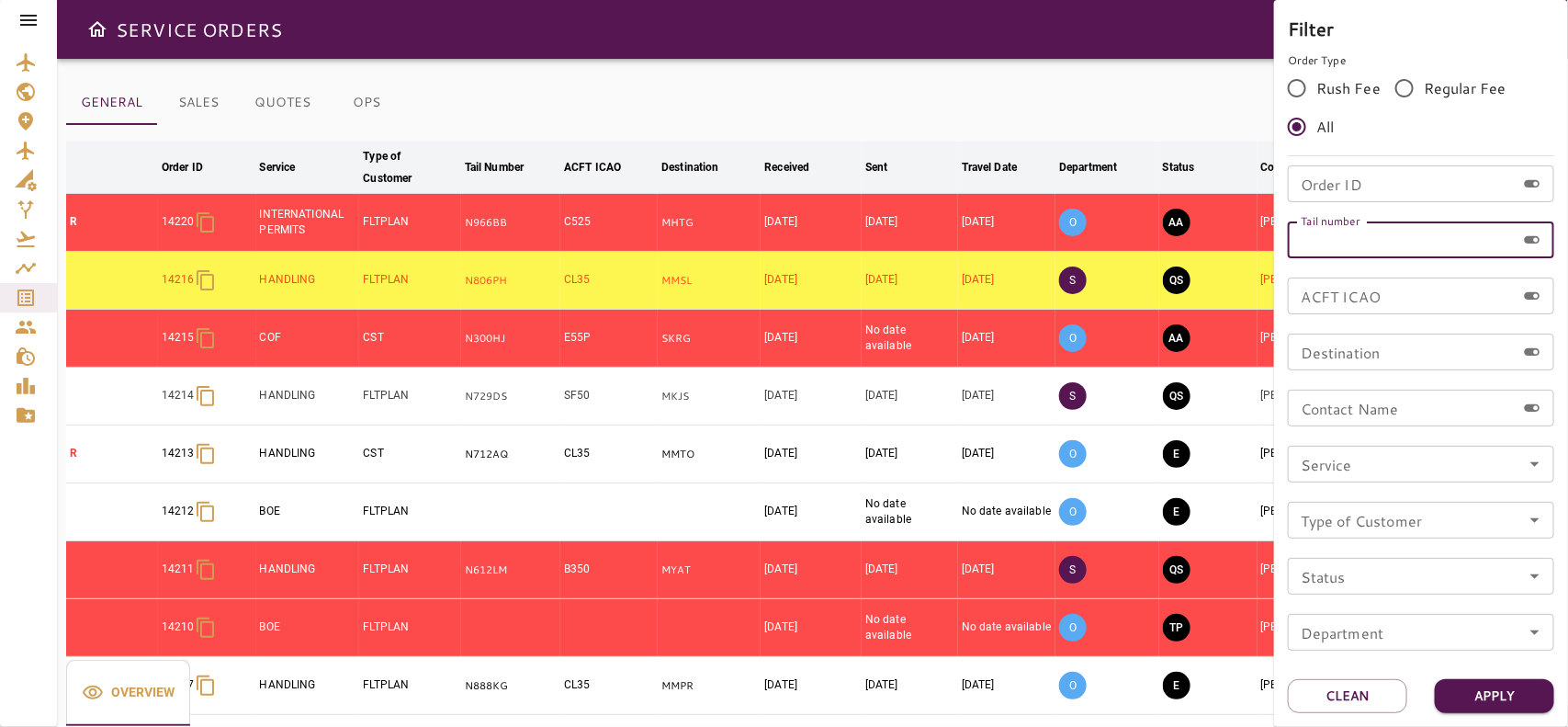 click on "Order ID" at bounding box center [1402, 184] 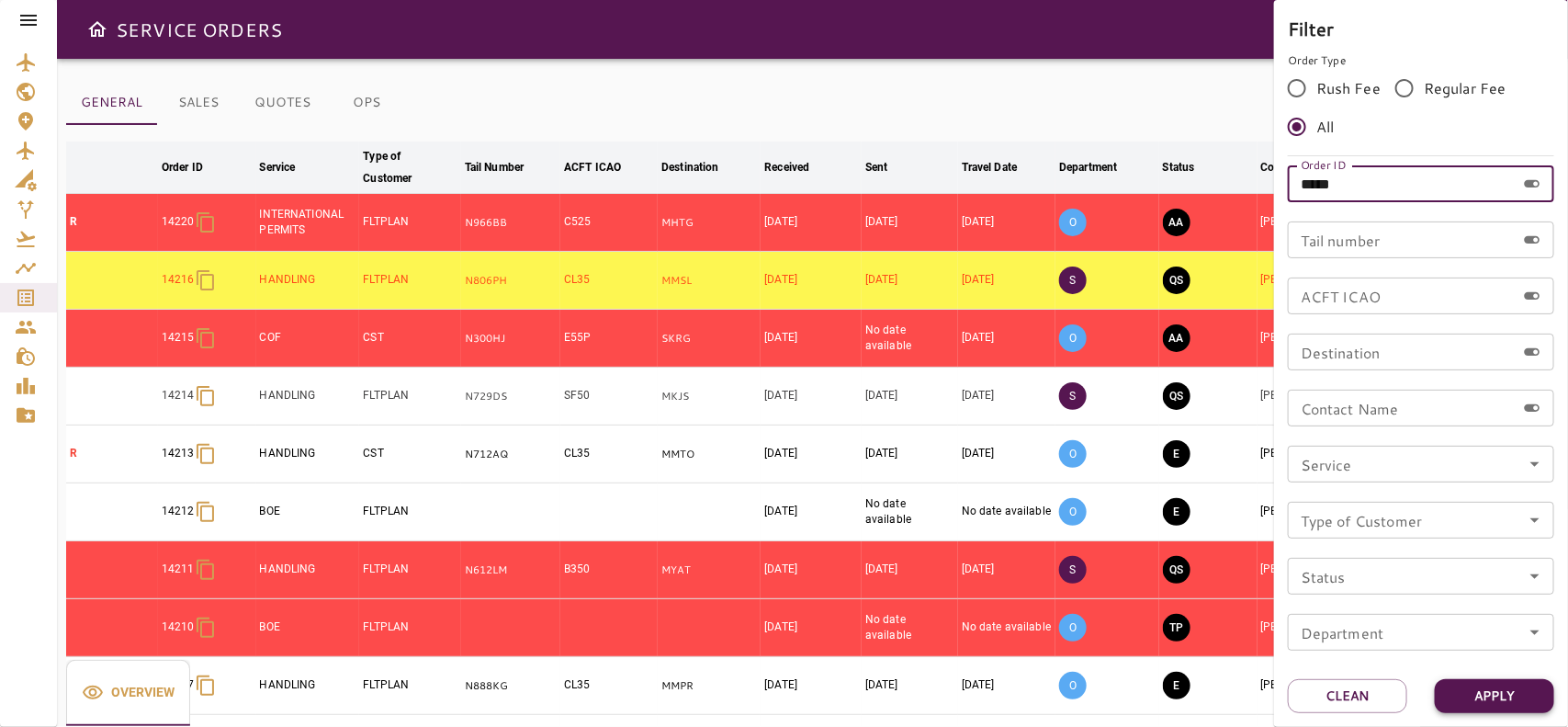type on "*****" 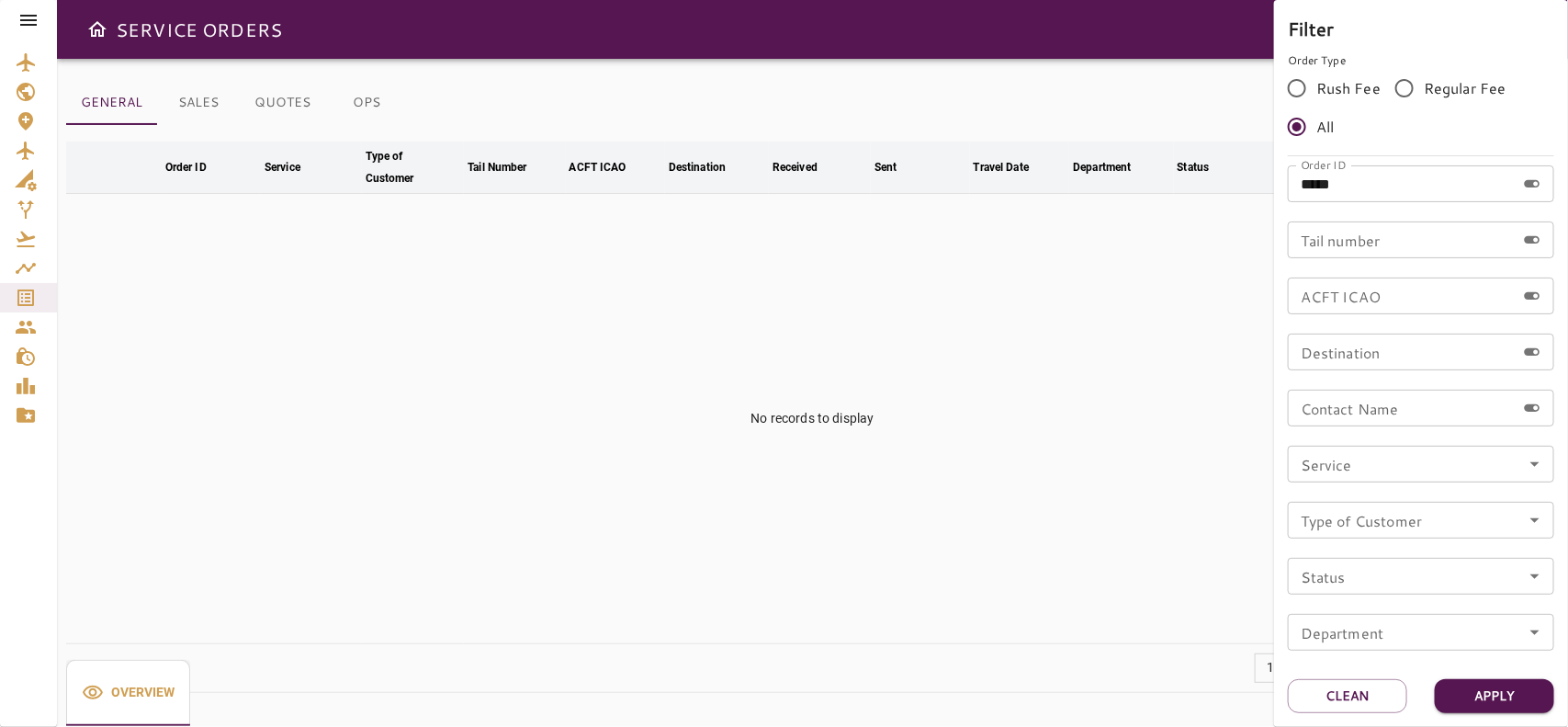 click at bounding box center [784, 363] 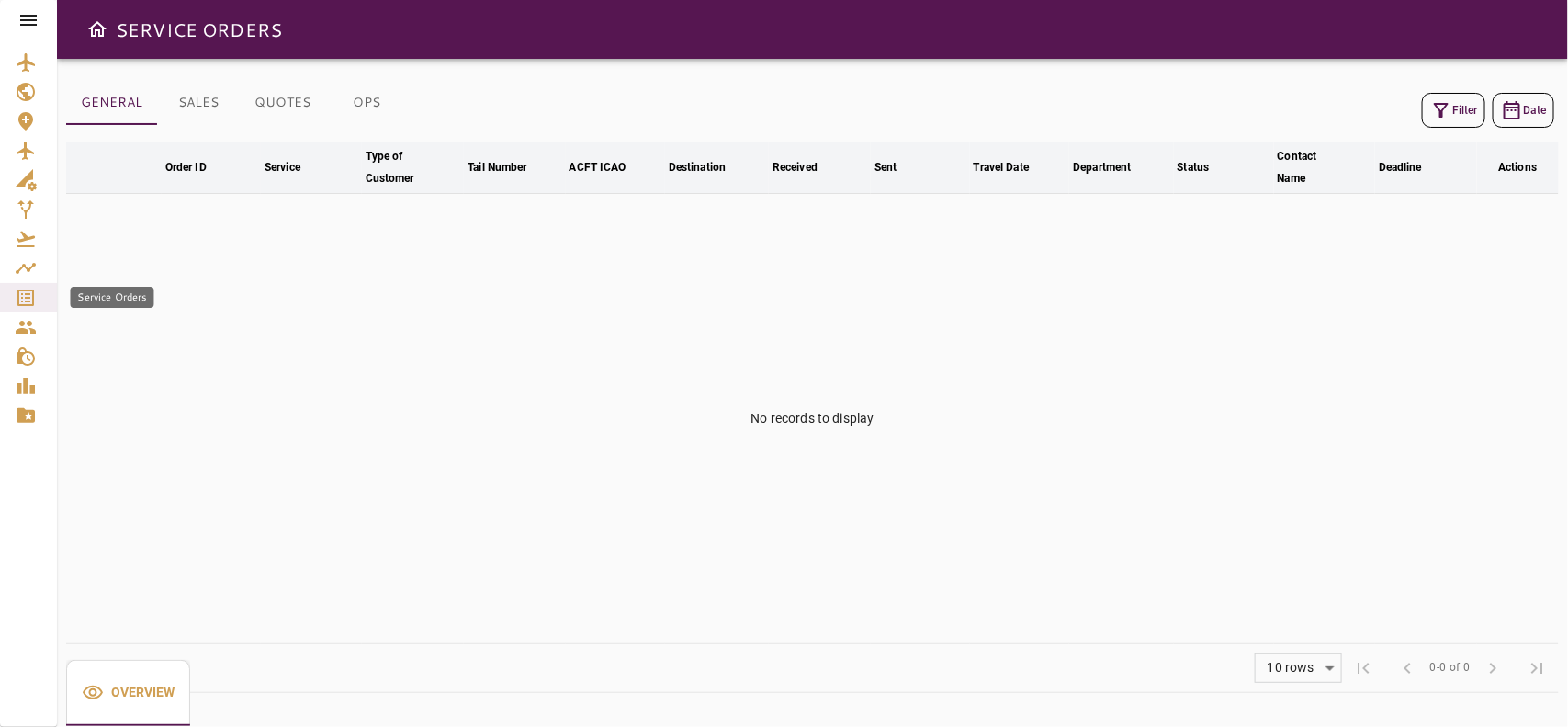 click 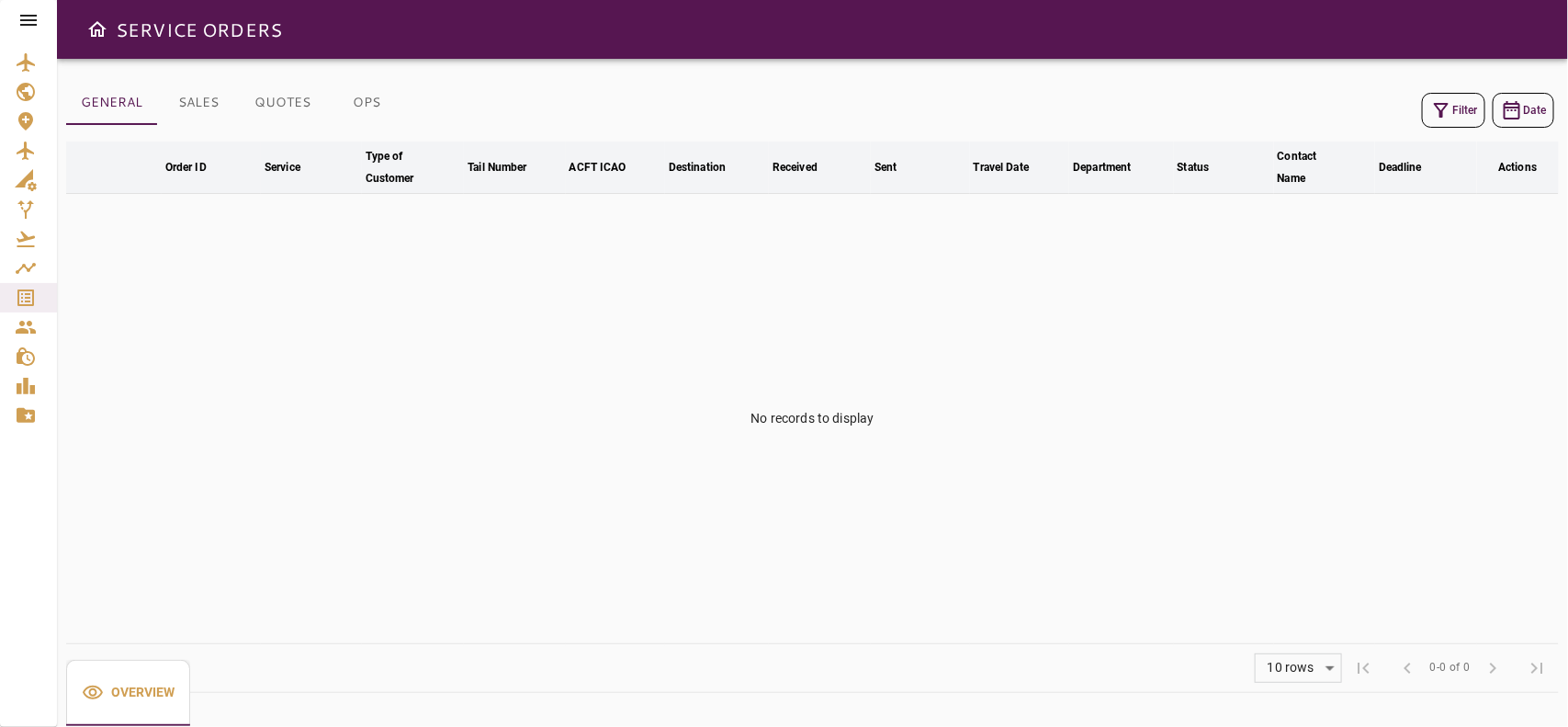 click on "Filter Date" at bounding box center [812, 110] 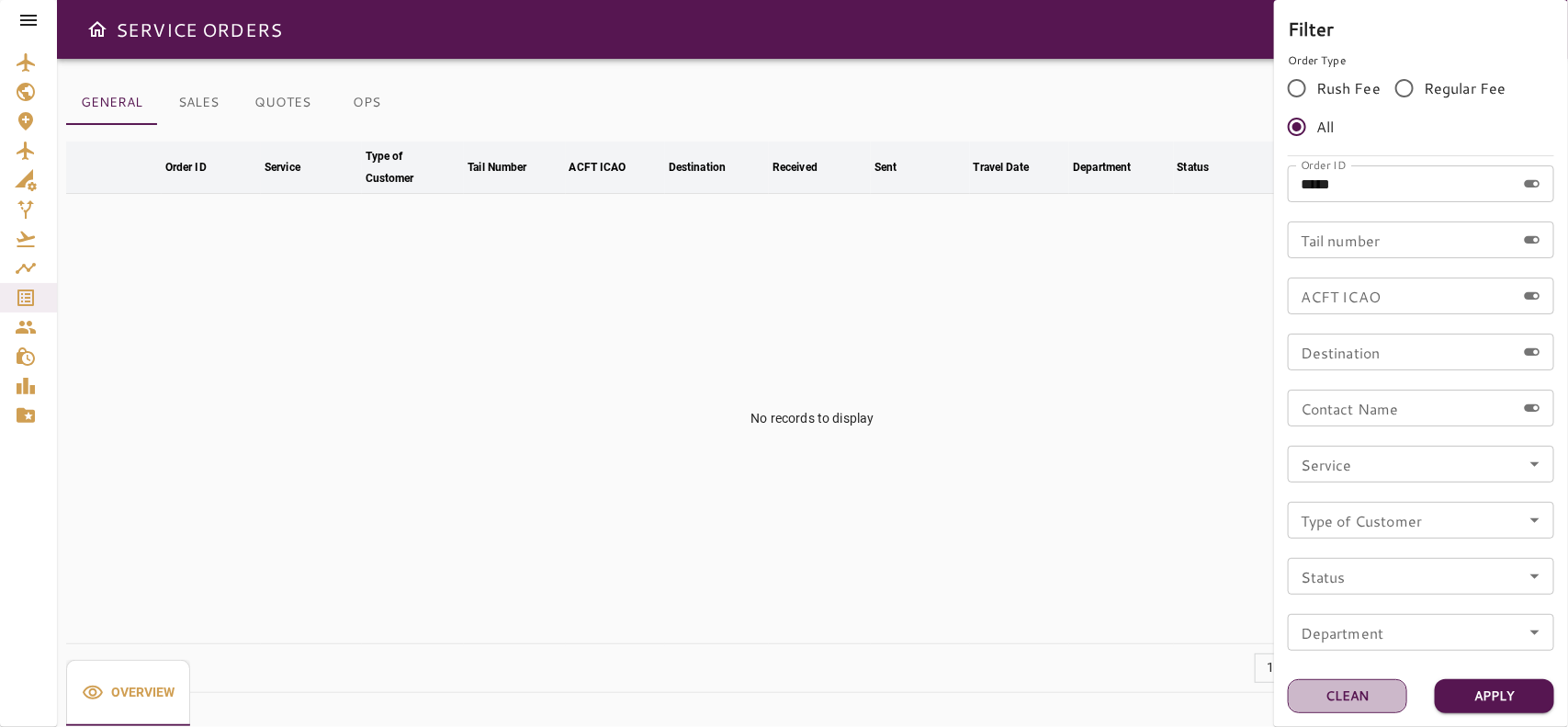 click on "Clean" at bounding box center [1348, 696] 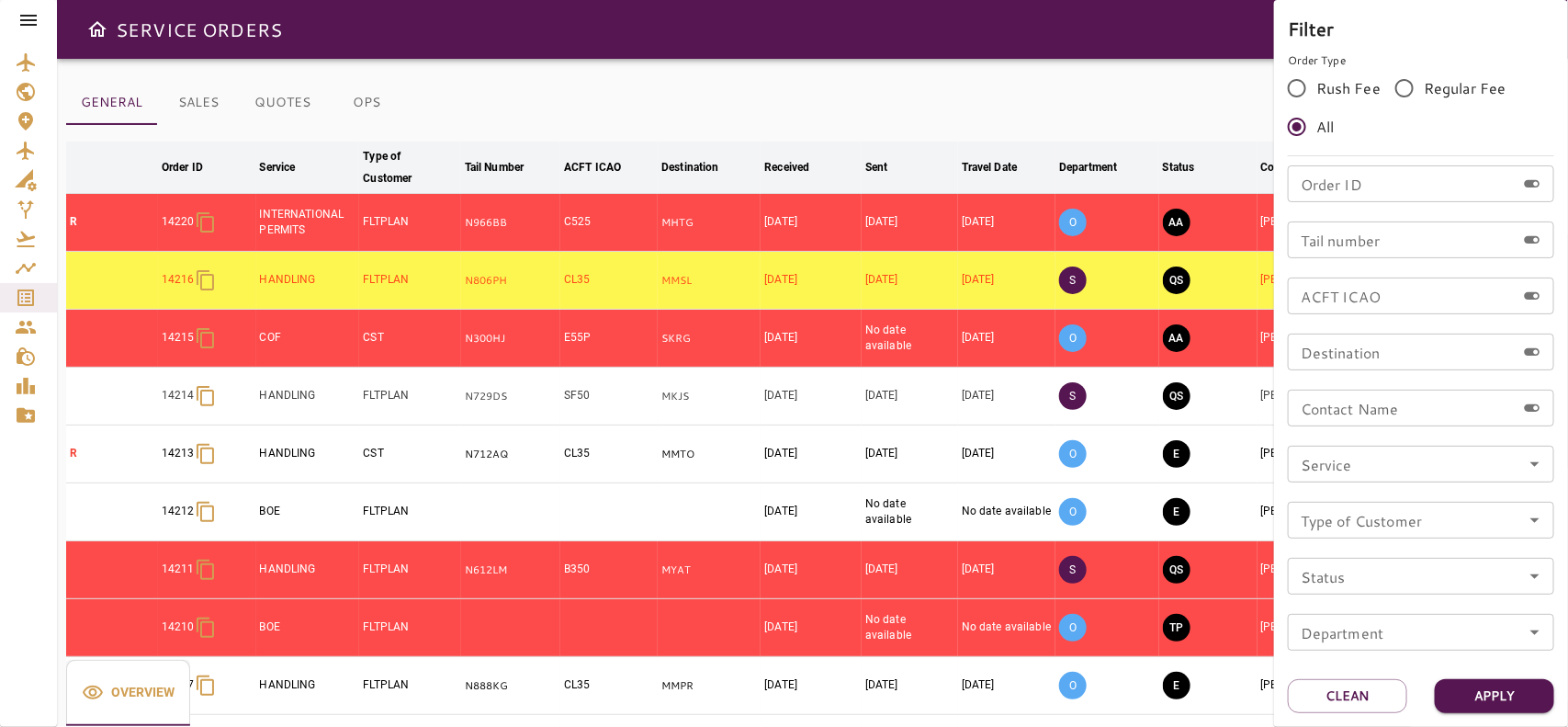 click at bounding box center (784, 363) 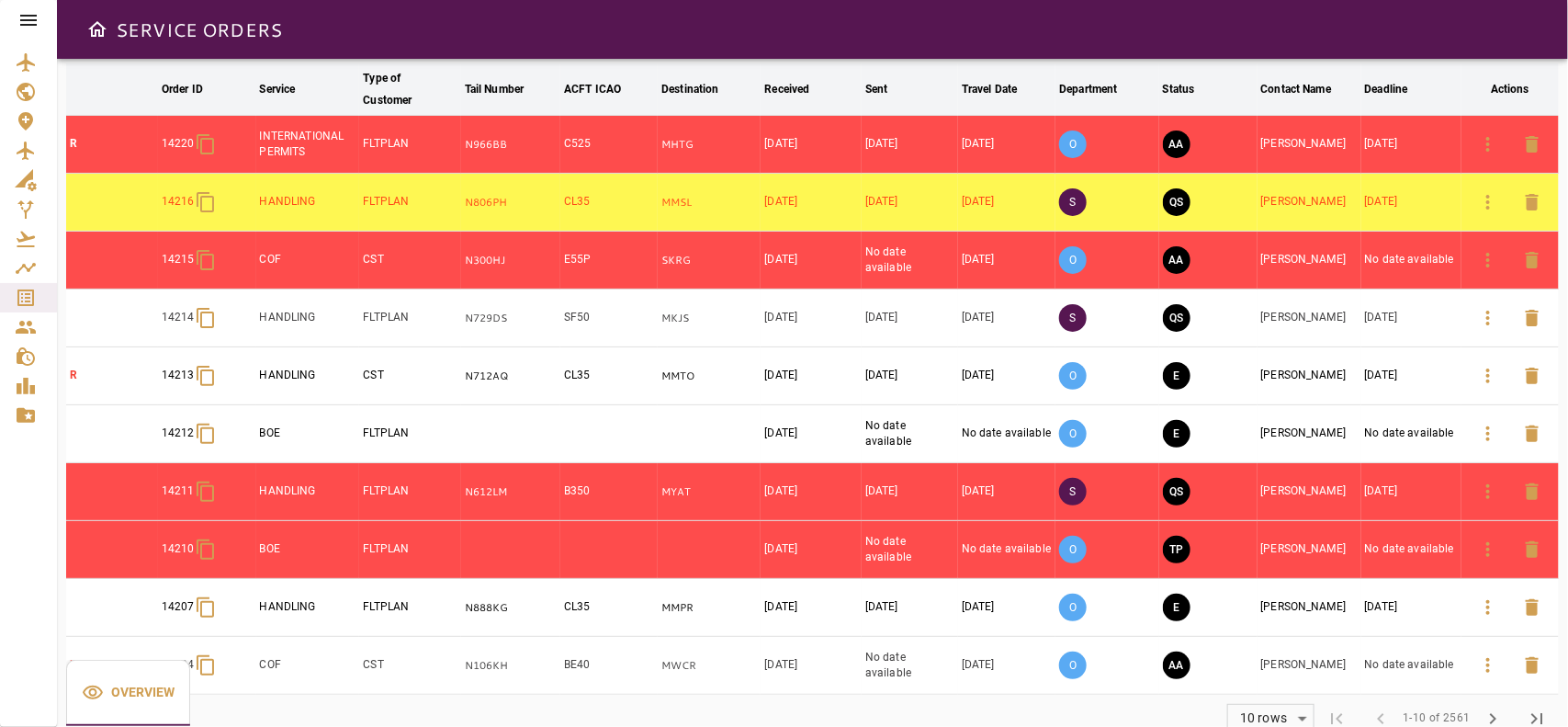 scroll, scrollTop: 119, scrollLeft: 0, axis: vertical 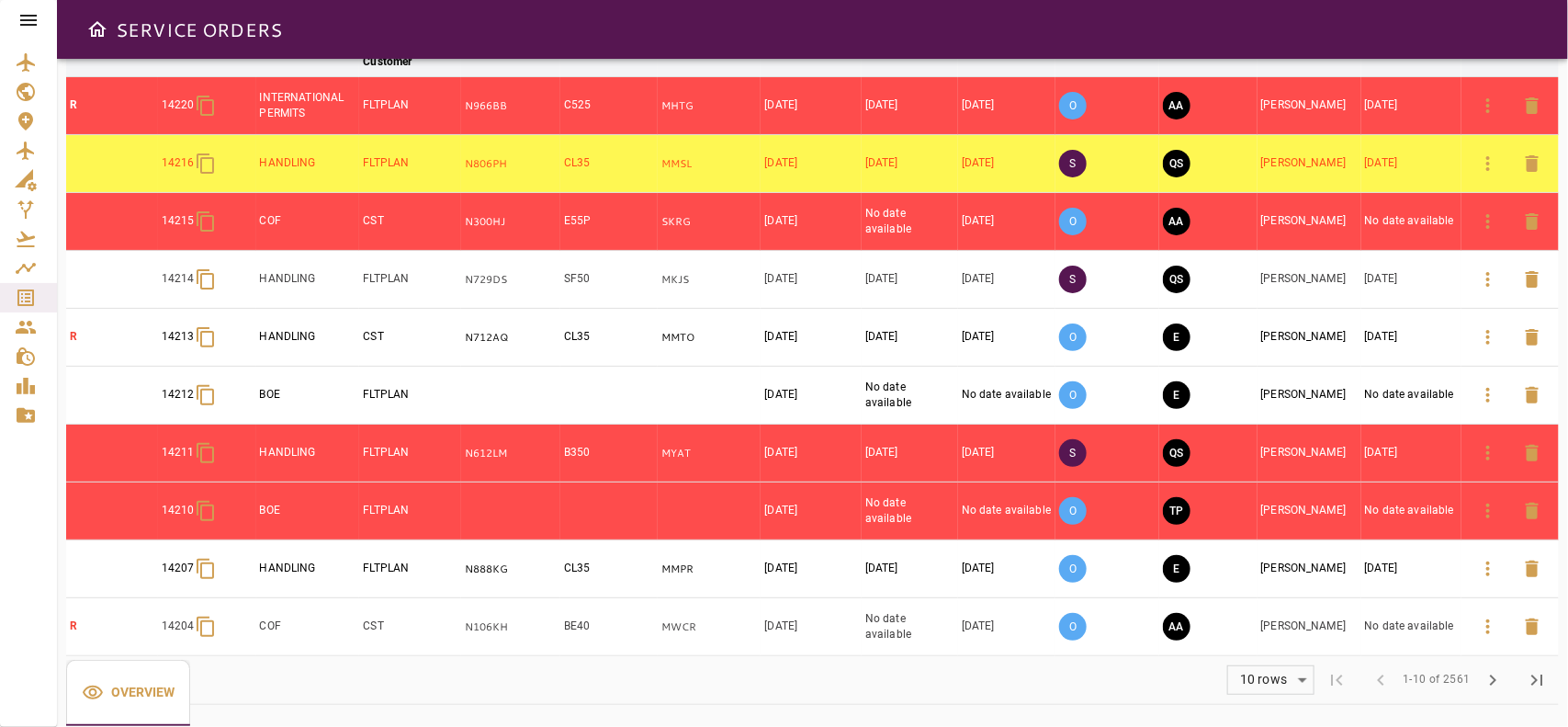 click on "SERVICE ORDERS GENERAL SALES QUOTES OPS  Filter Date arrow_downward Order ID arrow_downward Service arrow_downward Type of Customer arrow_downward Tail Number arrow_downward ACFT ICAO arrow_downward Destination arrow_downward Received arrow_downward Sent arrow_downward Travel Date arrow_downward Department arrow_downward Status arrow_downward Contact Name arrow_downward Deadline arrow_downward Actions R 14220 INTERNATIONAL PERMITS FLTPLAN N966BB C525 MHTG [DATE] [DATE] [DATE] O AA [PERSON_NAME] [DATE] 14216 HANDLING FLTPLAN N806PH CL35 MMSL [DATE] [DATE] [DATE] S QS [PERSON_NAME] [DATE] 14215 COF CST N300HJ E55P SKRG [DATE] No date available [DATE] O AA [PERSON_NAME]  No date available 14214 HANDLING FLTPLAN N729DS SF50 MKJS [DATE] [DATE] [DATE] S QS [PERSON_NAME] [DATE] R 14213 HANDLING CST N712AQ CL35 MMTO [DATE] [DATE] [DATE] O E [PERSON_NAME] [DATE] 14212 BOE FLTPLAN [DATE] No date available" at bounding box center [784, 363] 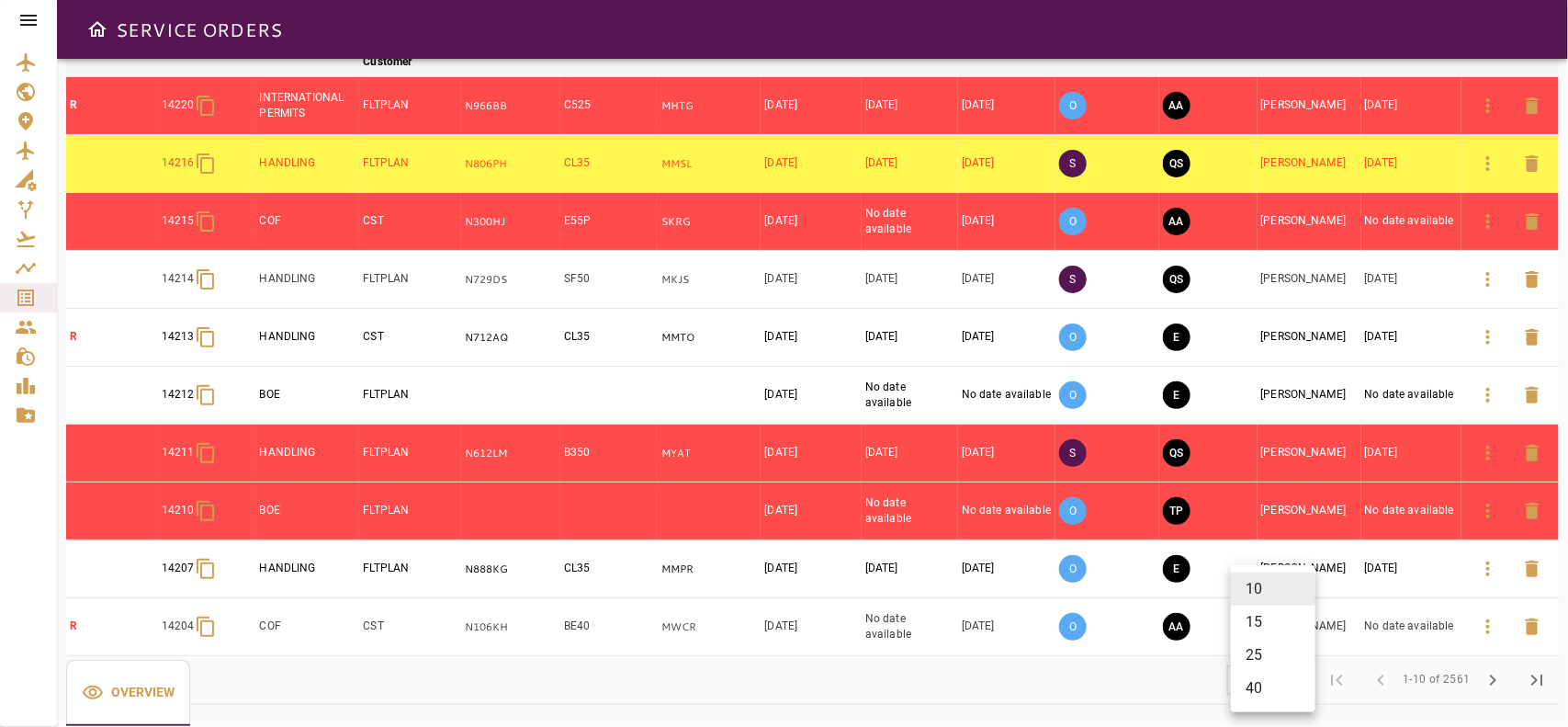 click at bounding box center [784, 363] 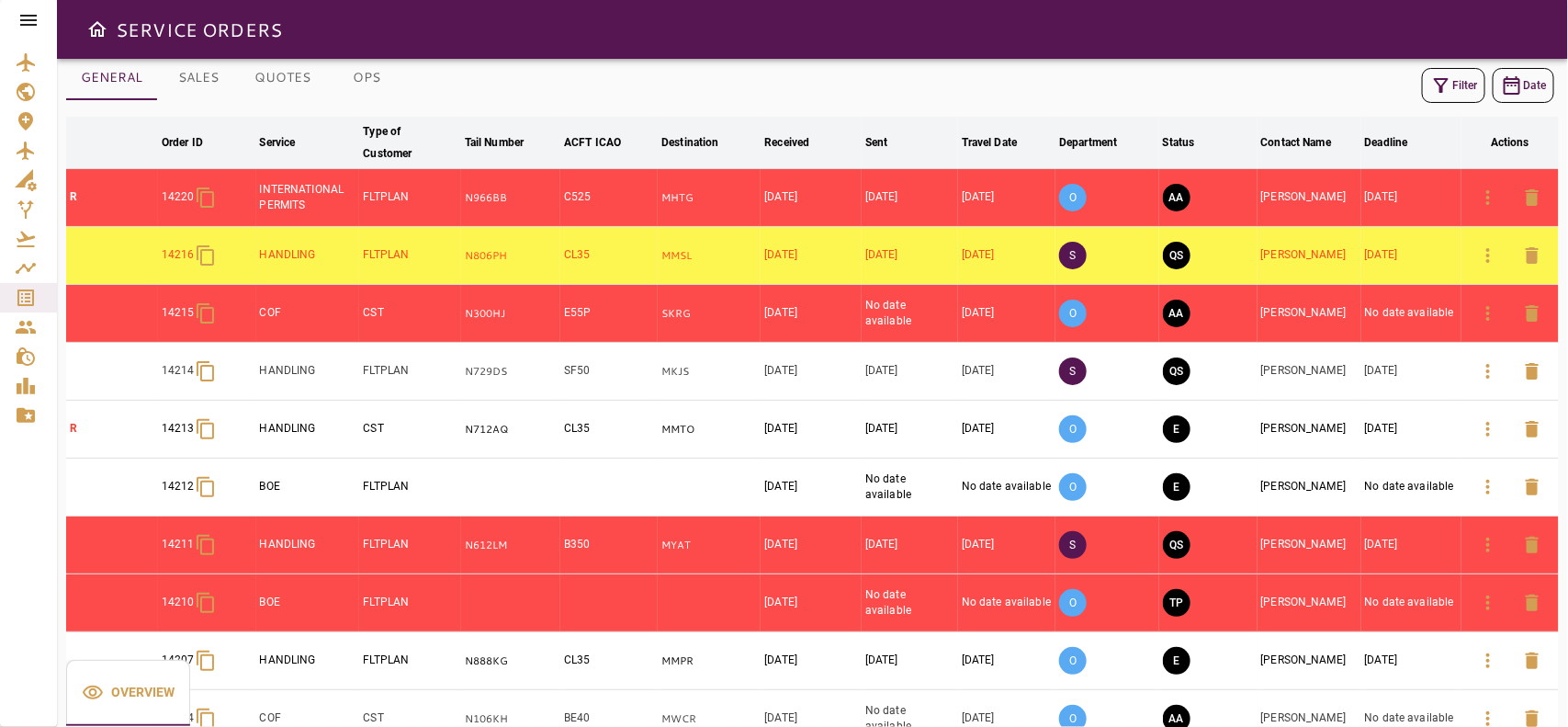 scroll, scrollTop: 0, scrollLeft: 0, axis: both 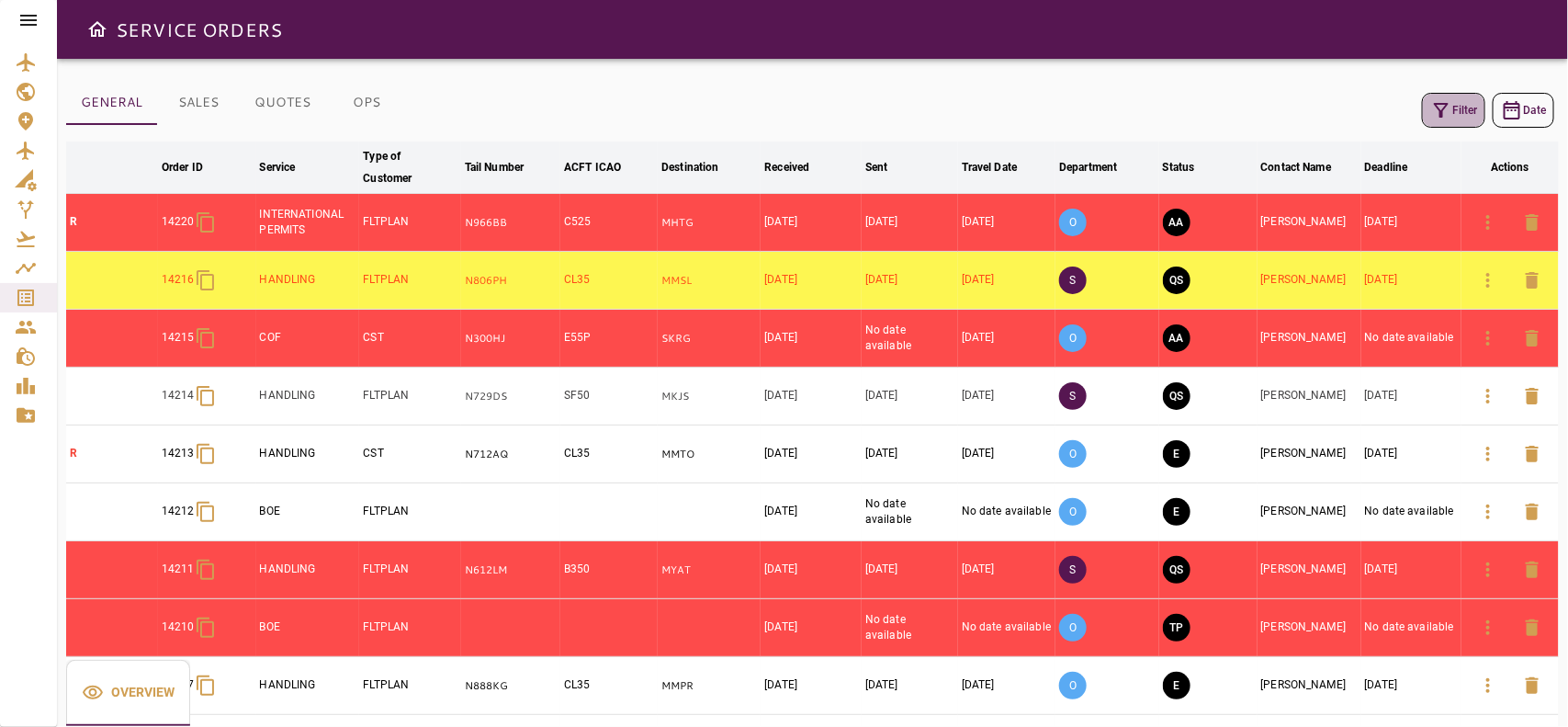 click on "Filter" at bounding box center (1453, 110) 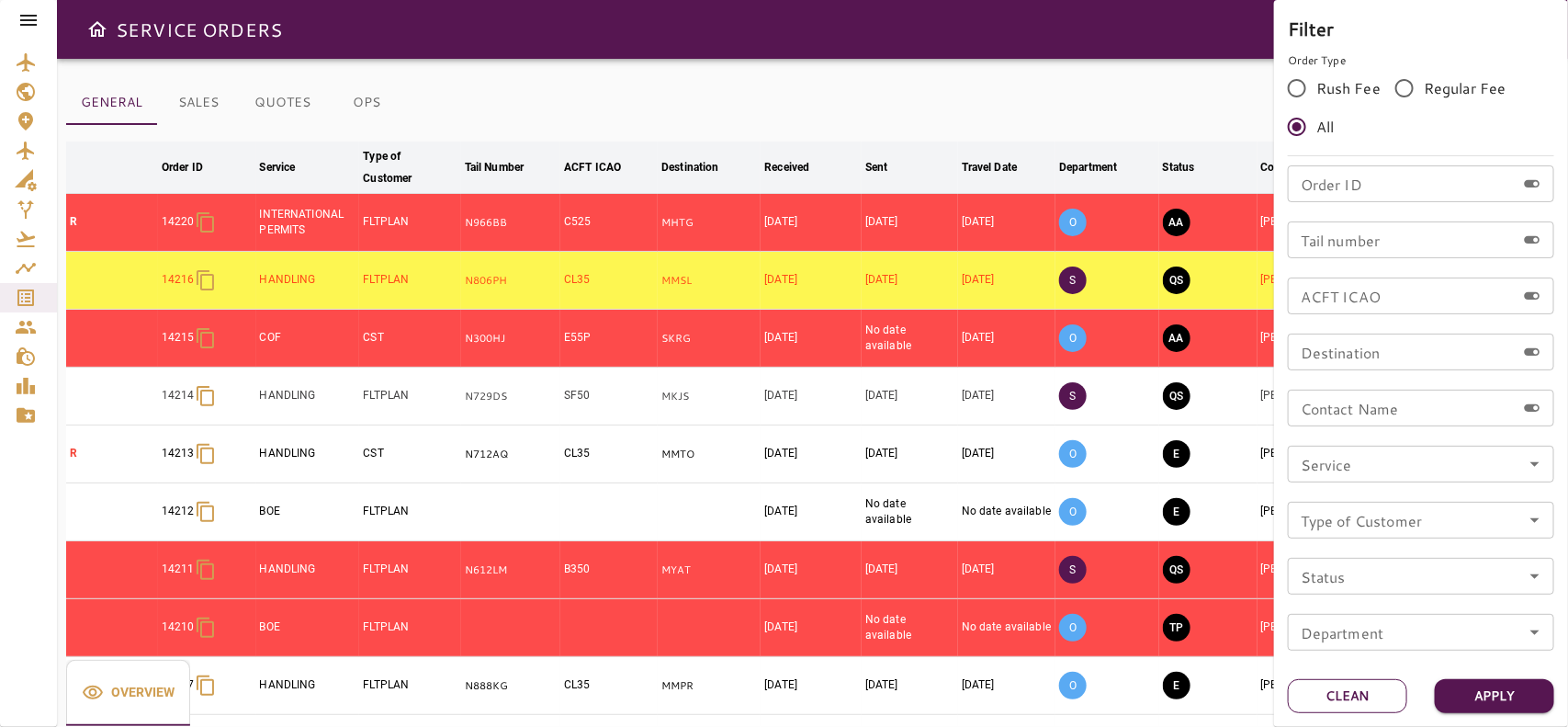 click on "Clean" at bounding box center [1348, 696] 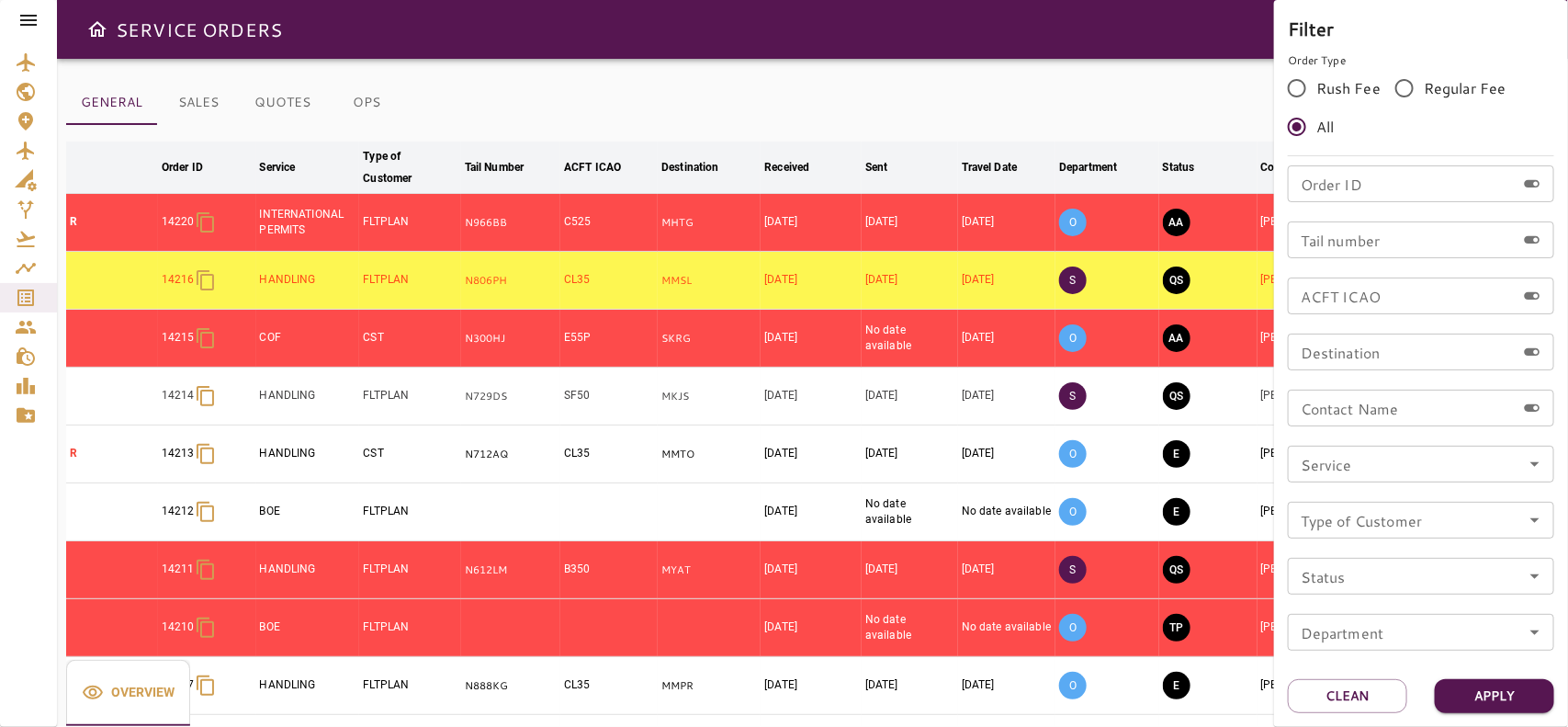 click on "Tail number" at bounding box center (1402, 240) 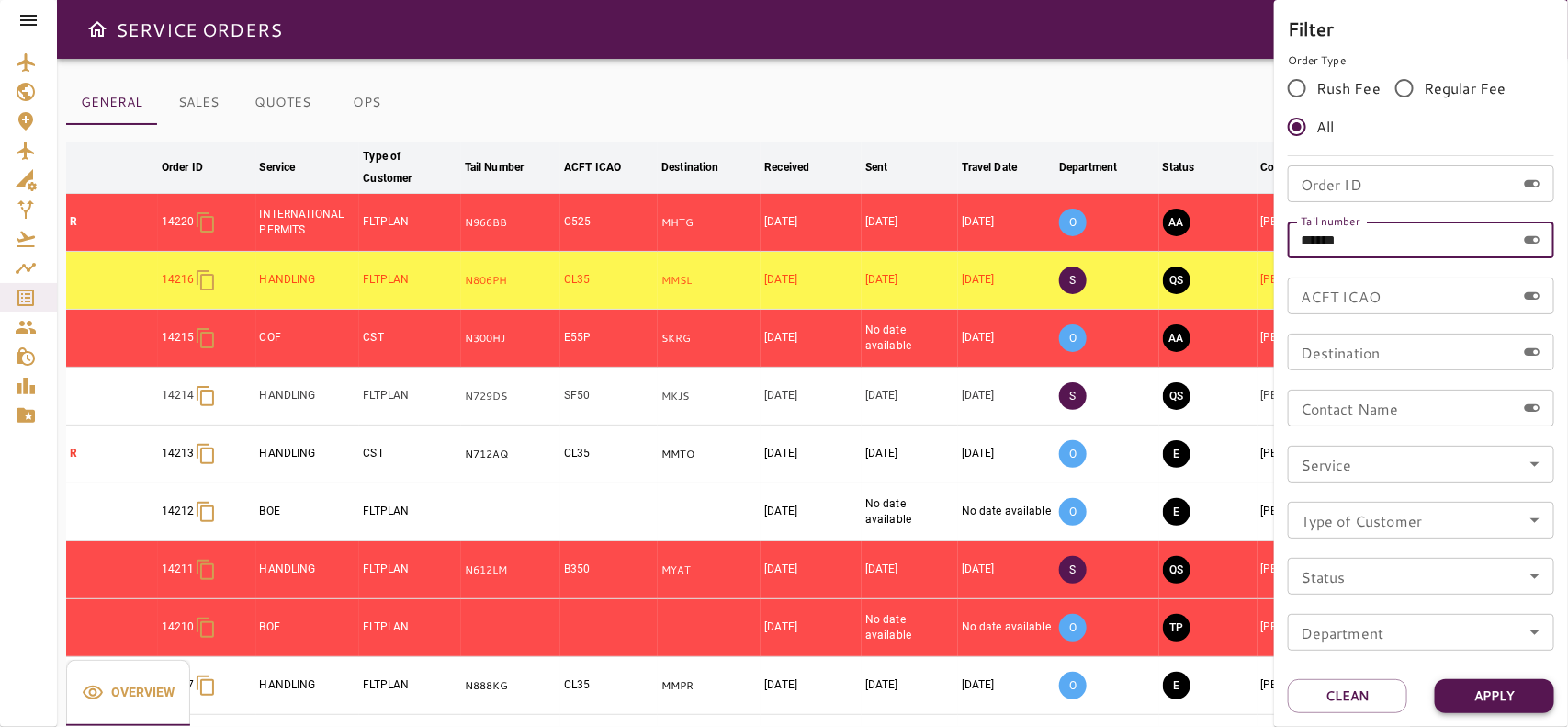 type on "******" 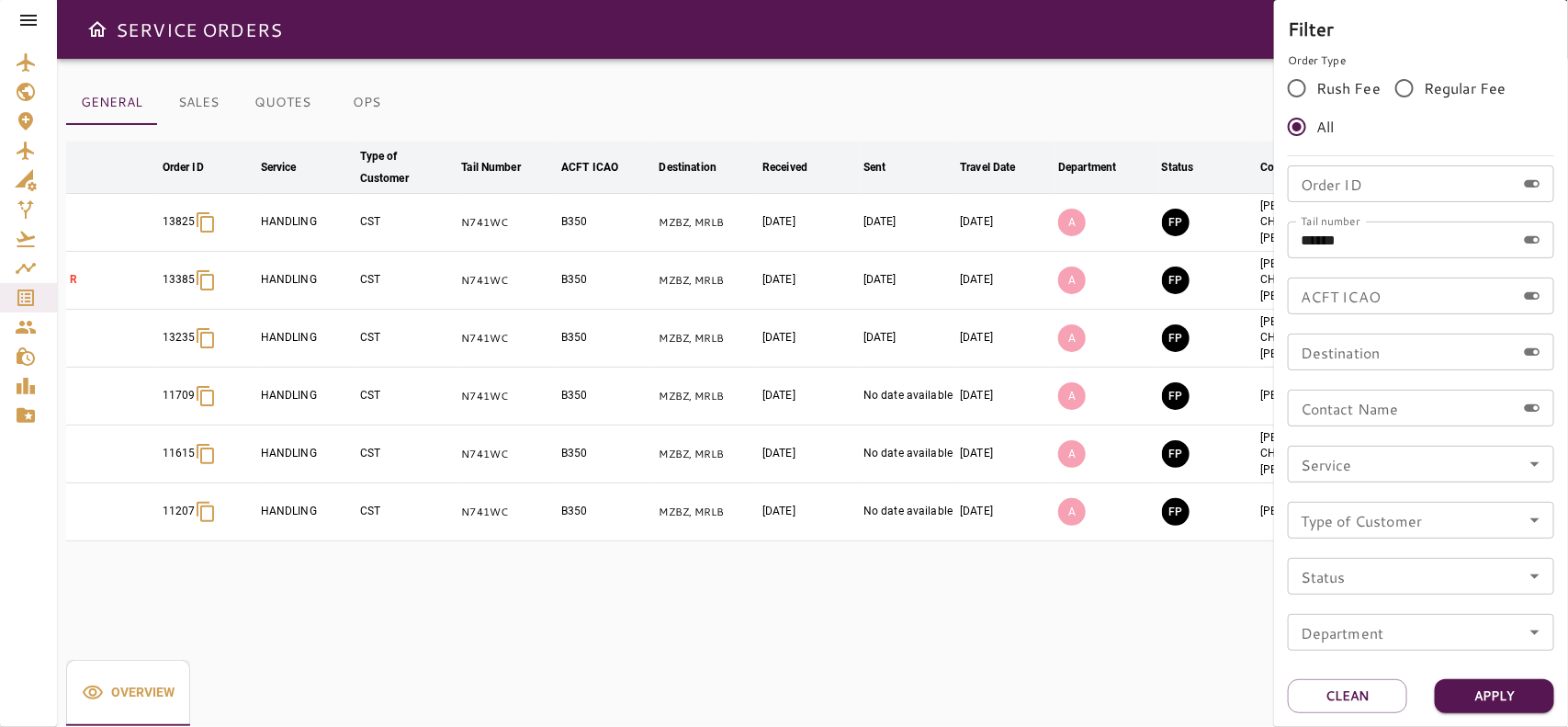 click at bounding box center (784, 363) 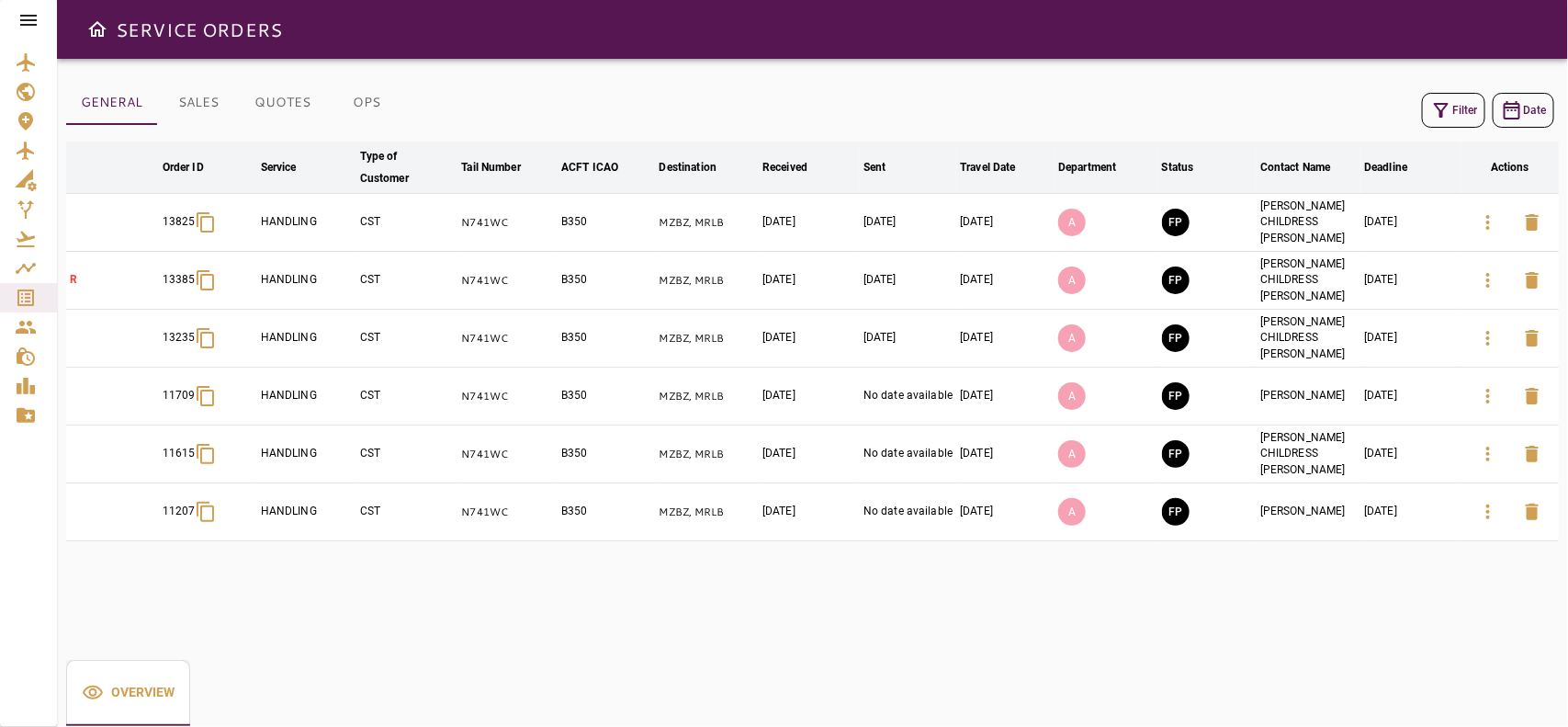 click on "Filter" at bounding box center (1453, 110) 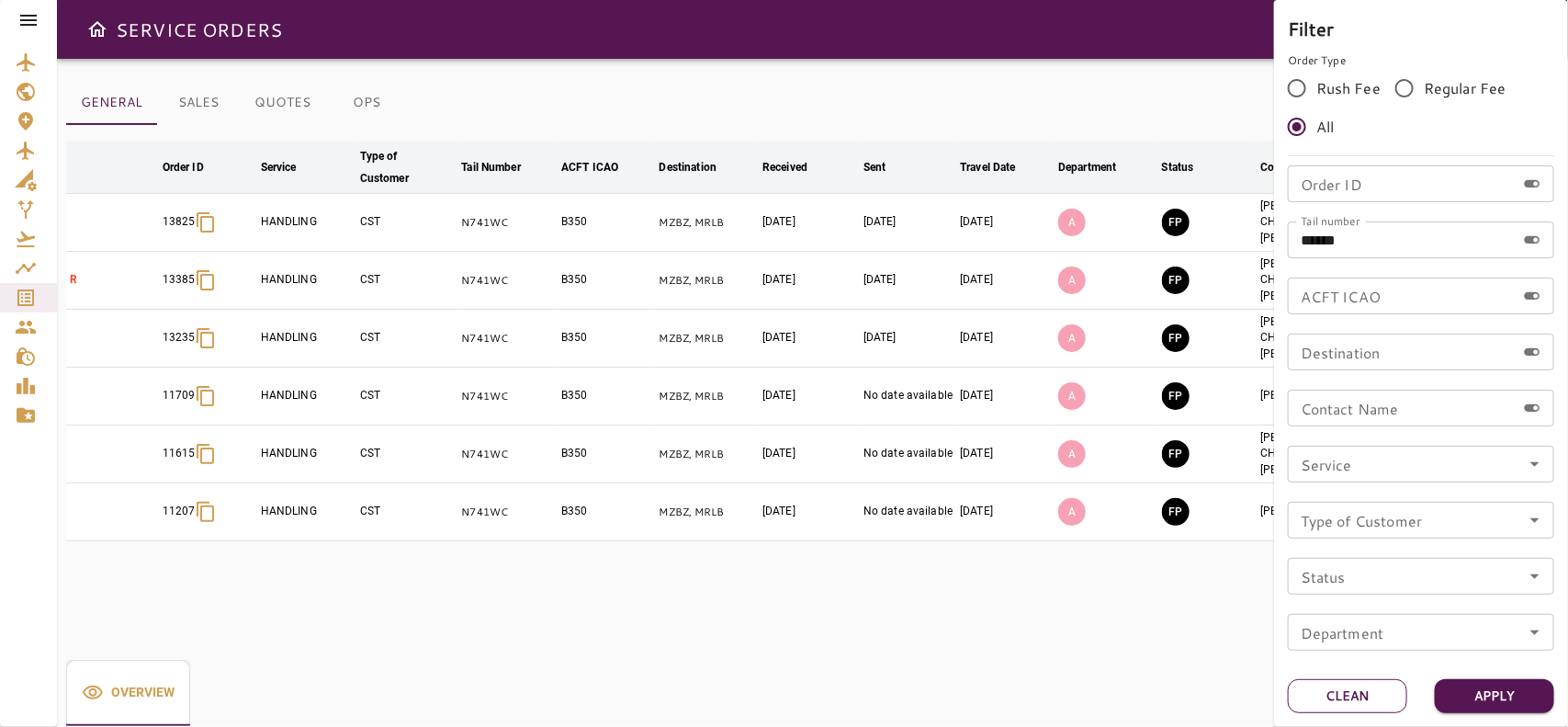click on "Clean" at bounding box center [1348, 696] 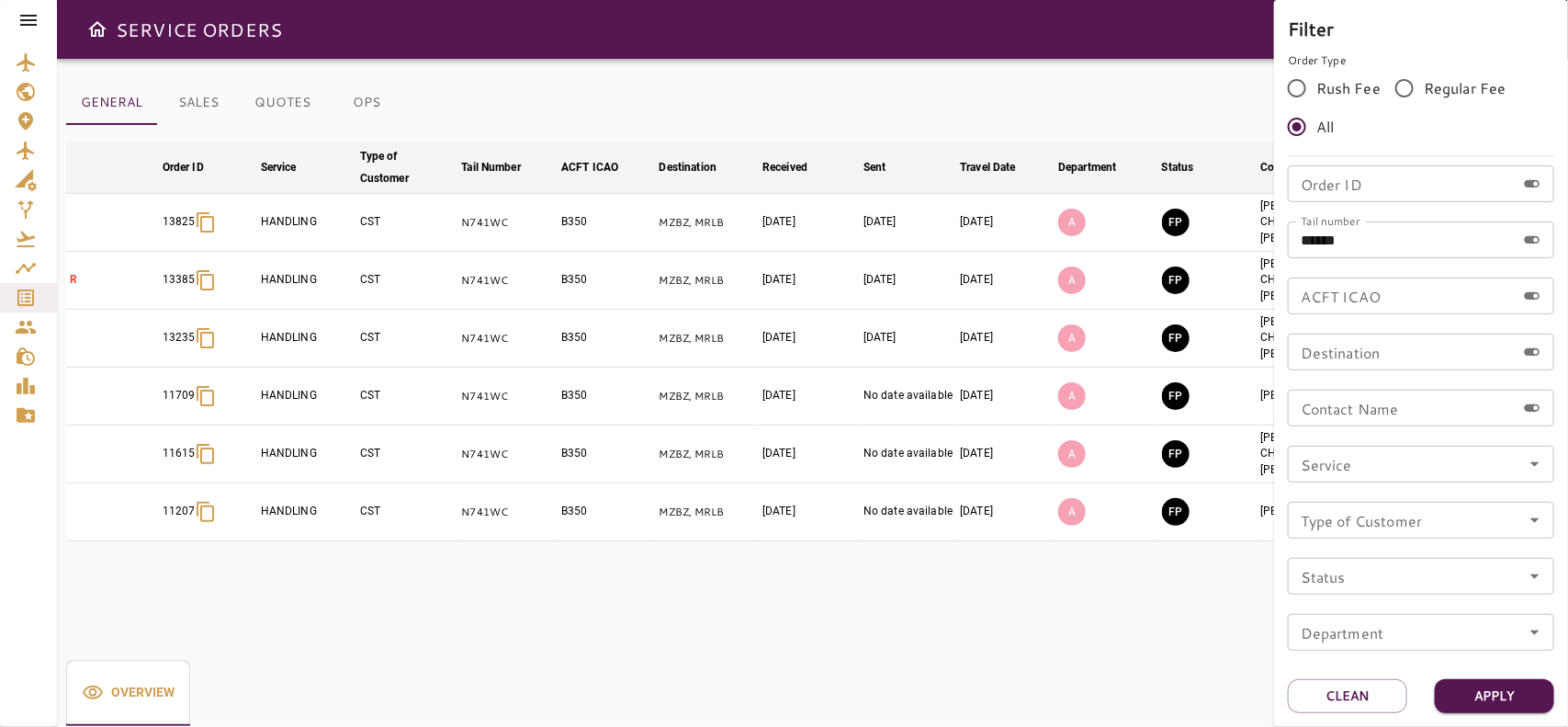 type 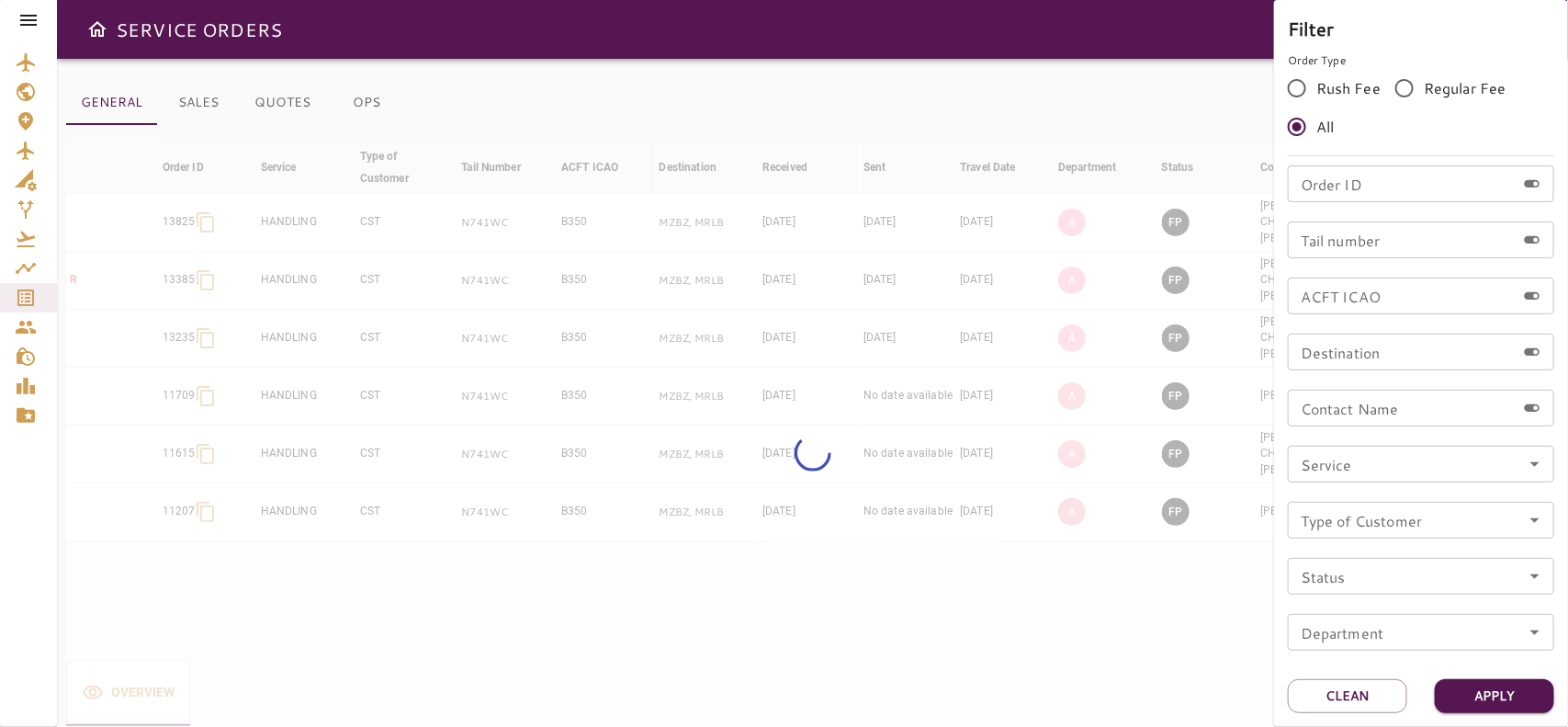 click on "Order ID" at bounding box center (1402, 184) 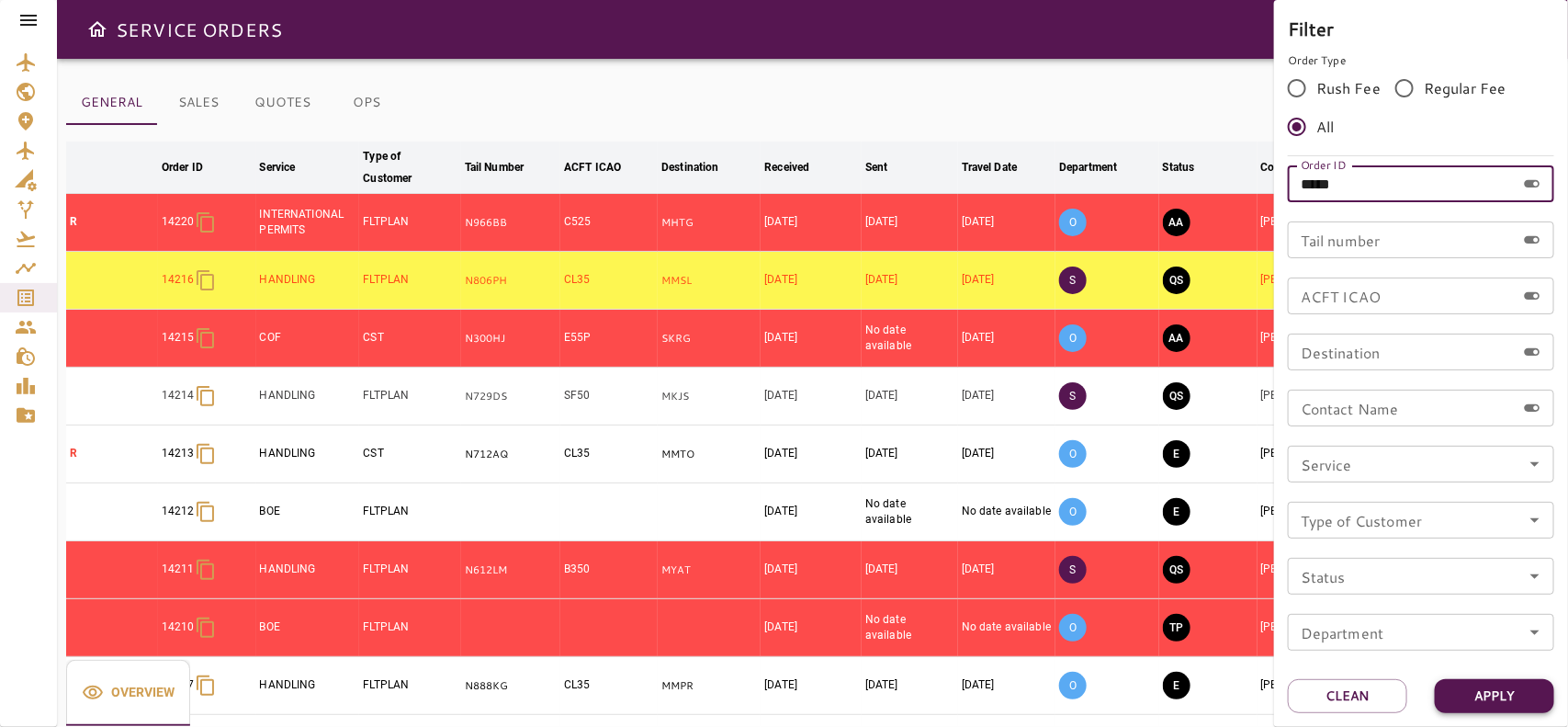 type on "*****" 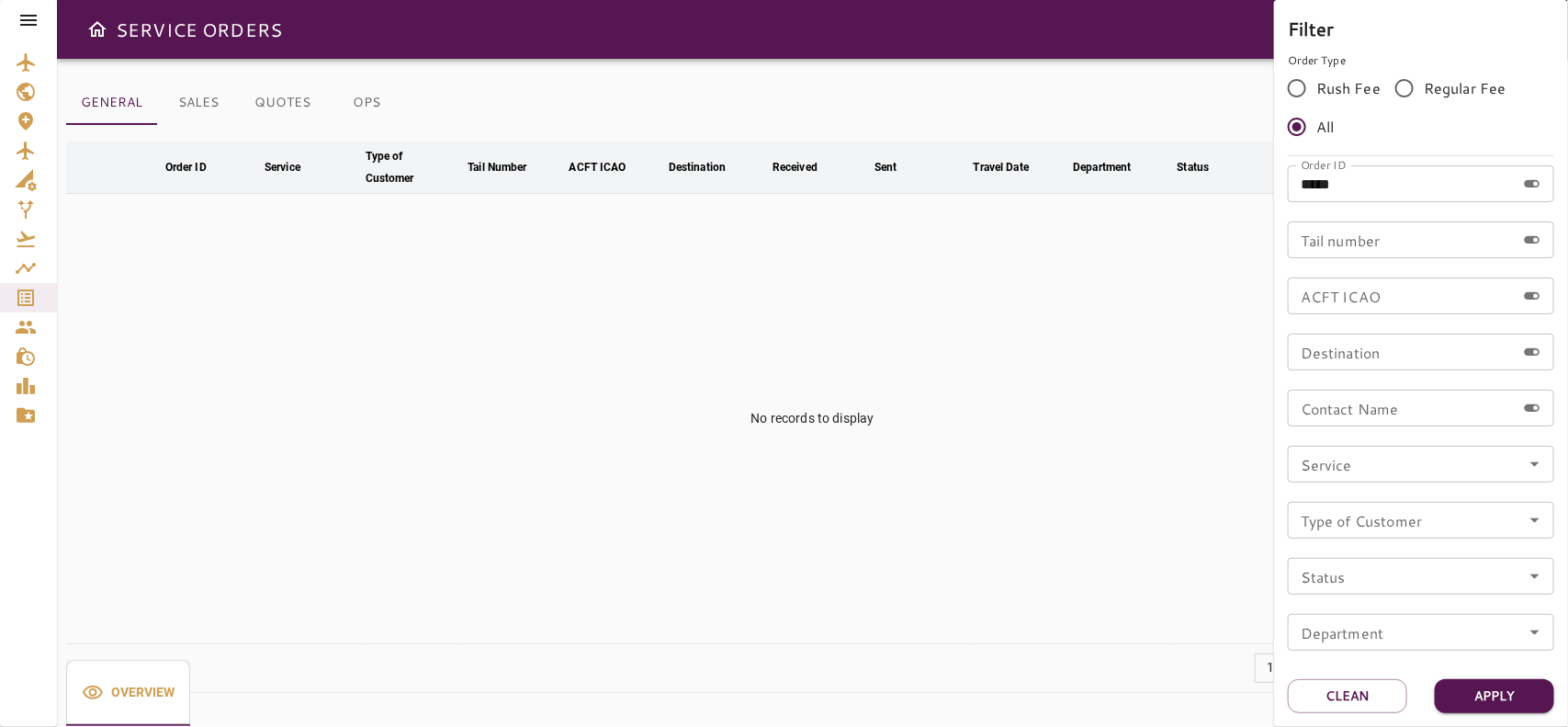 click at bounding box center [784, 363] 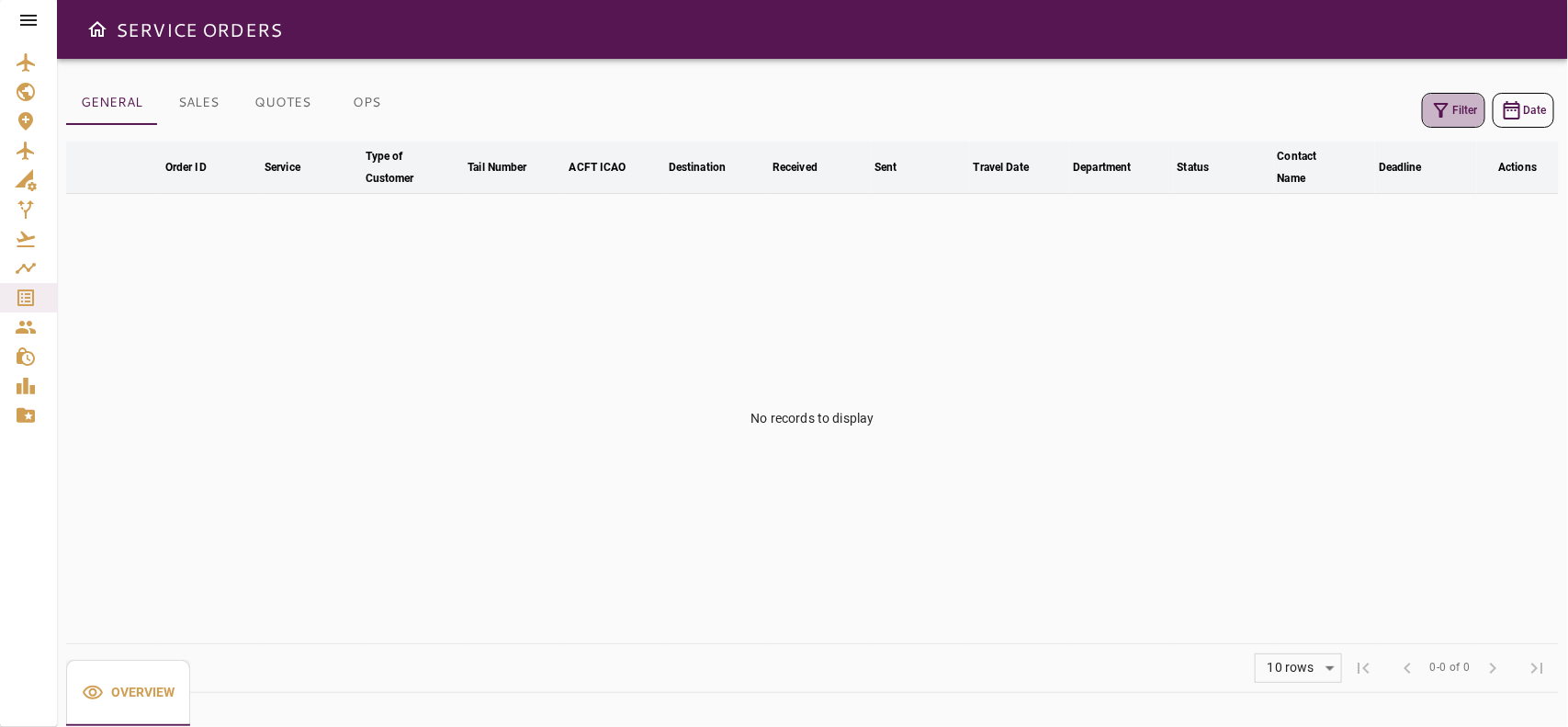 click on "Filter" at bounding box center (1453, 110) 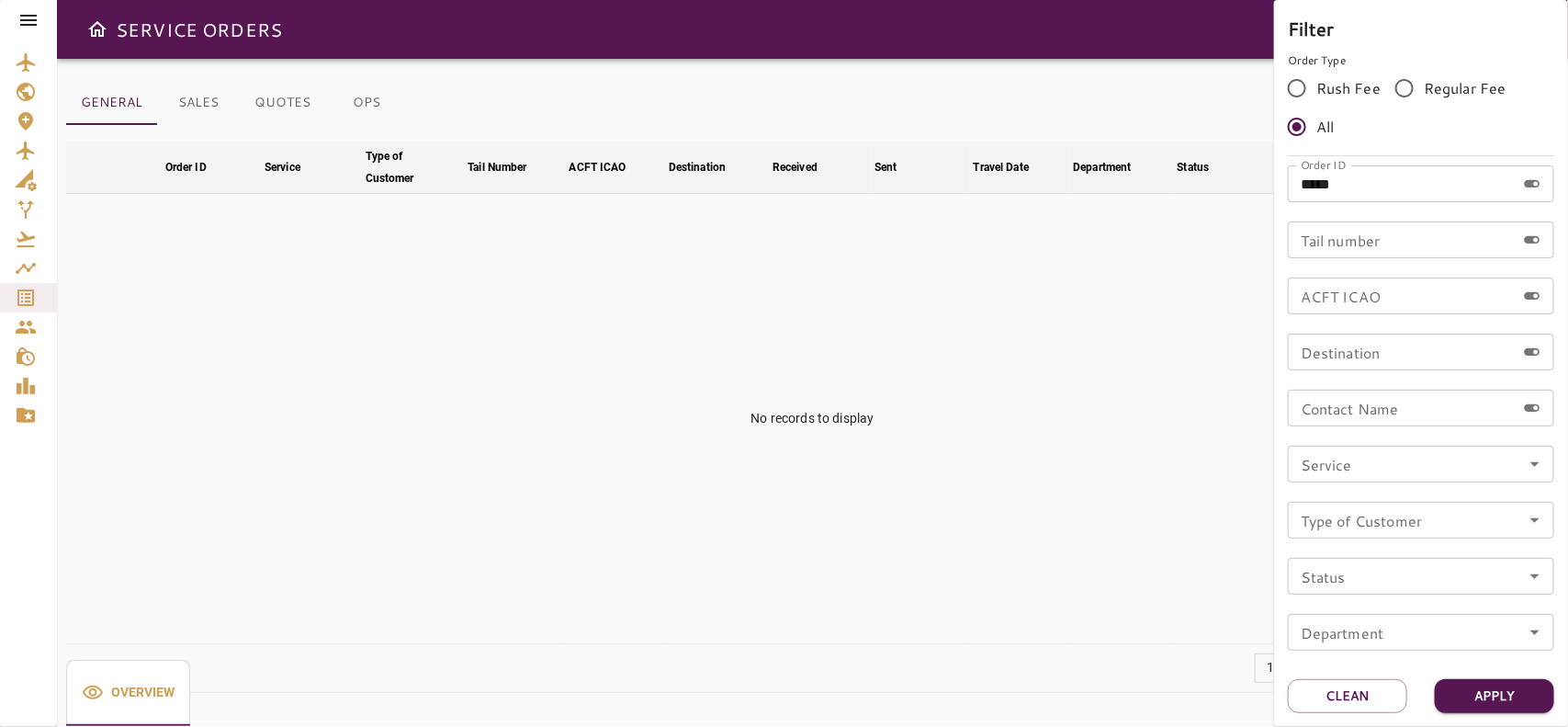 click on "*****" at bounding box center [1402, 184] 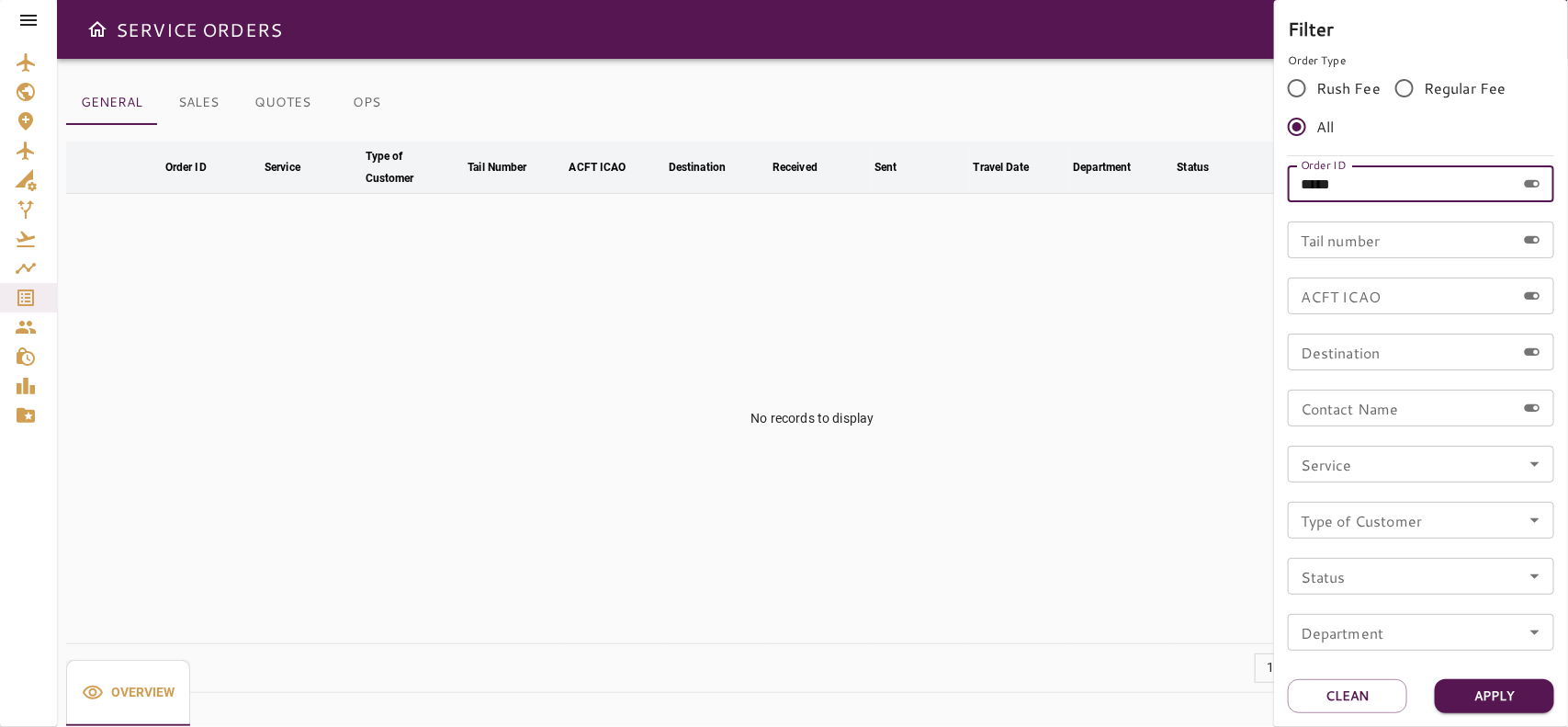 click on "*****" at bounding box center [1402, 184] 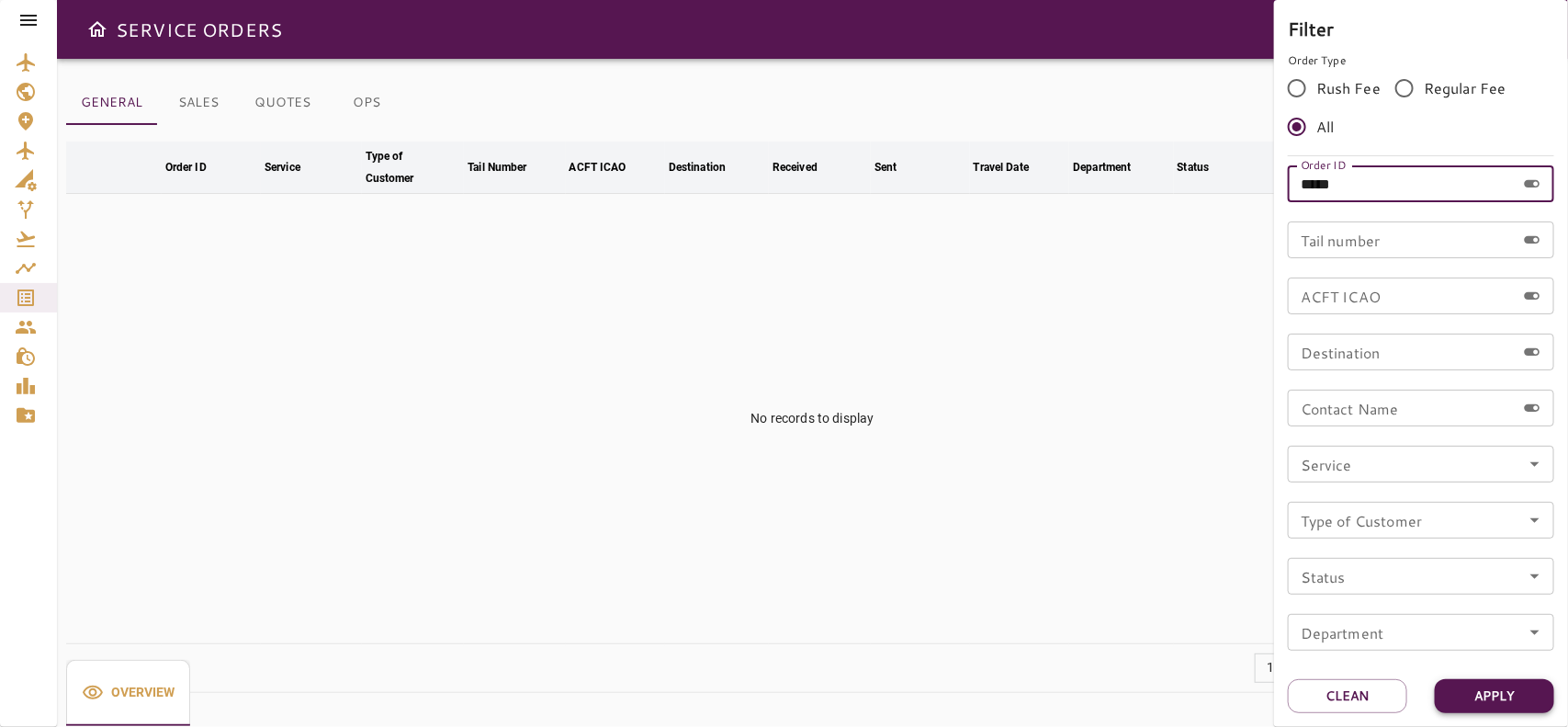 type on "*****" 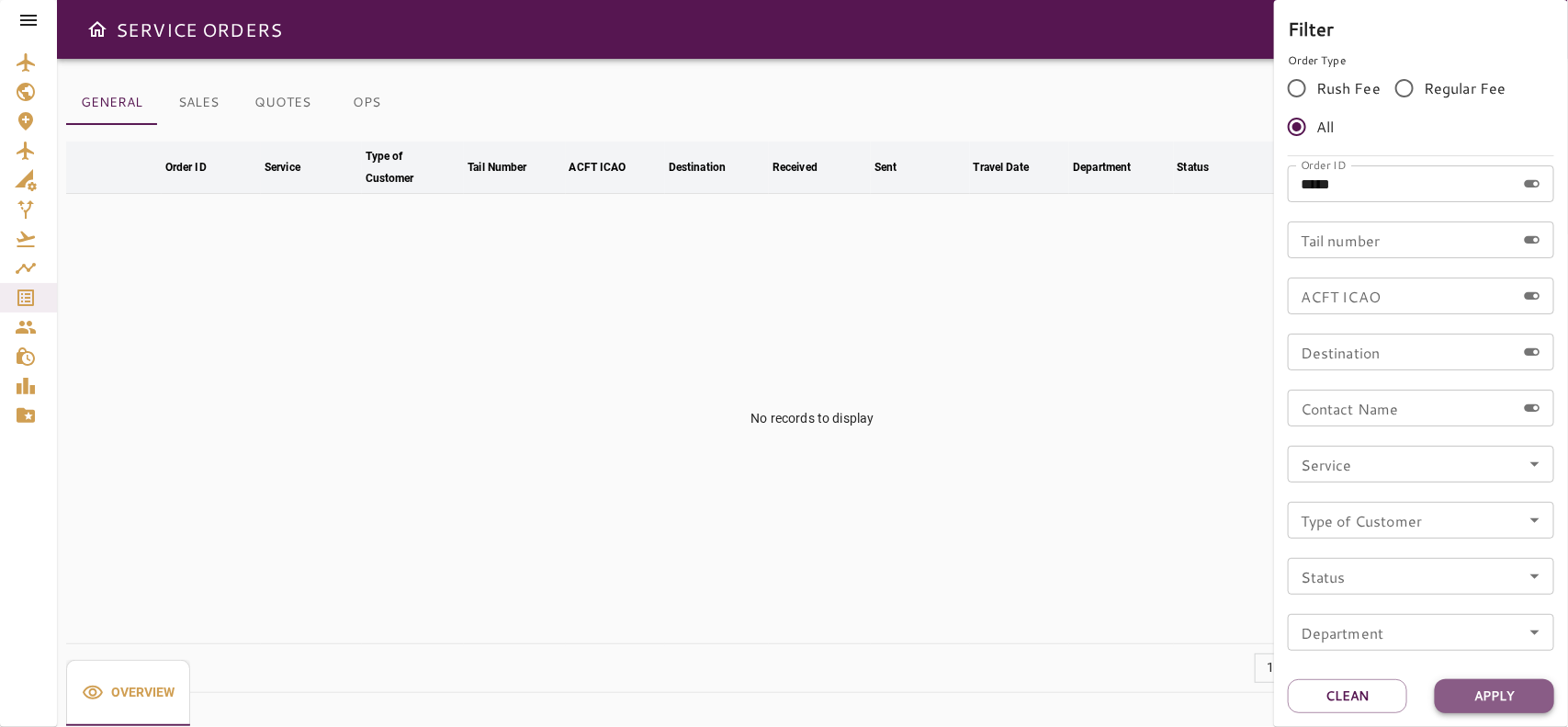 click on "Apply" at bounding box center (1495, 696) 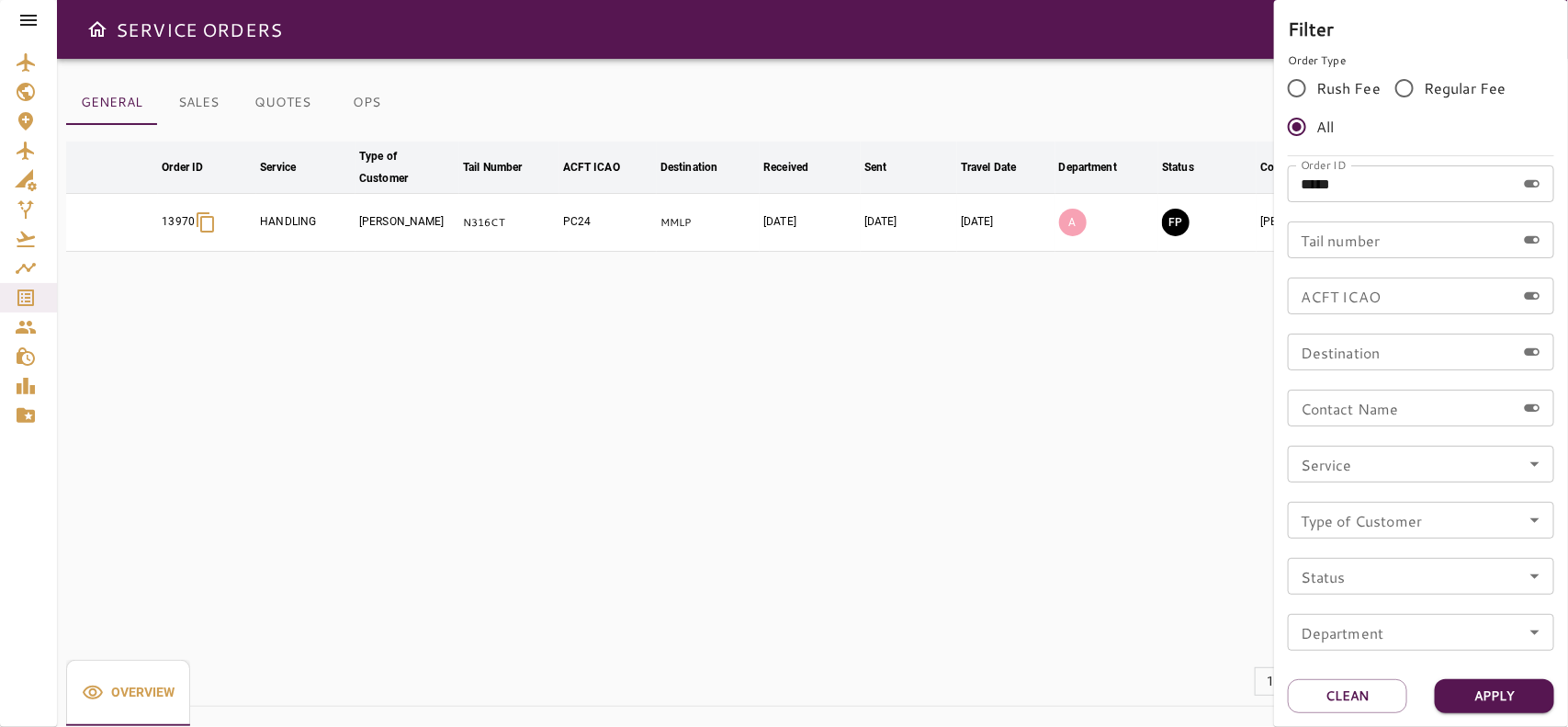 click at bounding box center [784, 363] 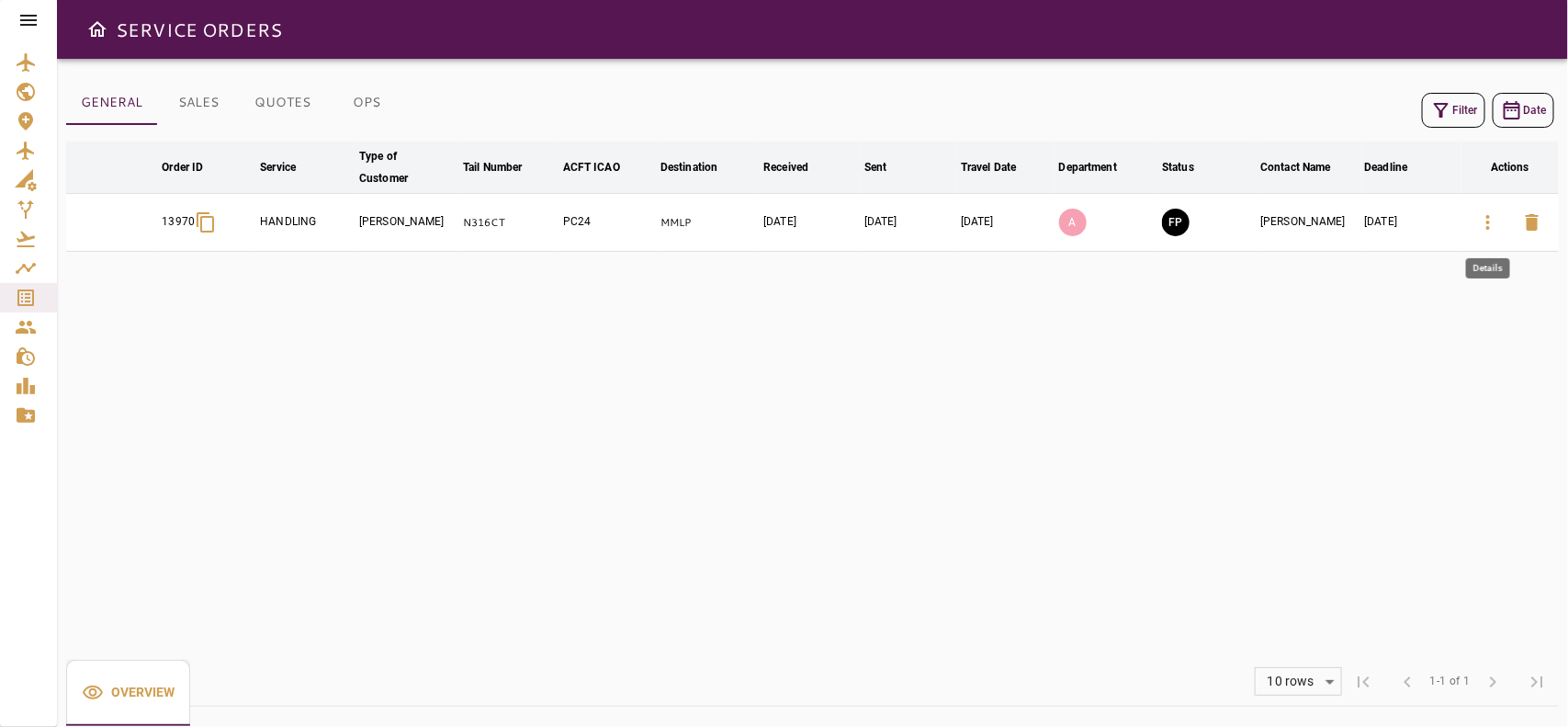 click at bounding box center [1488, 222] 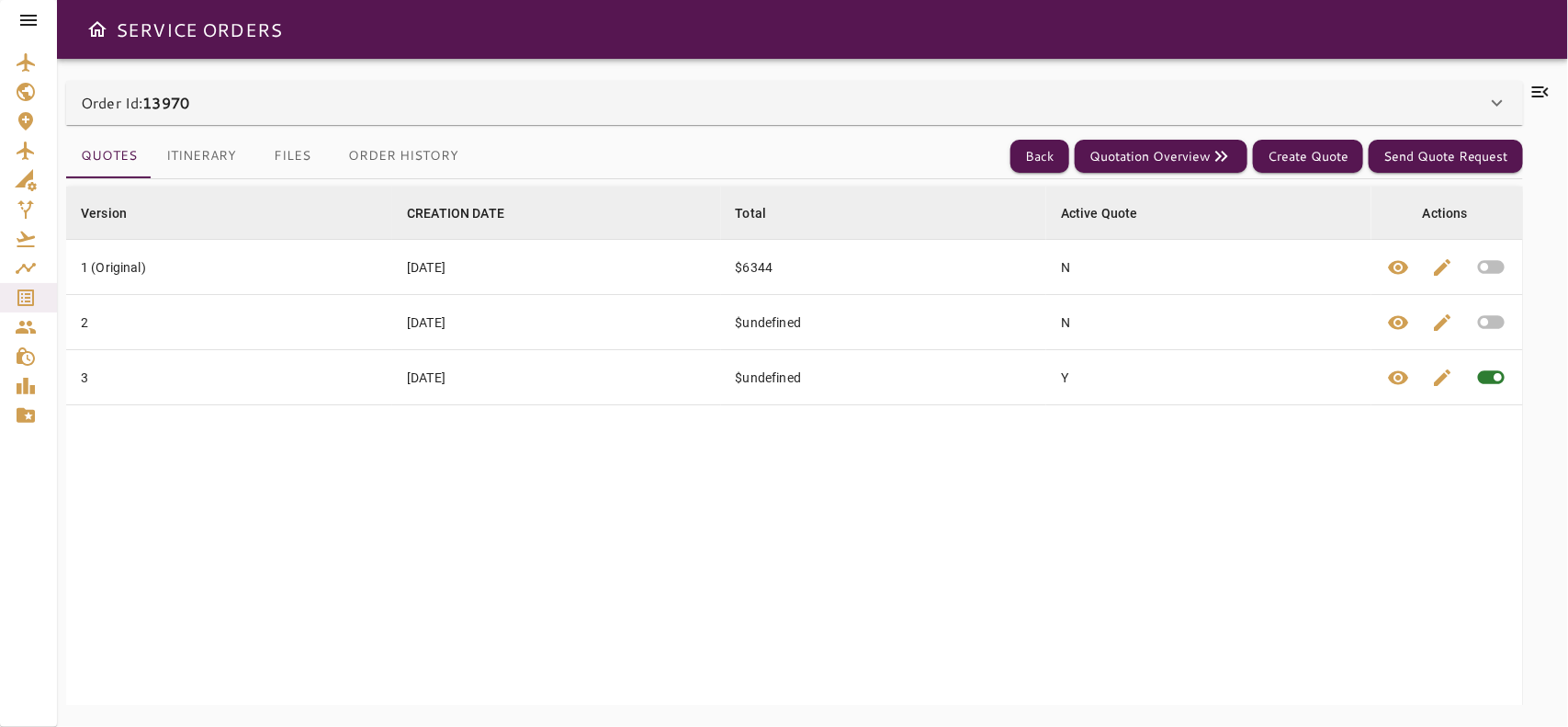 click on "Itinerary" at bounding box center [201, 156] 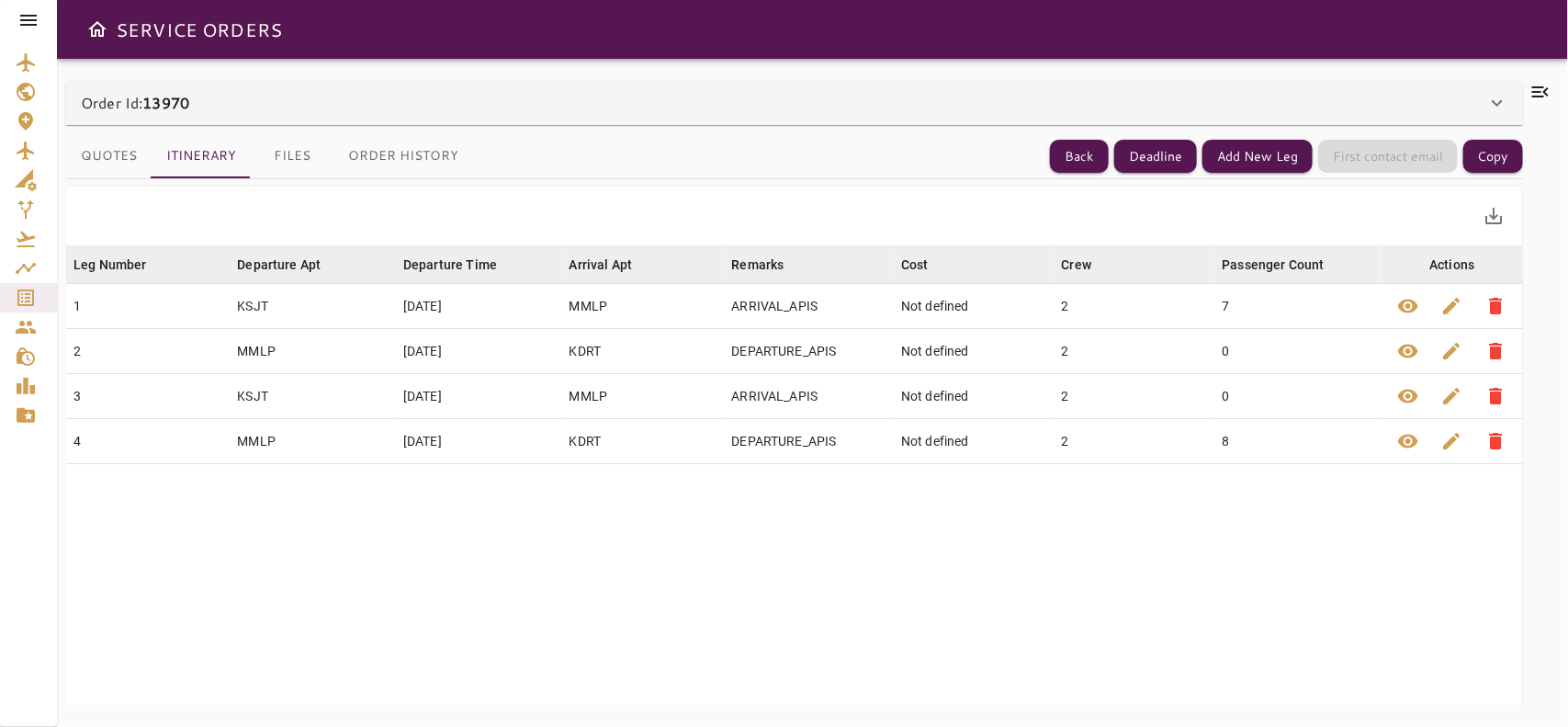 click on "Order Id:  13970" at bounding box center (784, 103) 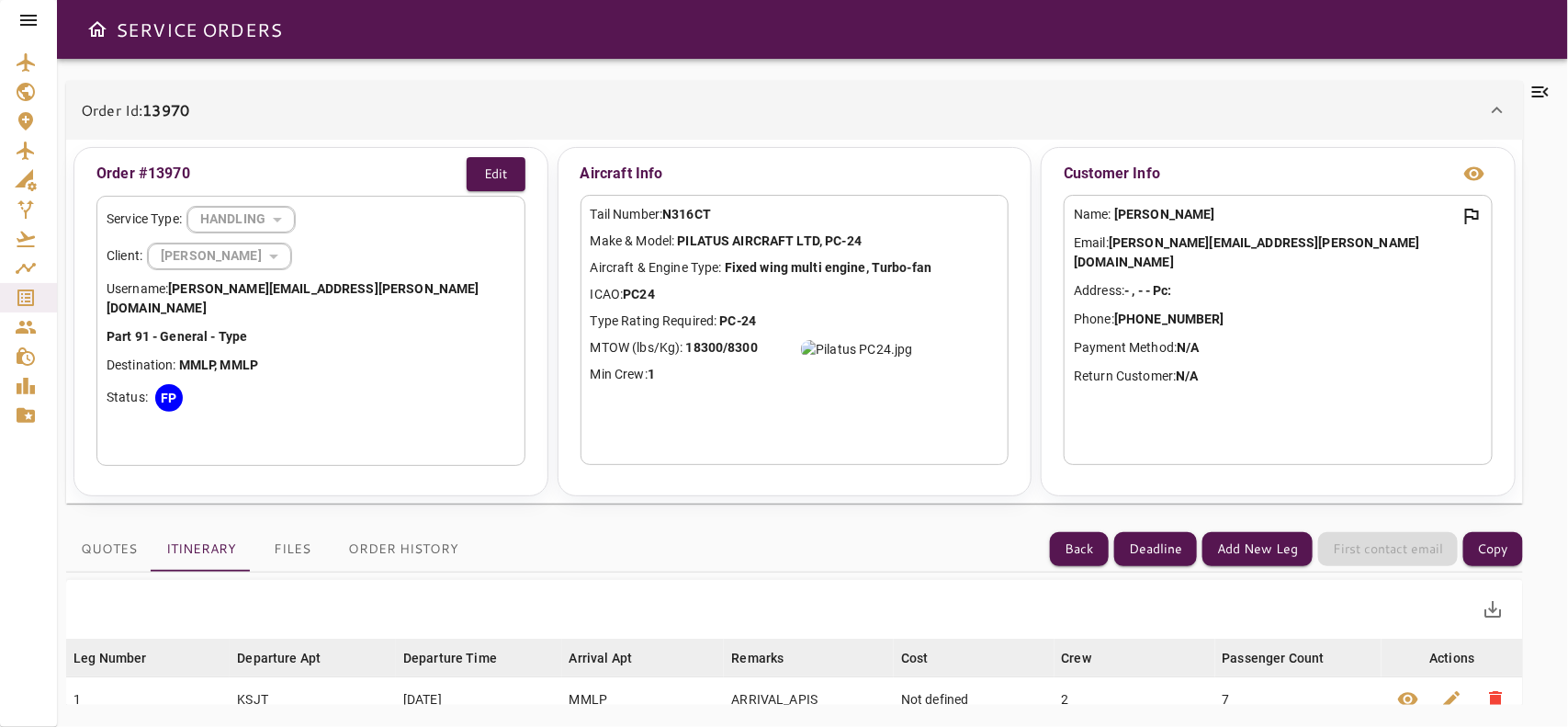 click on "Quotes" at bounding box center [108, 550] 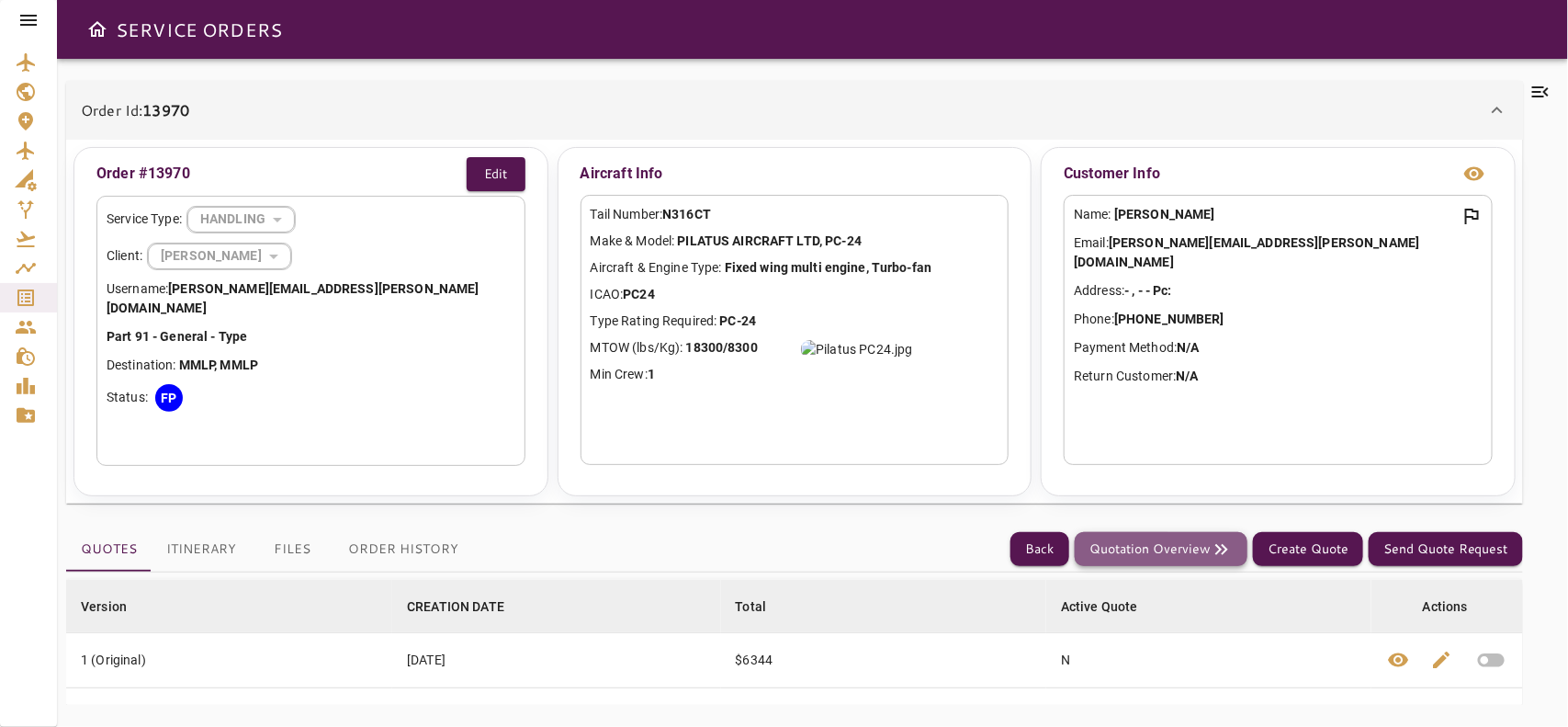 click on "Quotation Overview" at bounding box center (1161, 549) 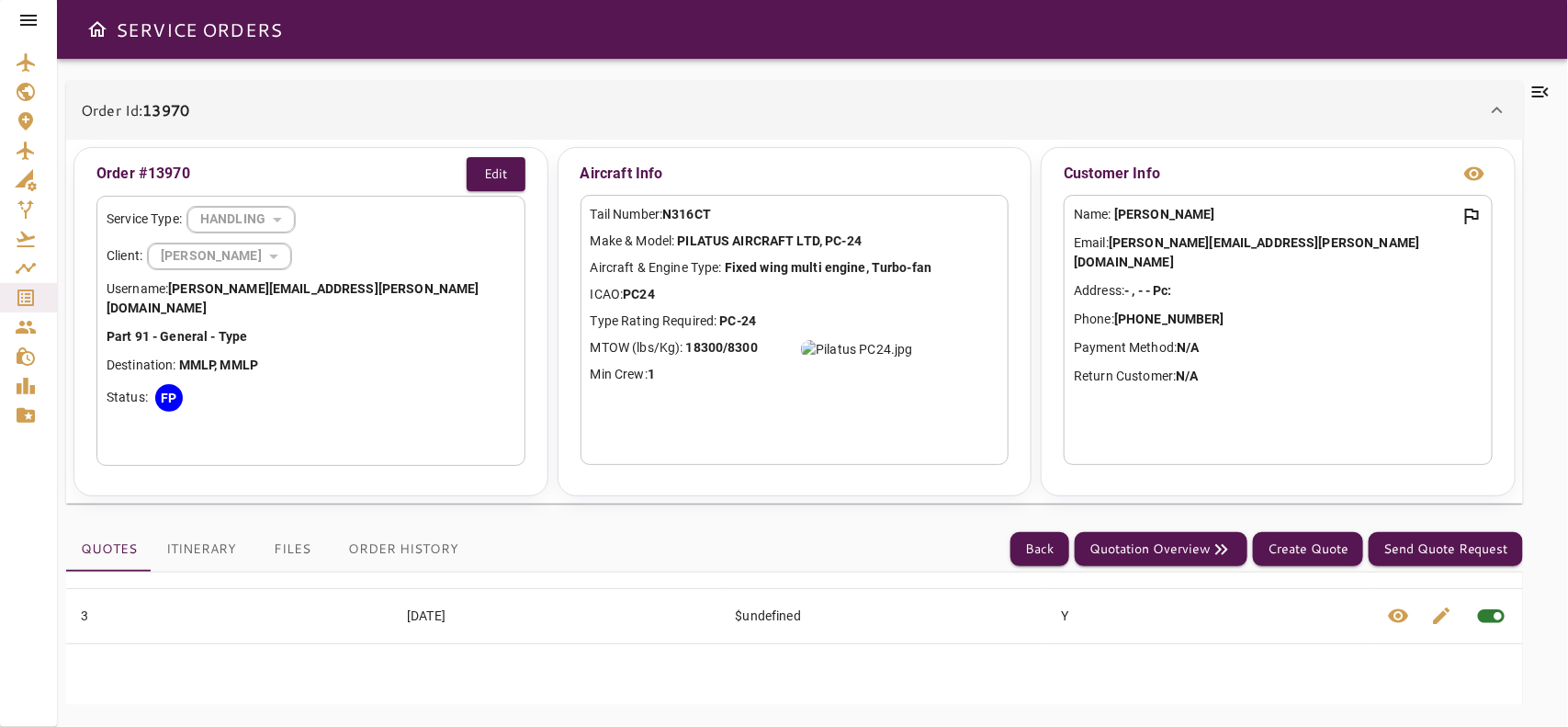 scroll, scrollTop: 113, scrollLeft: 0, axis: vertical 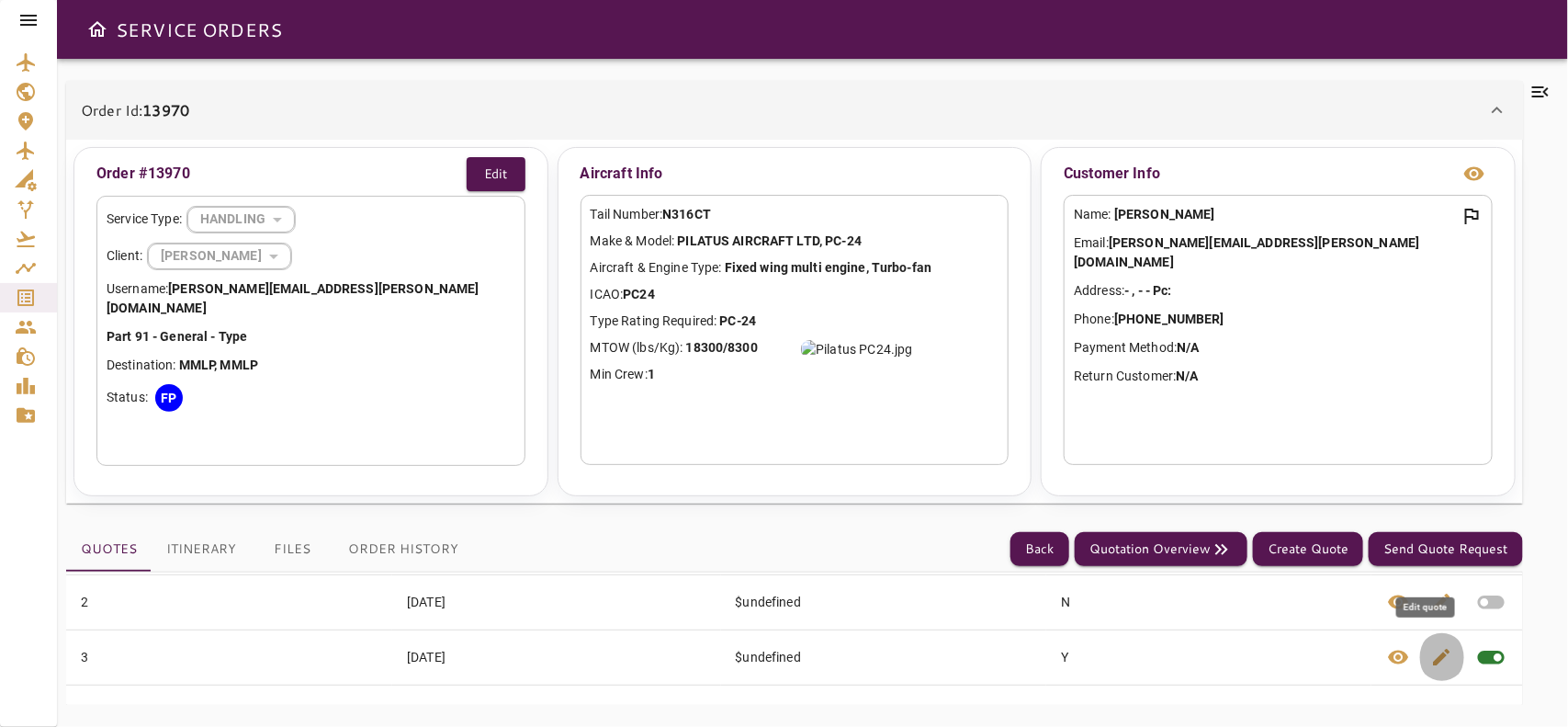 click on "edit" at bounding box center (1442, 657) 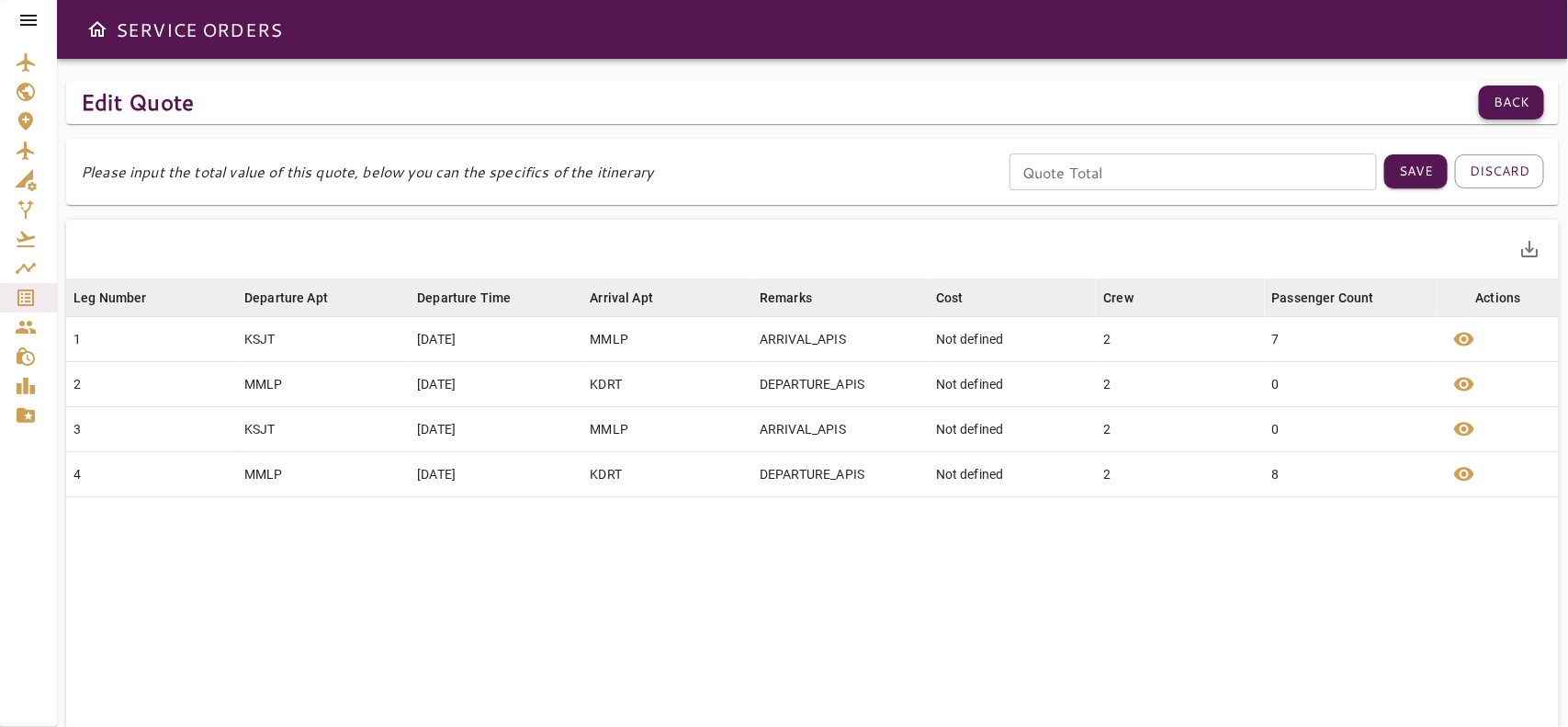 click on "Back" at bounding box center [1511, 102] 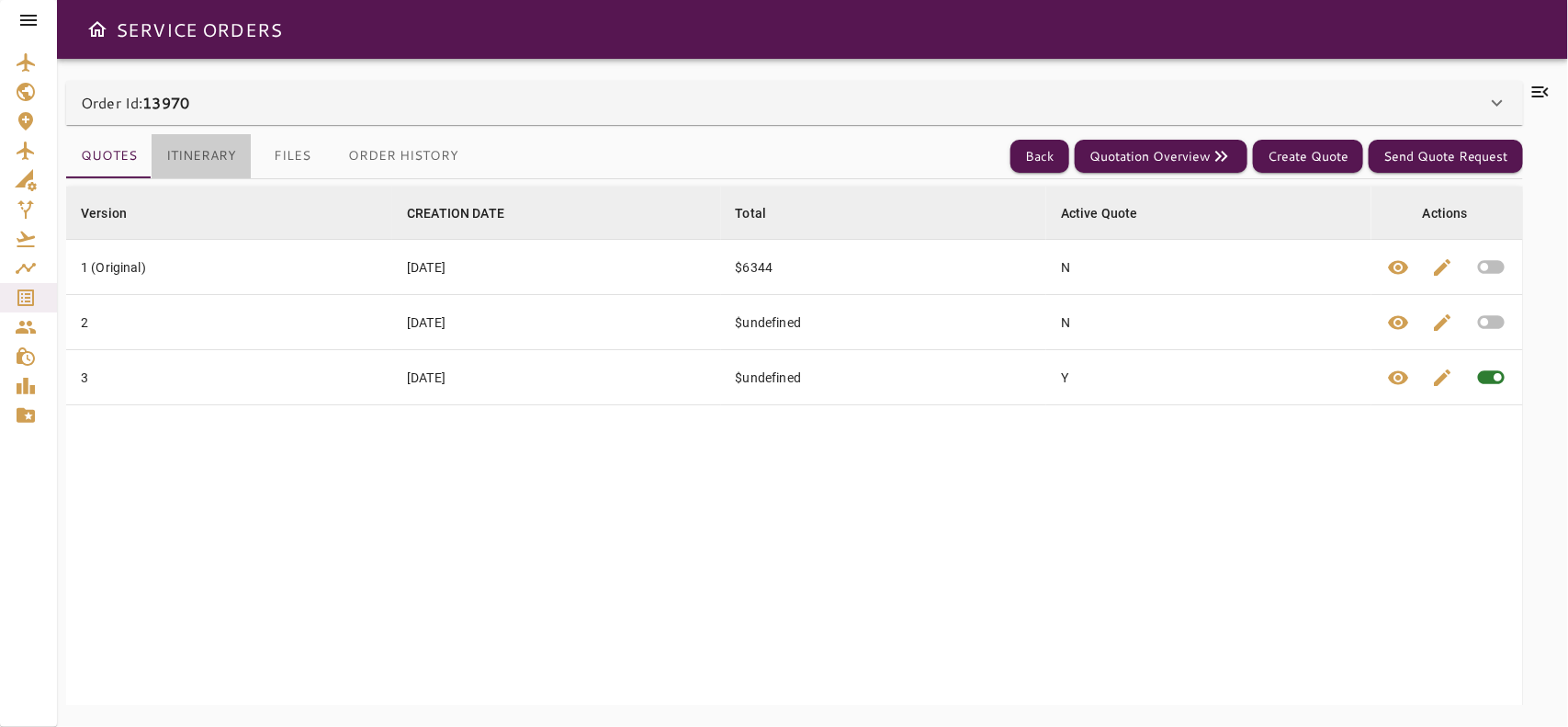 click on "Itinerary" at bounding box center [201, 156] 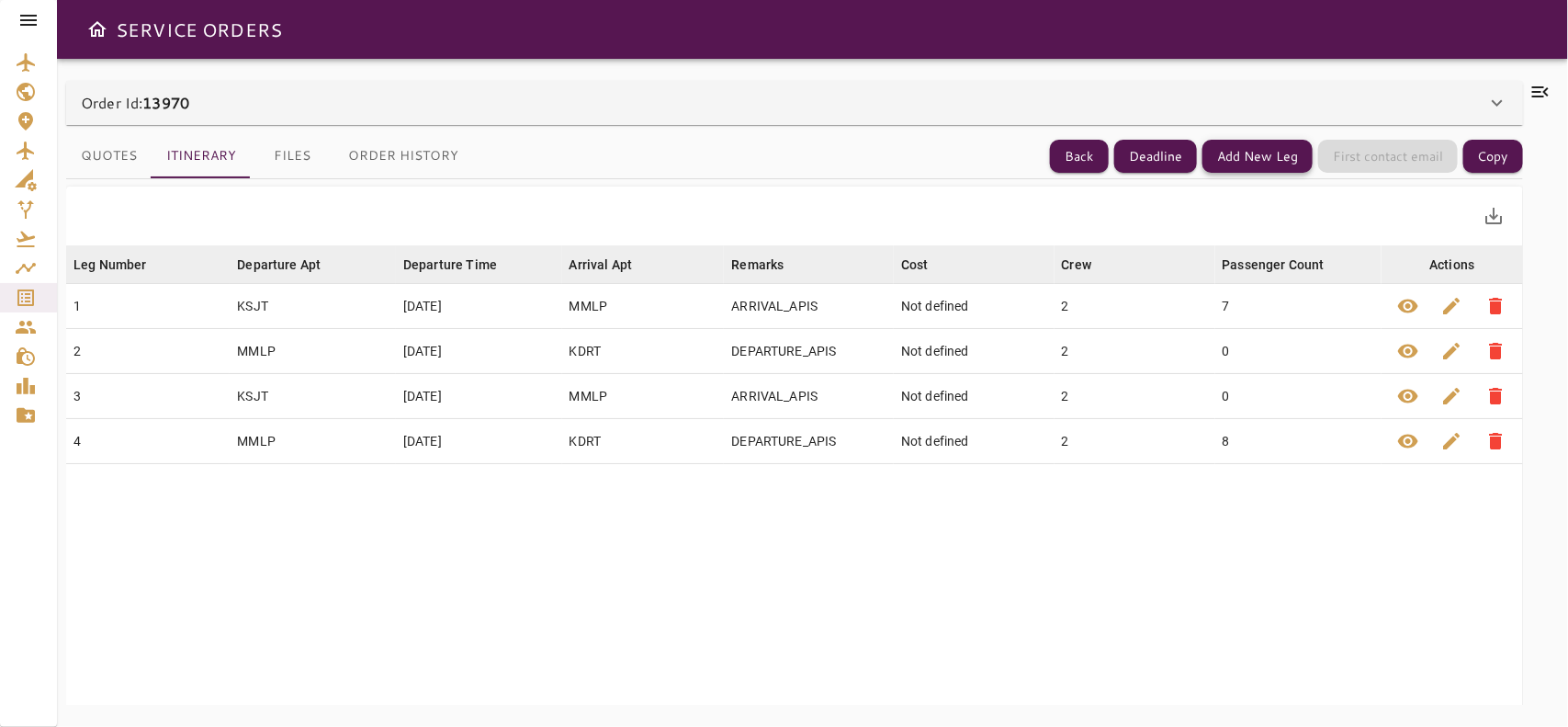 click on "Add New Leg" at bounding box center (1258, 156) 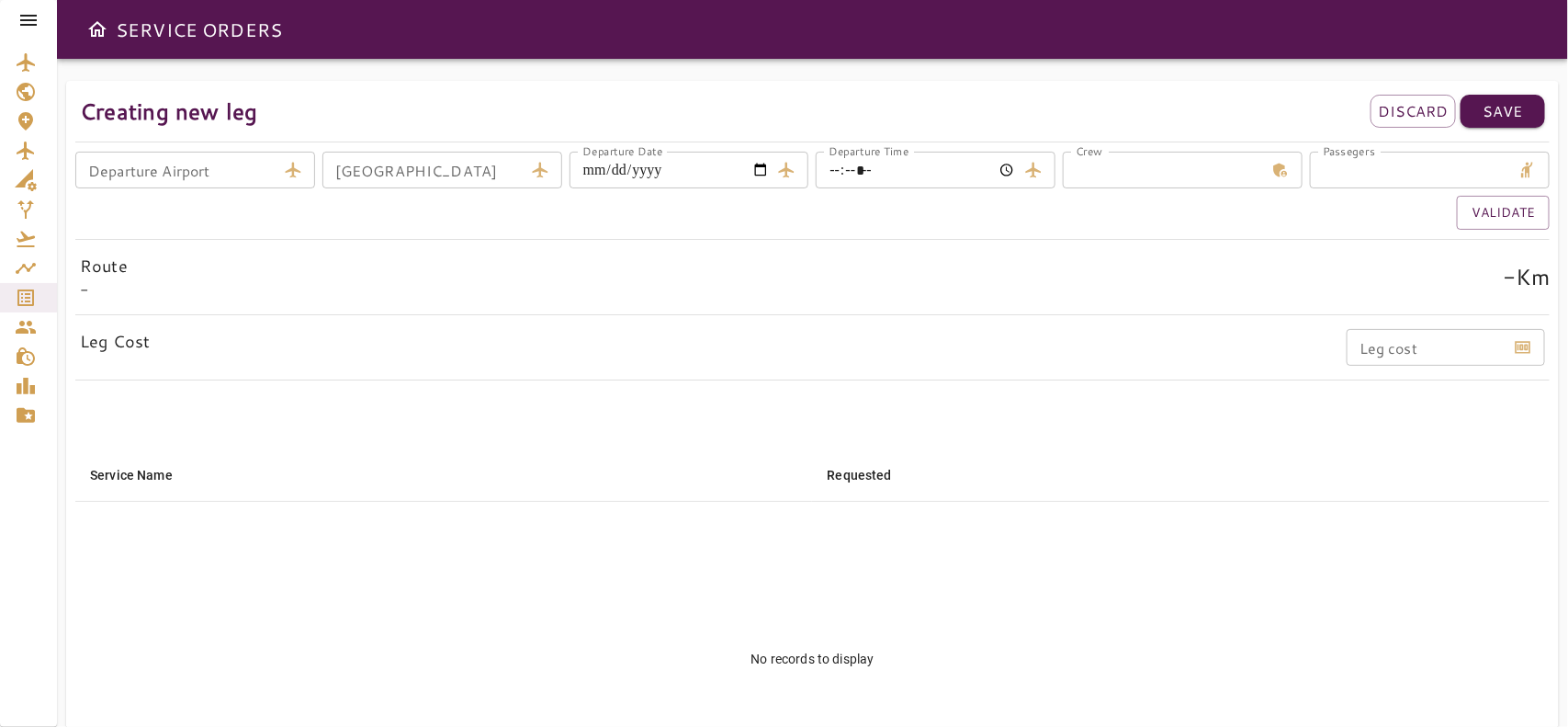 click on "Departure Airport" at bounding box center [175, 170] 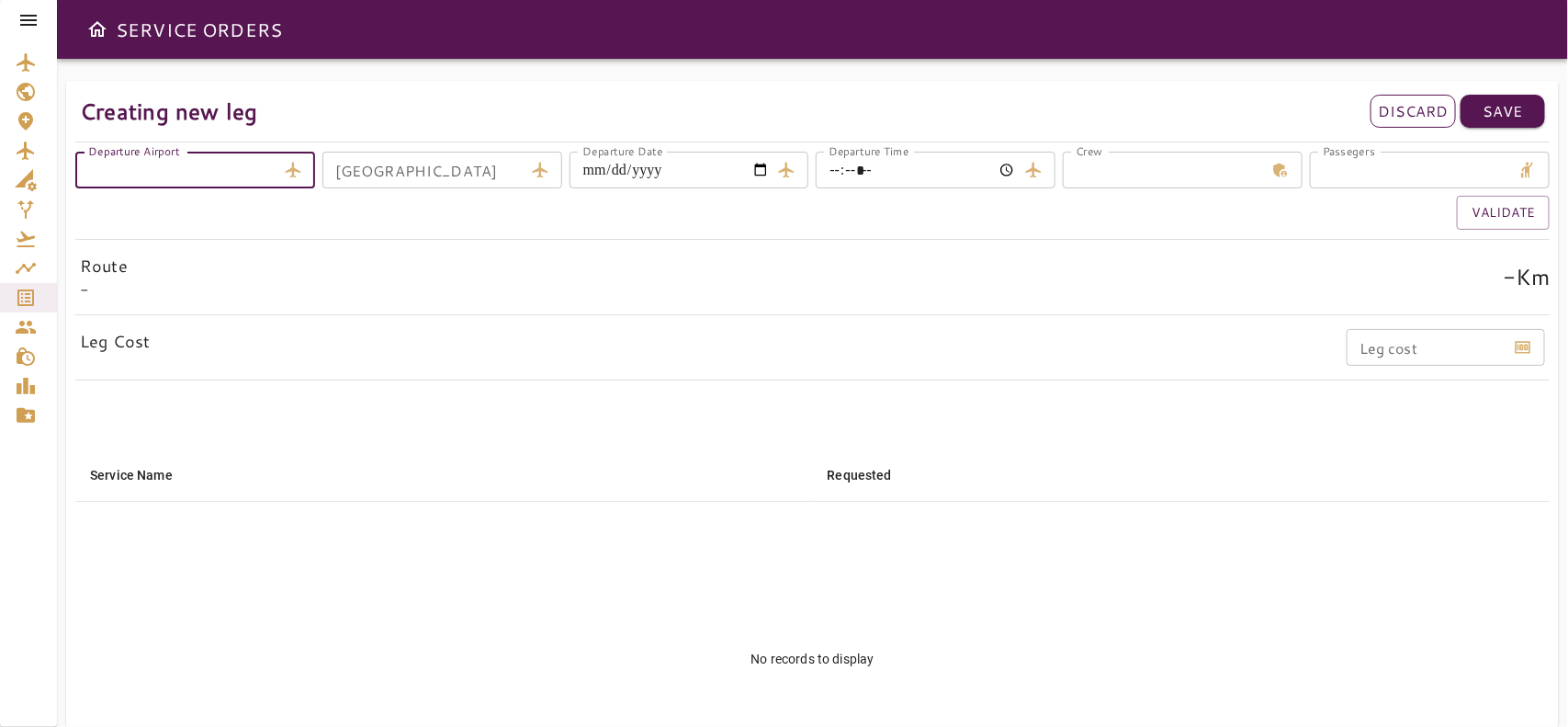 click on "Discard" at bounding box center [1413, 111] 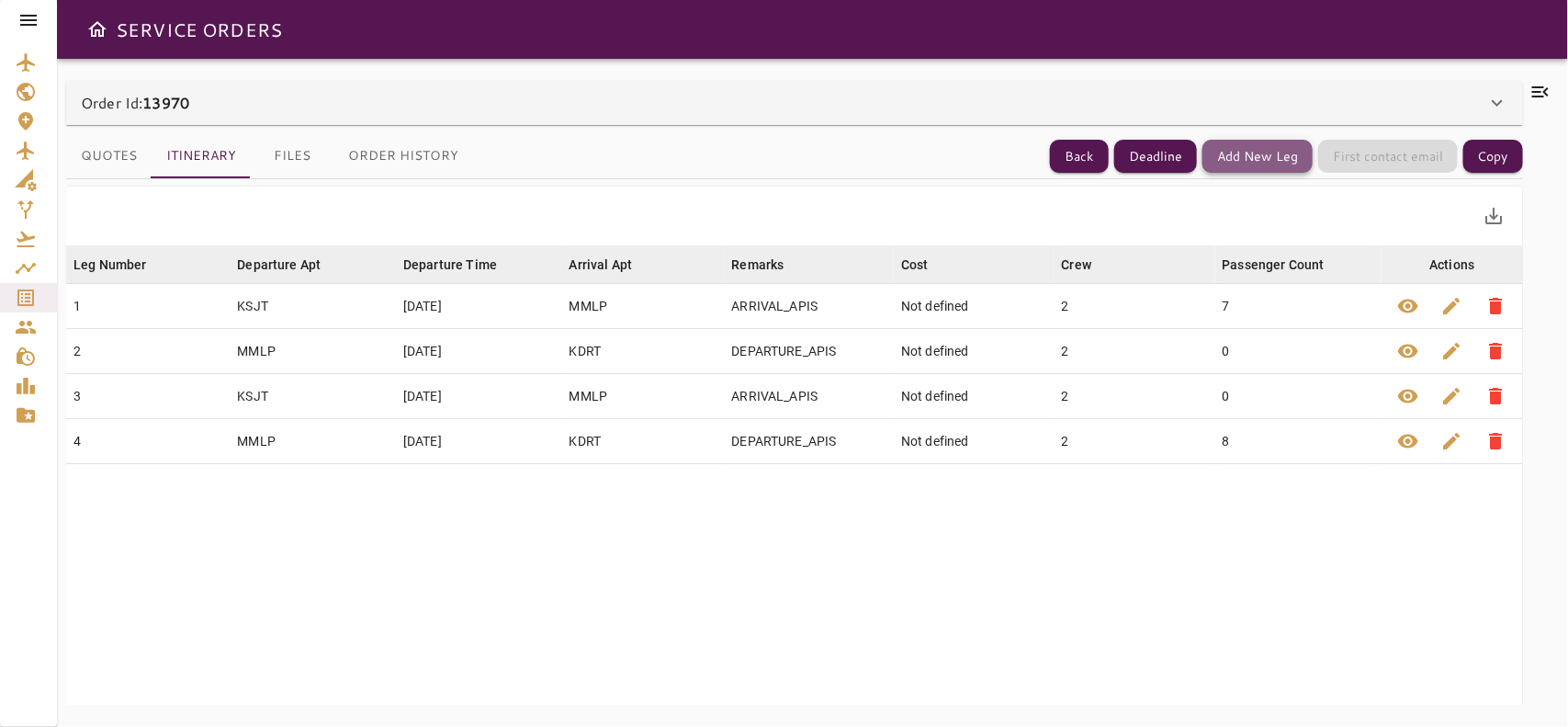 click on "Add New Leg" at bounding box center (1258, 156) 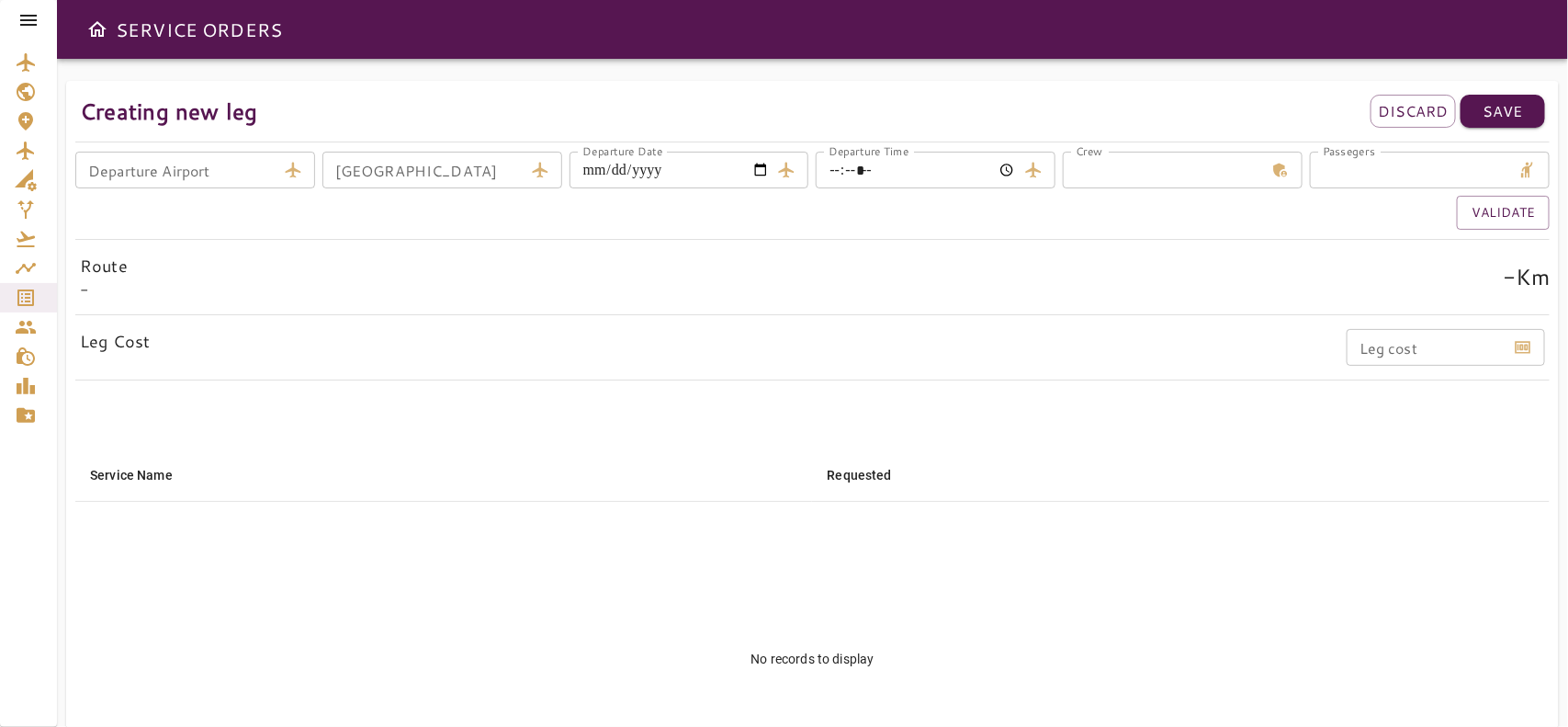click on "Departure Airport" at bounding box center (175, 170) 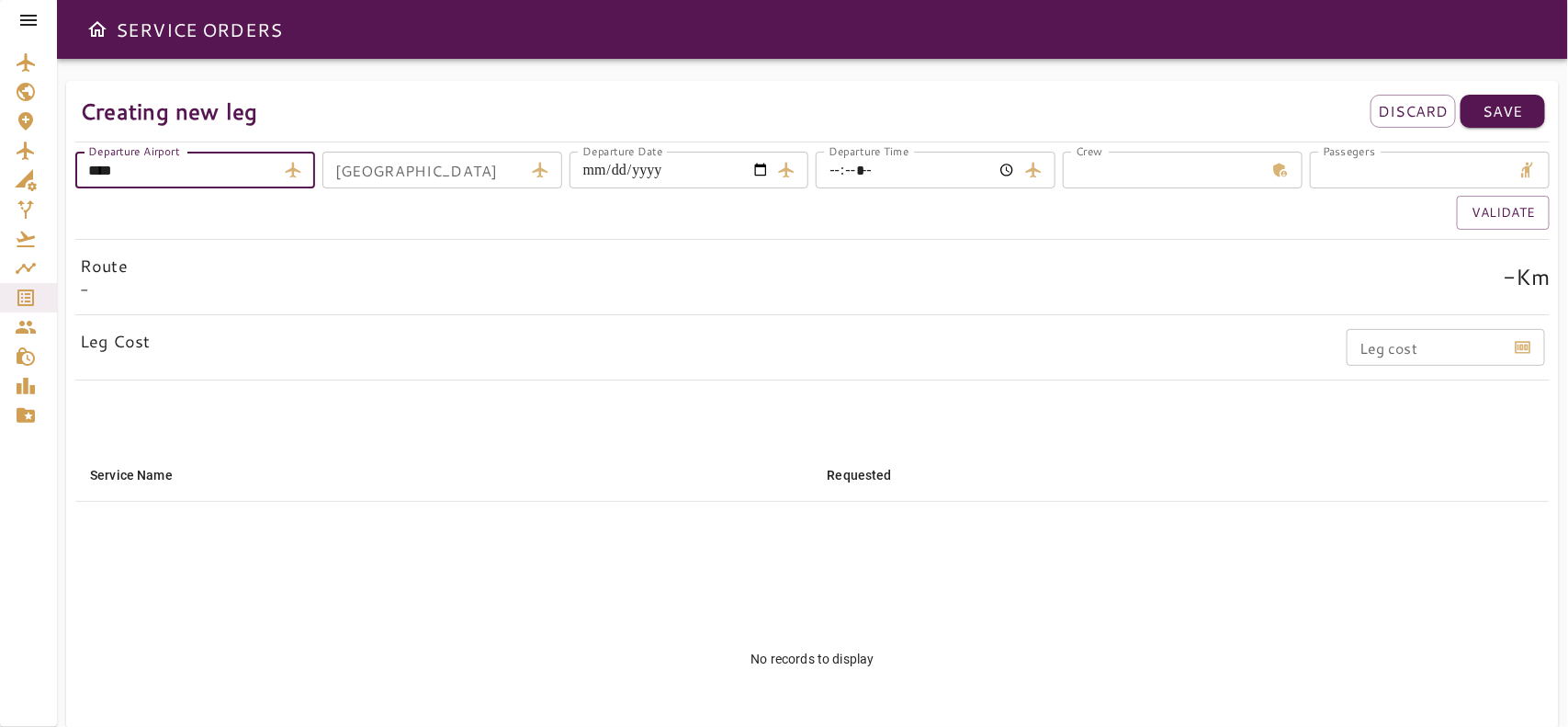 type on "****" 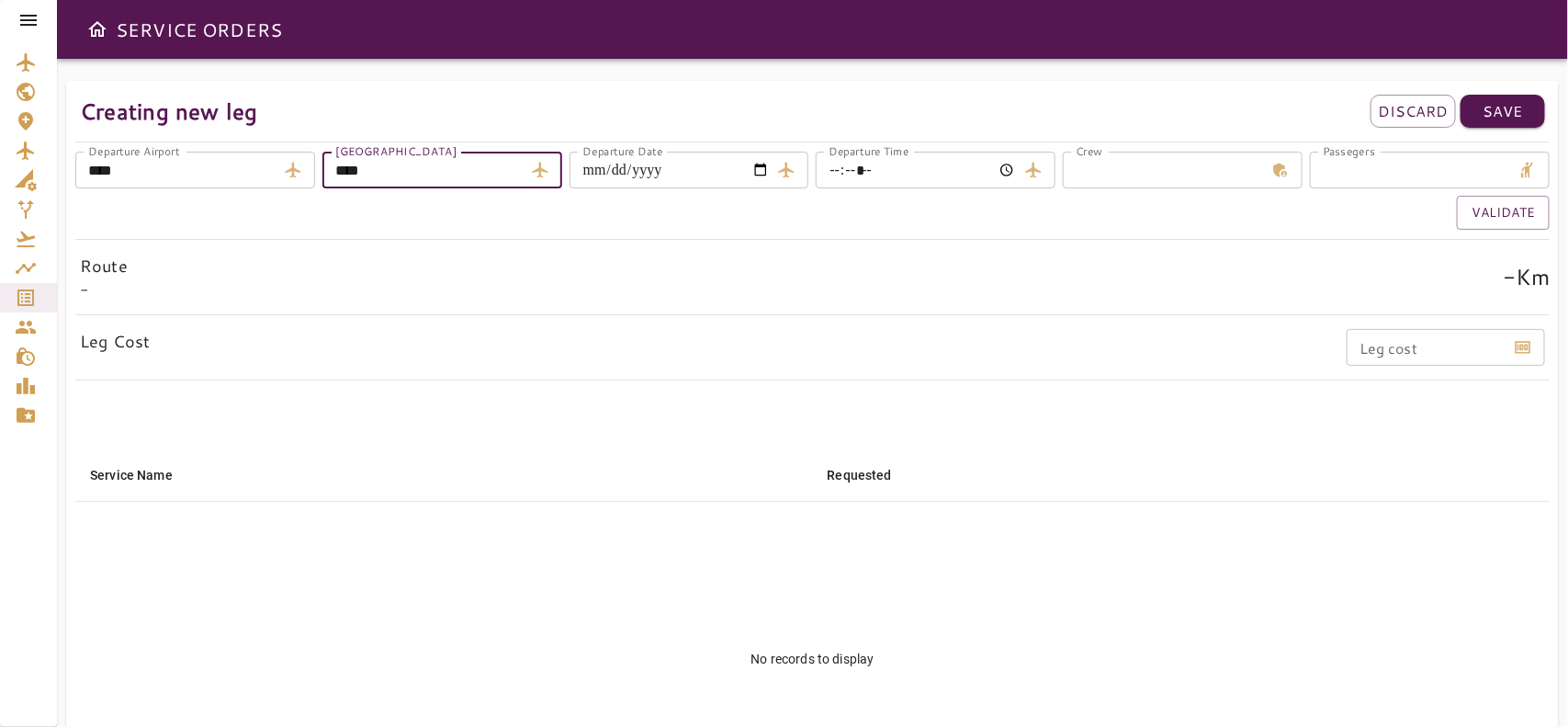type on "****" 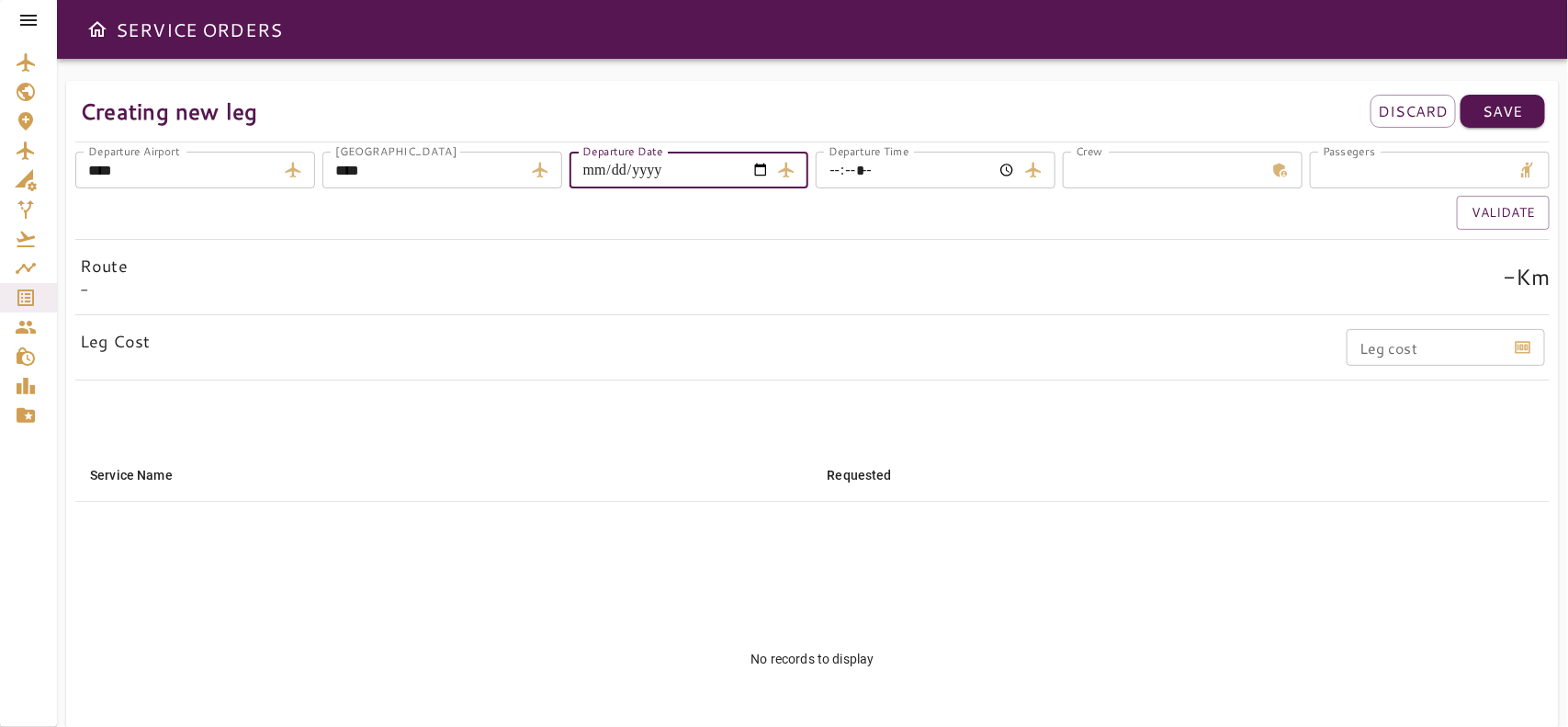 click on "Departure Date" at bounding box center (670, 170) 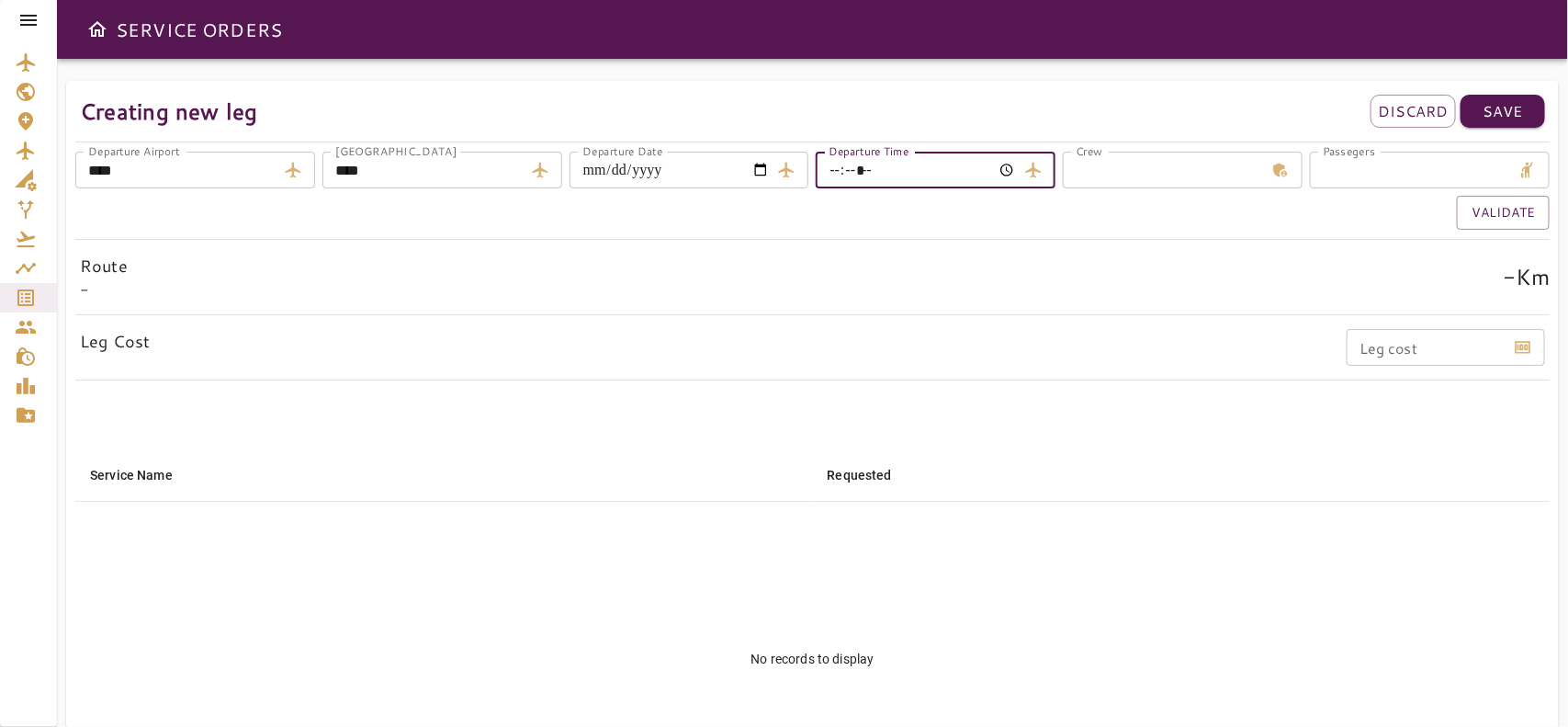 click on "Validate" at bounding box center [812, 212] 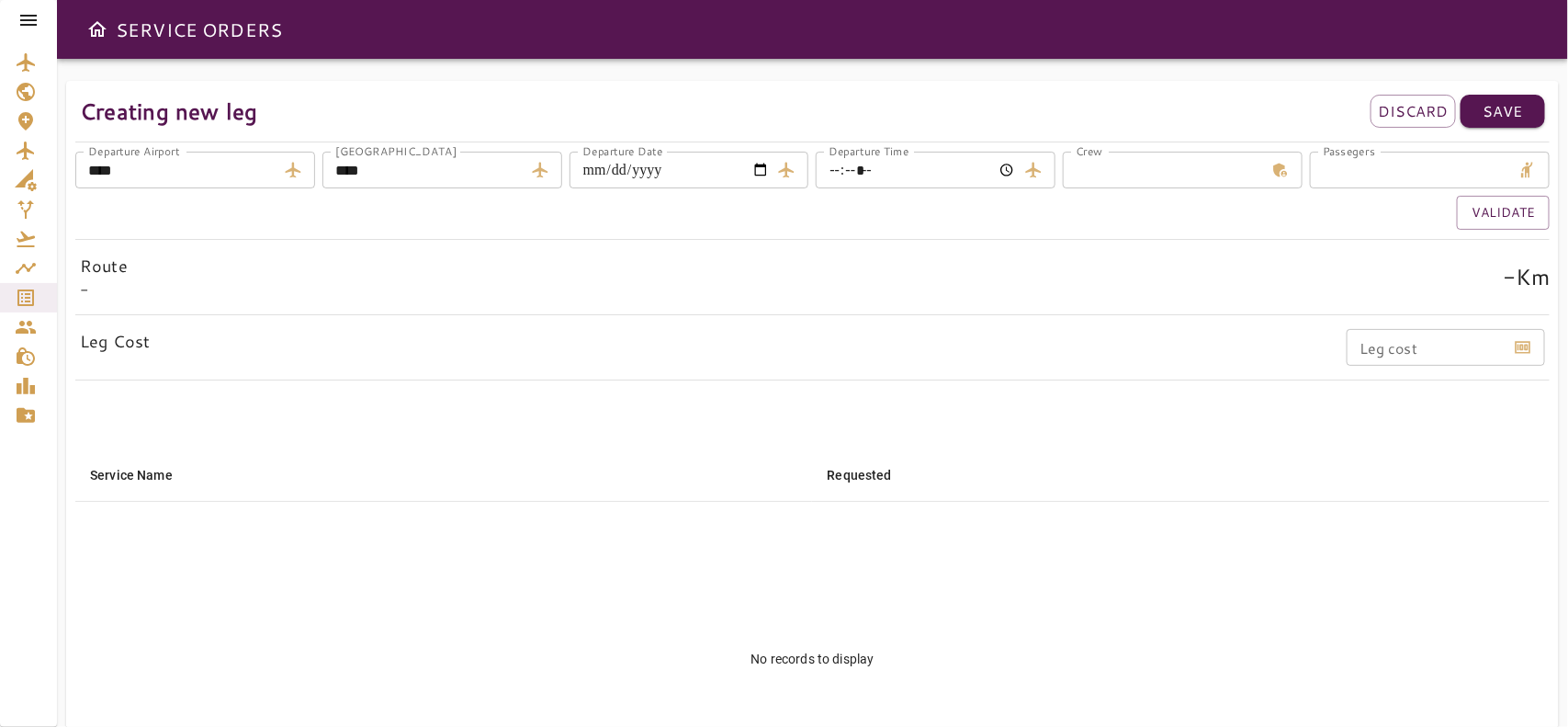 click on "*" at bounding box center [1163, 170] 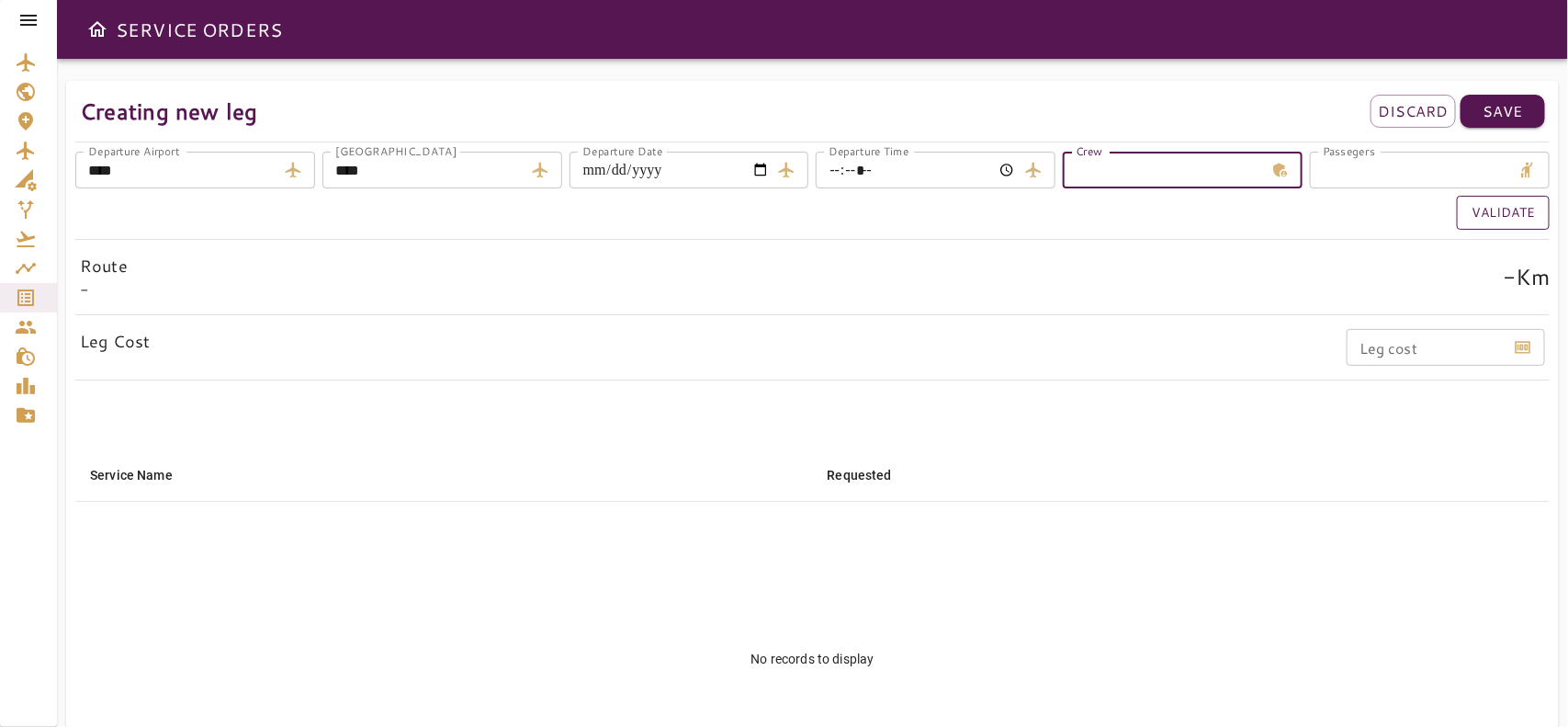 type on "*" 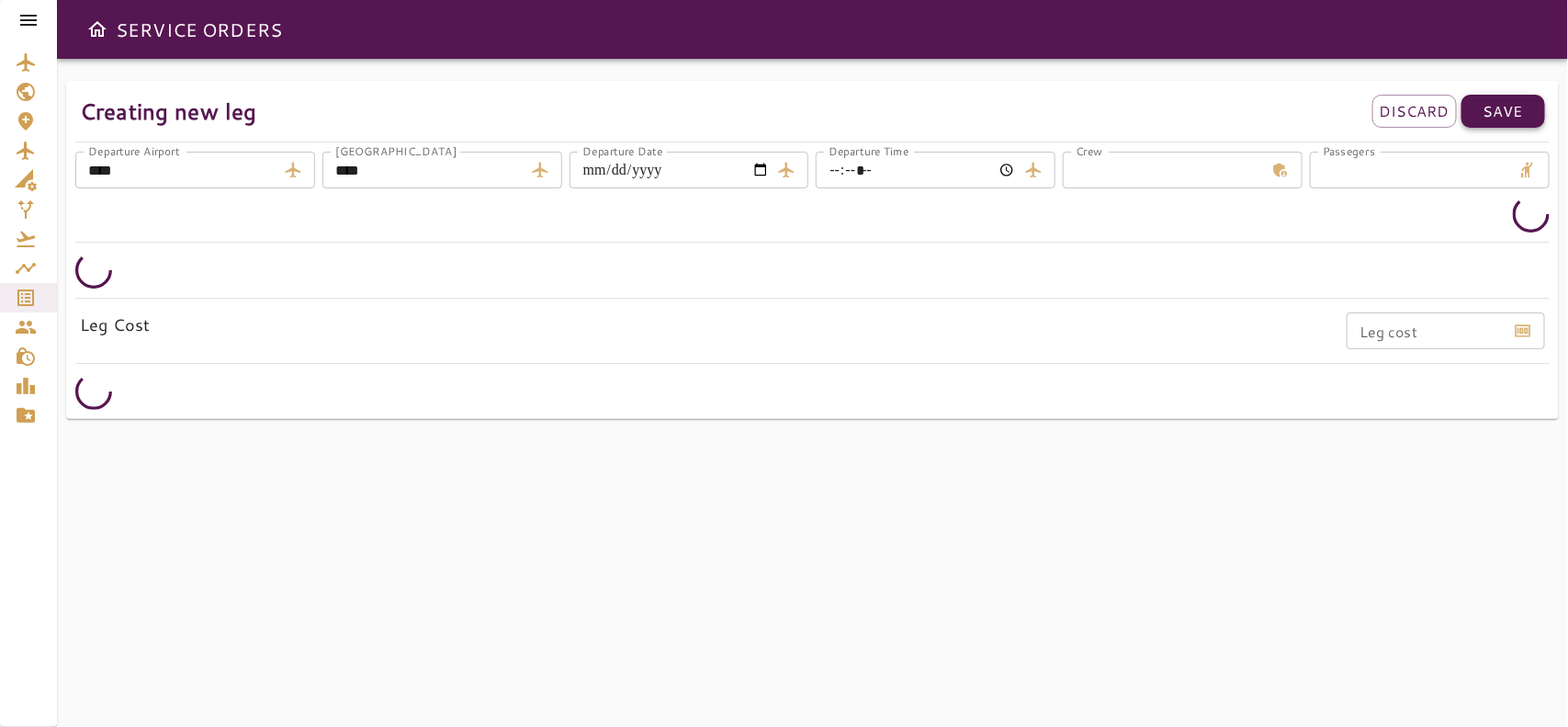 click on "Save" at bounding box center (1503, 111) 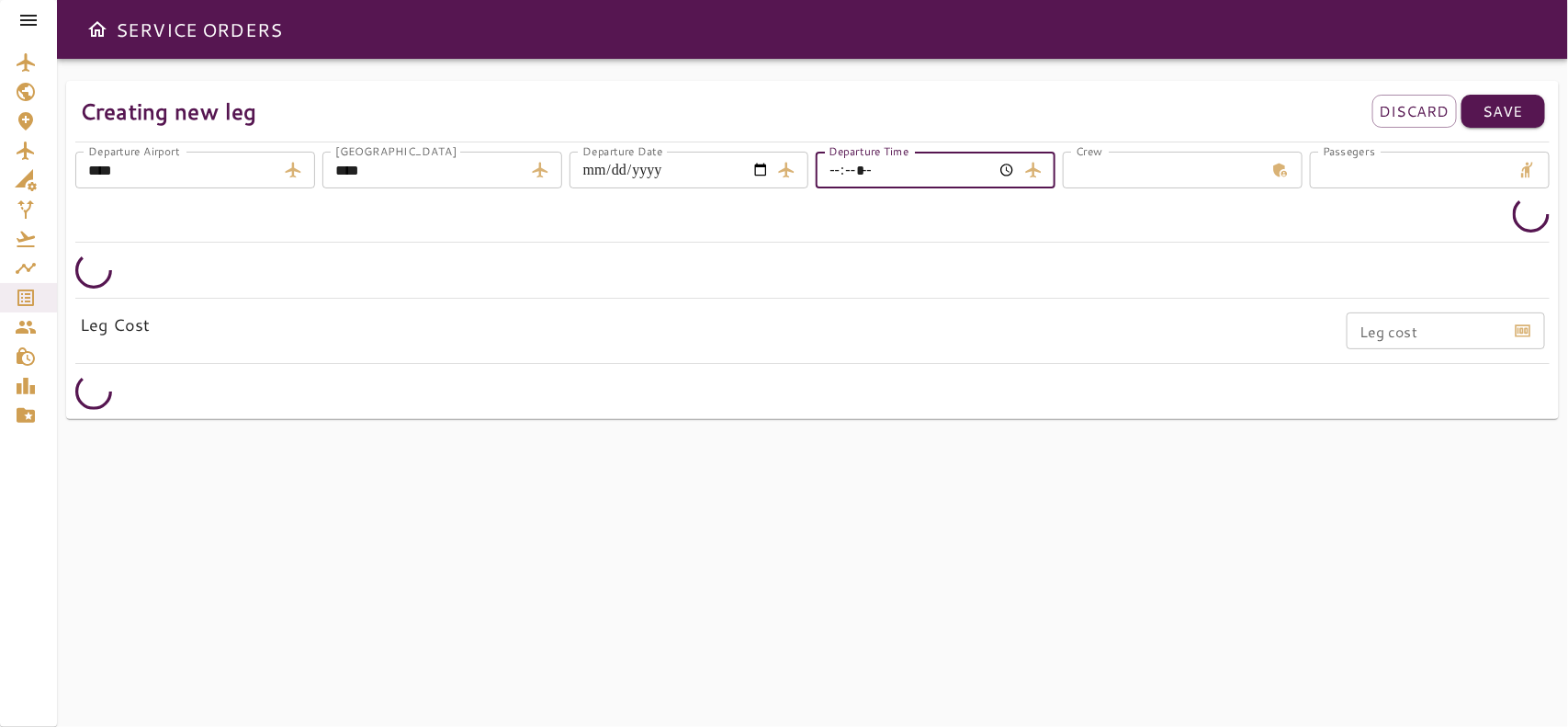click on "Departure Time" at bounding box center [916, 170] 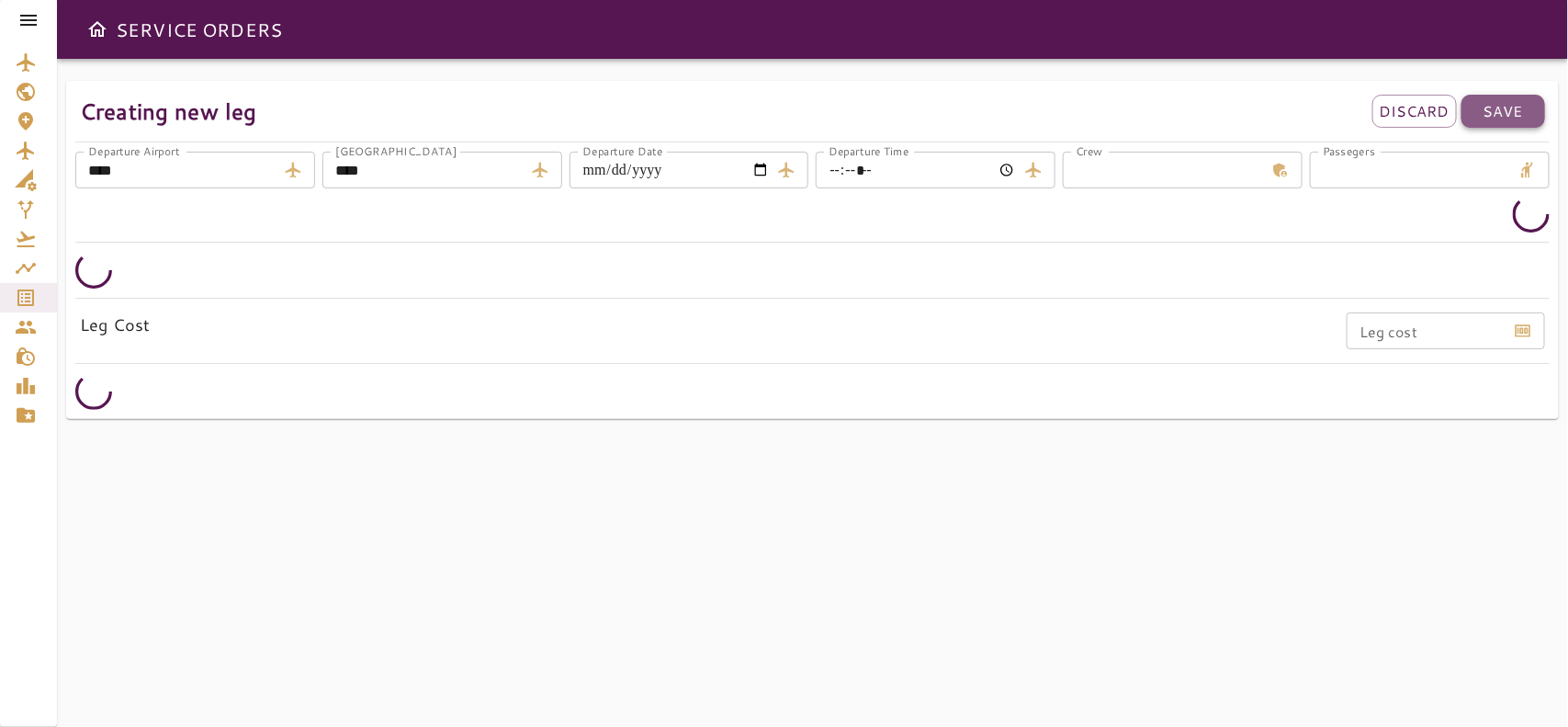 click on "Save" at bounding box center [1503, 111] 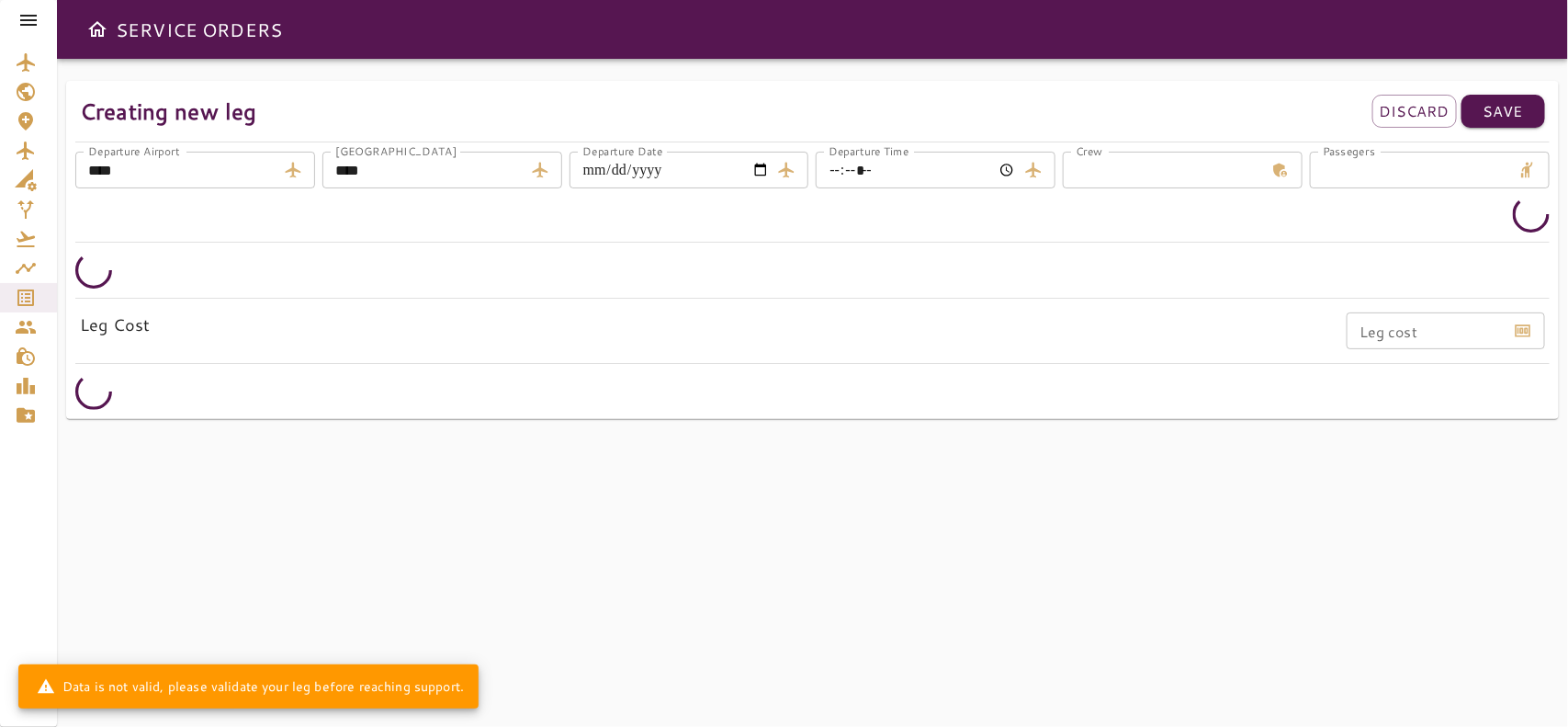 click on "**********" at bounding box center (812, 392) 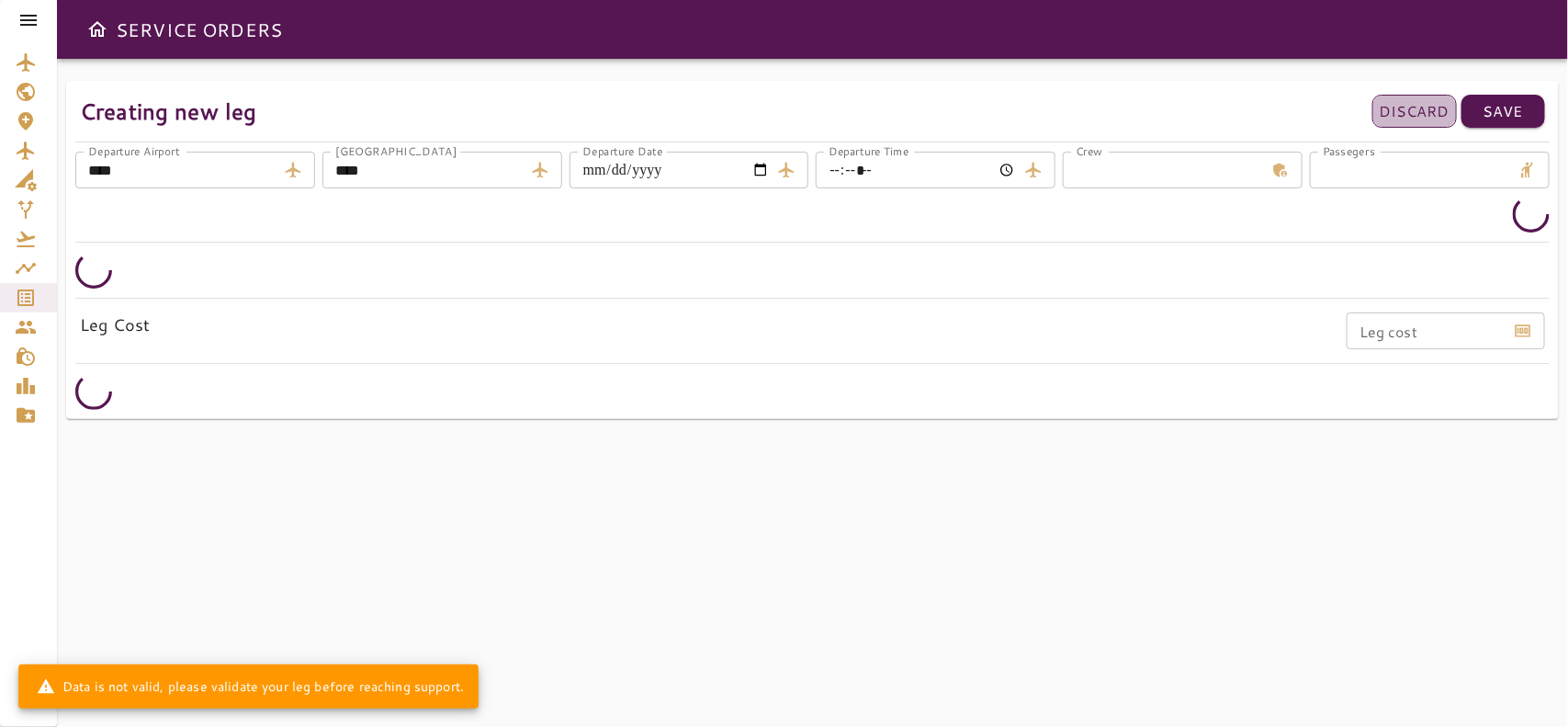 click on "Discard" at bounding box center [1415, 111] 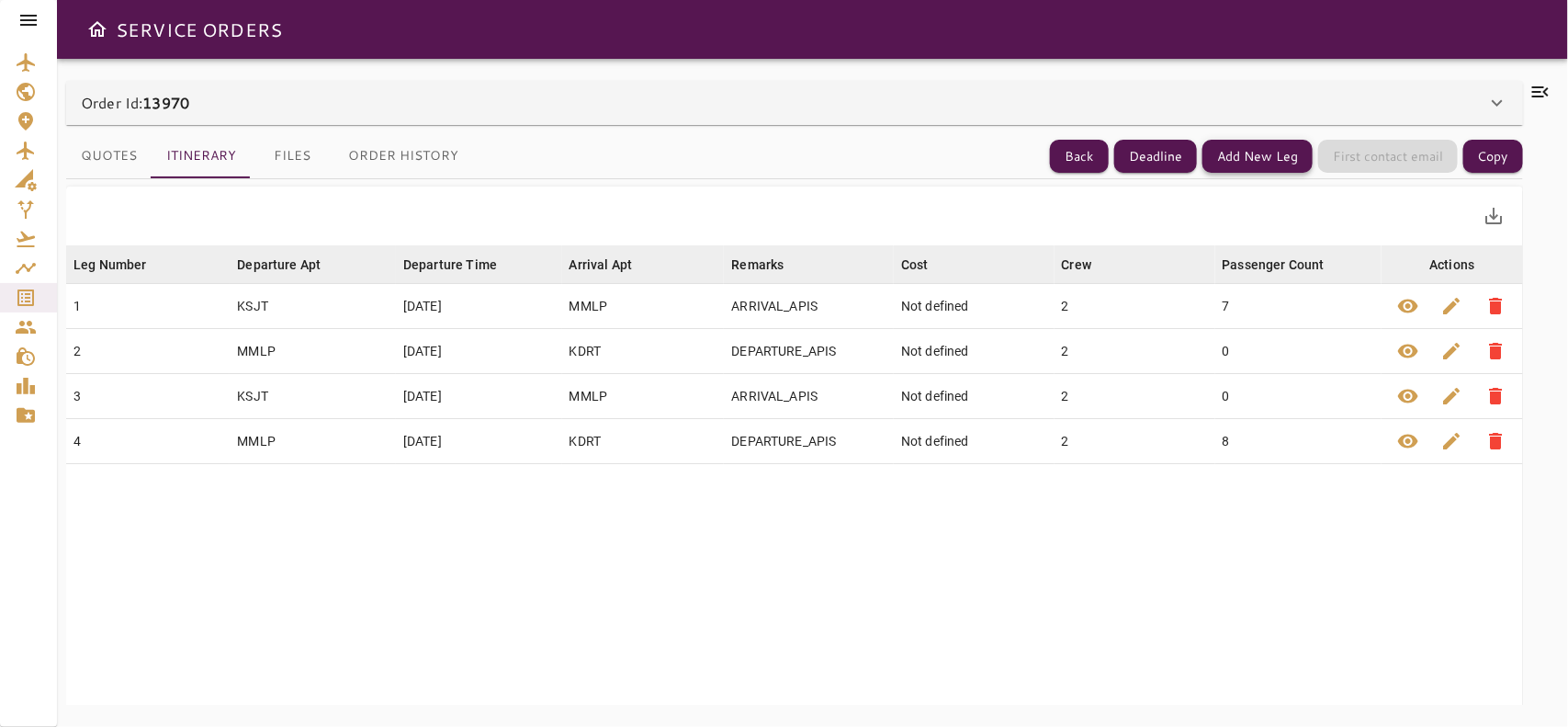 click on "Add New Leg" at bounding box center (1258, 156) 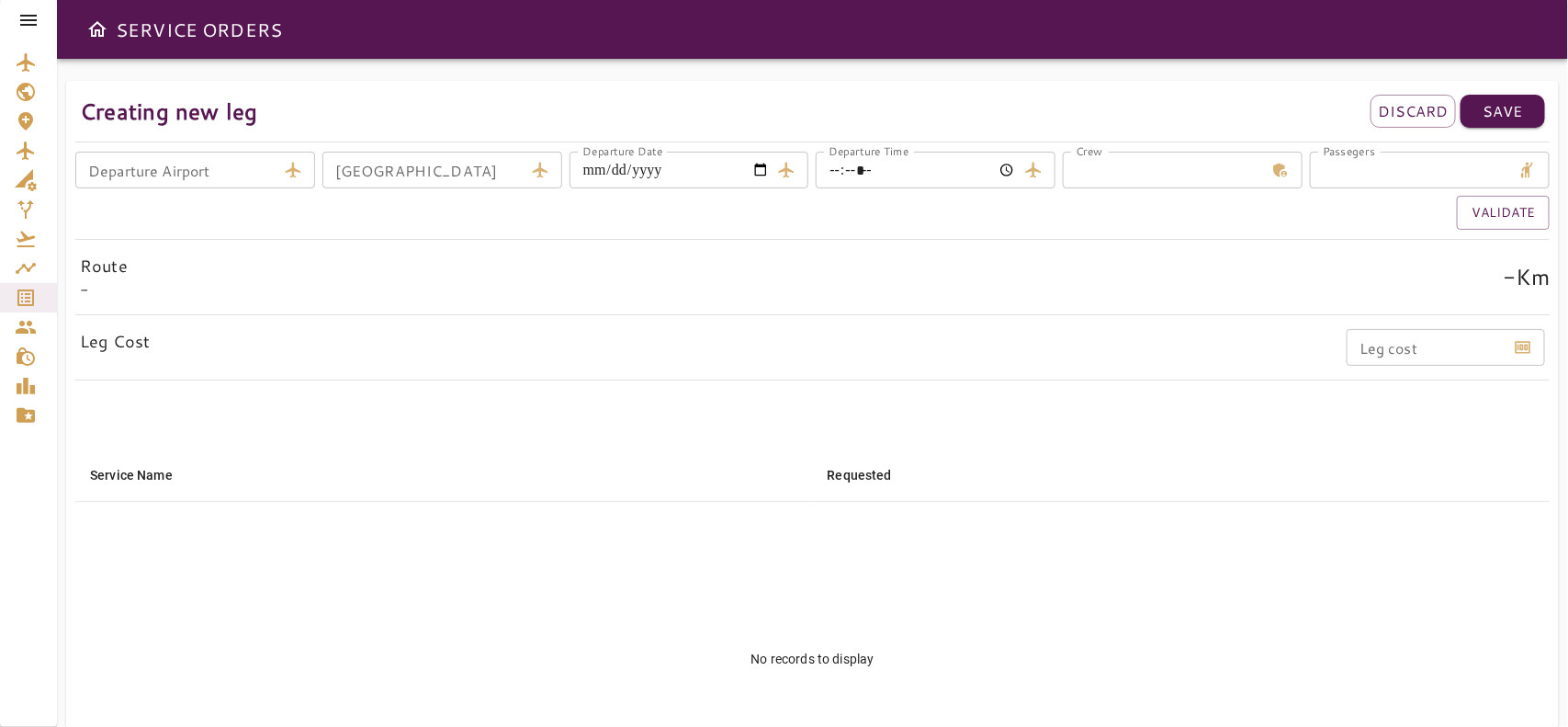 click on "Departure Airport" at bounding box center (175, 170) 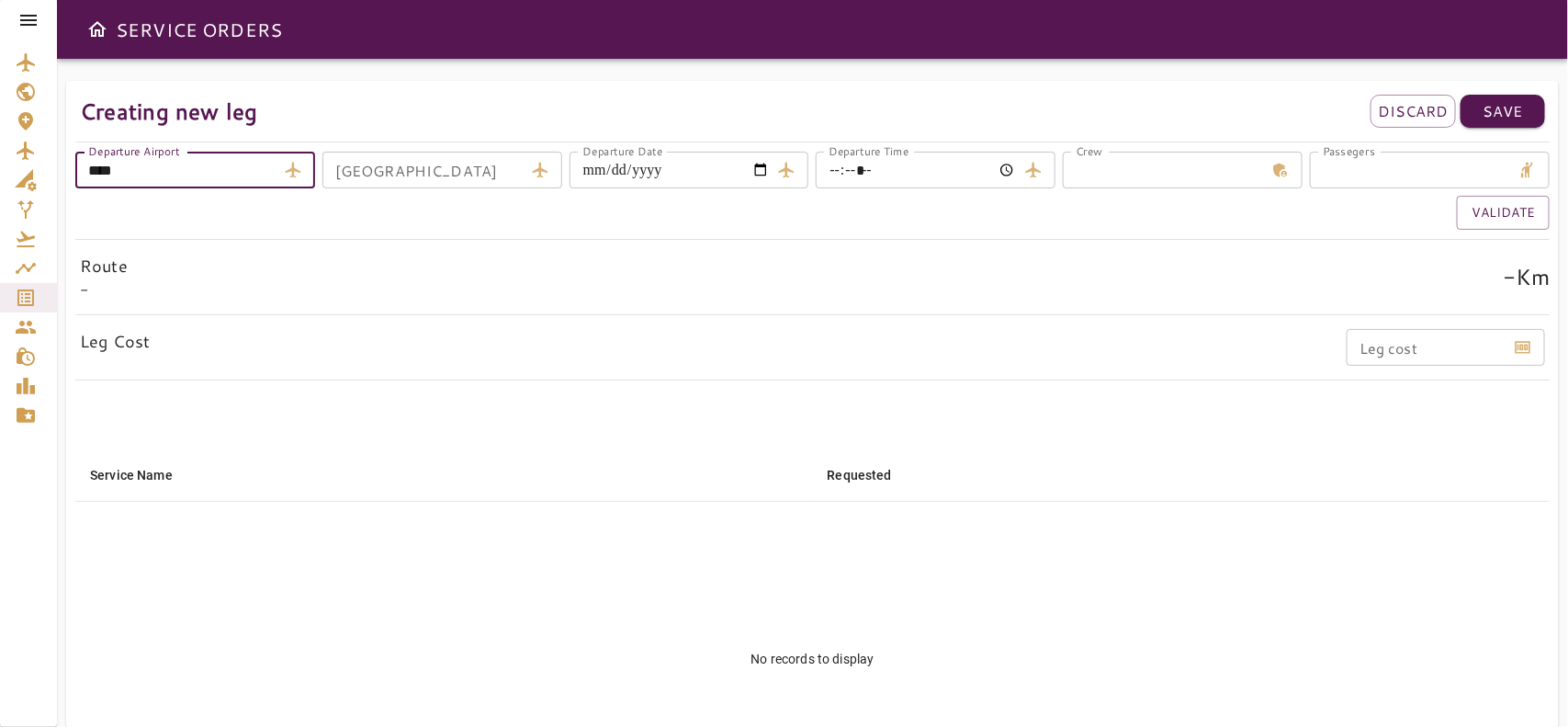 type on "****" 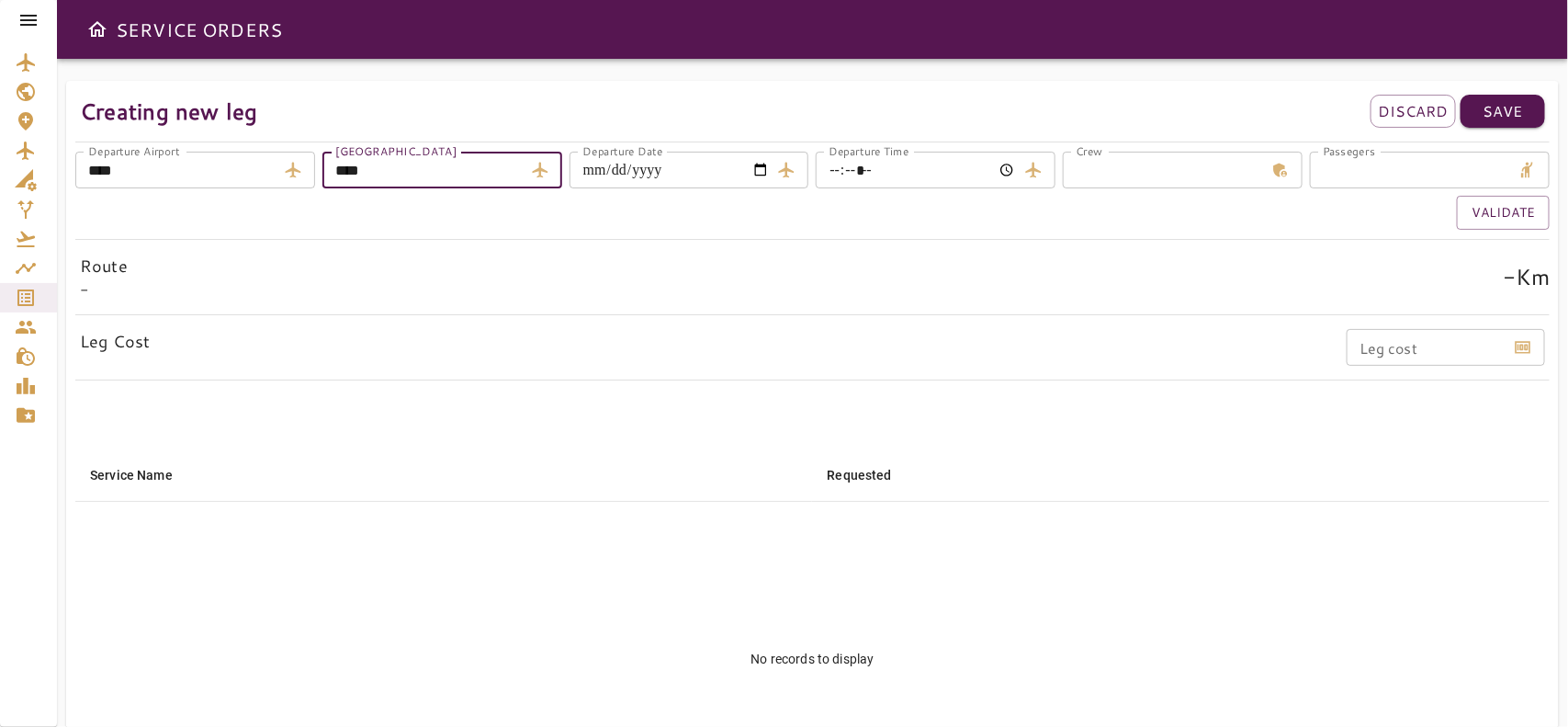 type on "****" 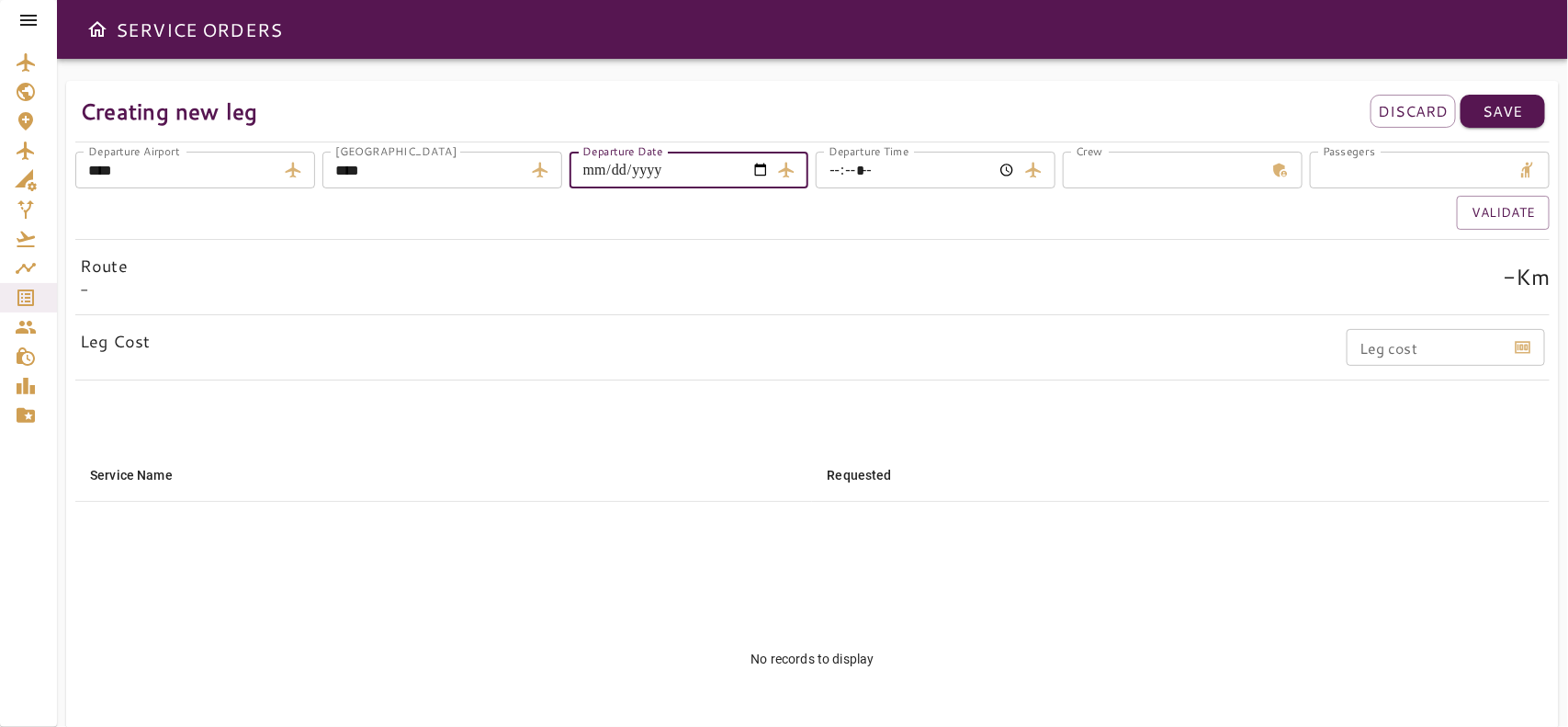 click on "Departure Date" at bounding box center [670, 170] 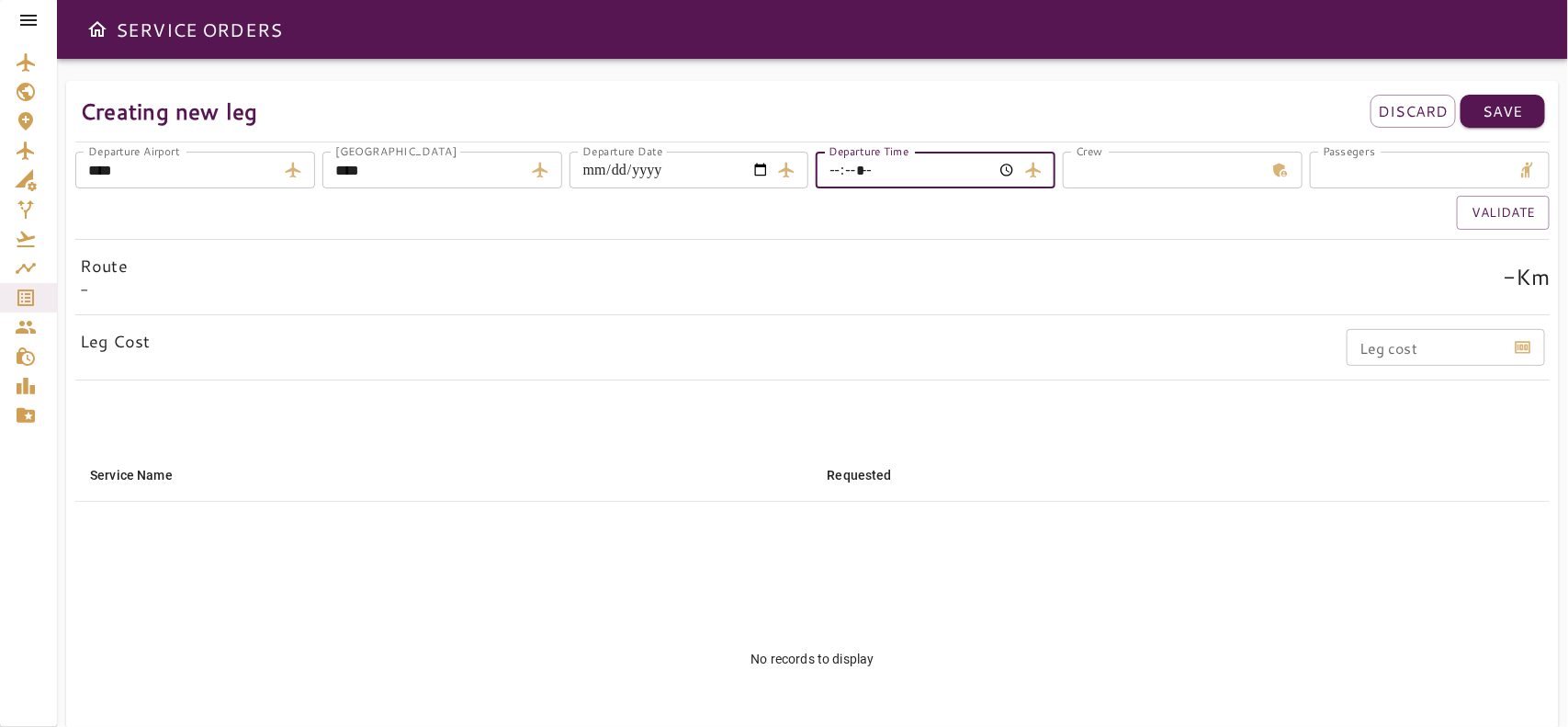 click on "Departure Time" at bounding box center (916, 170) 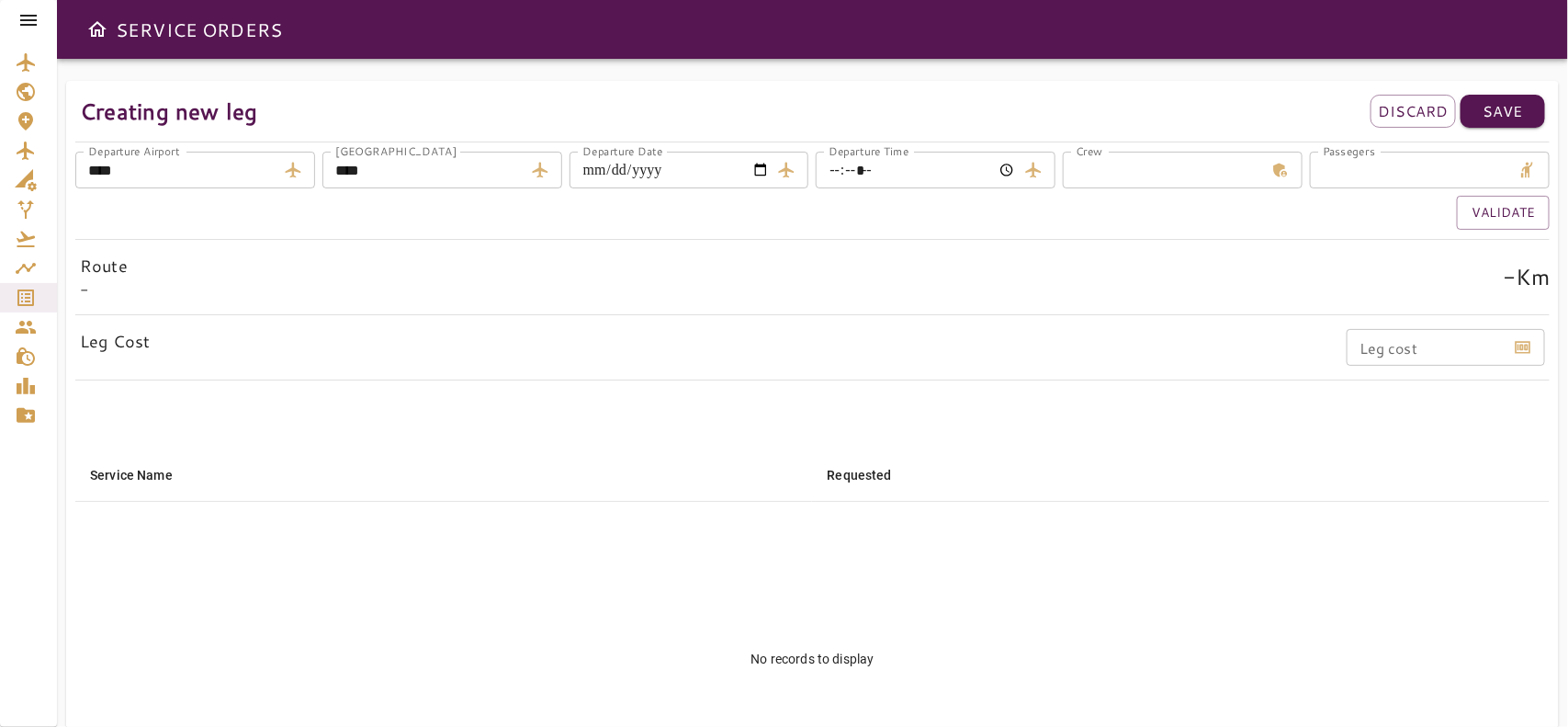 click on "*" at bounding box center [1163, 170] 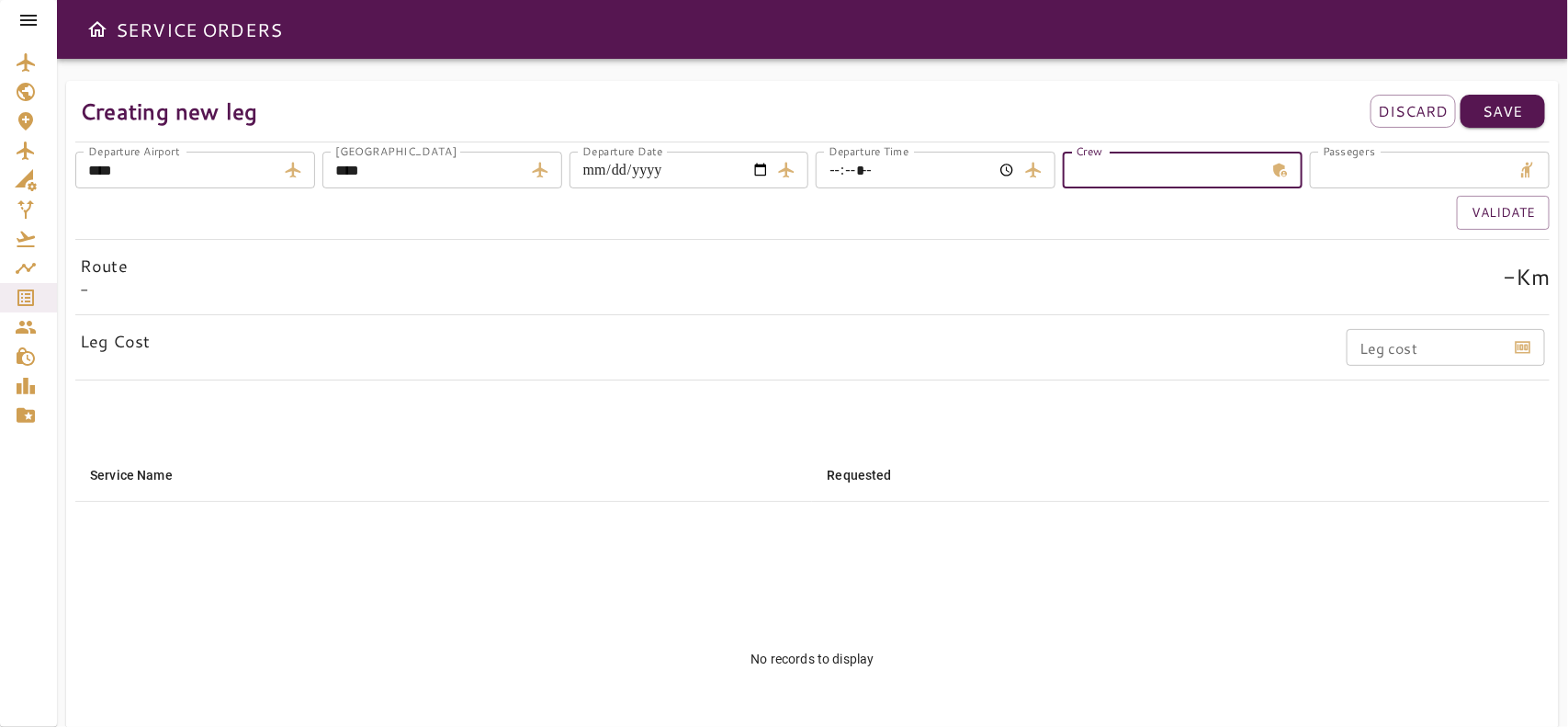 type on "*" 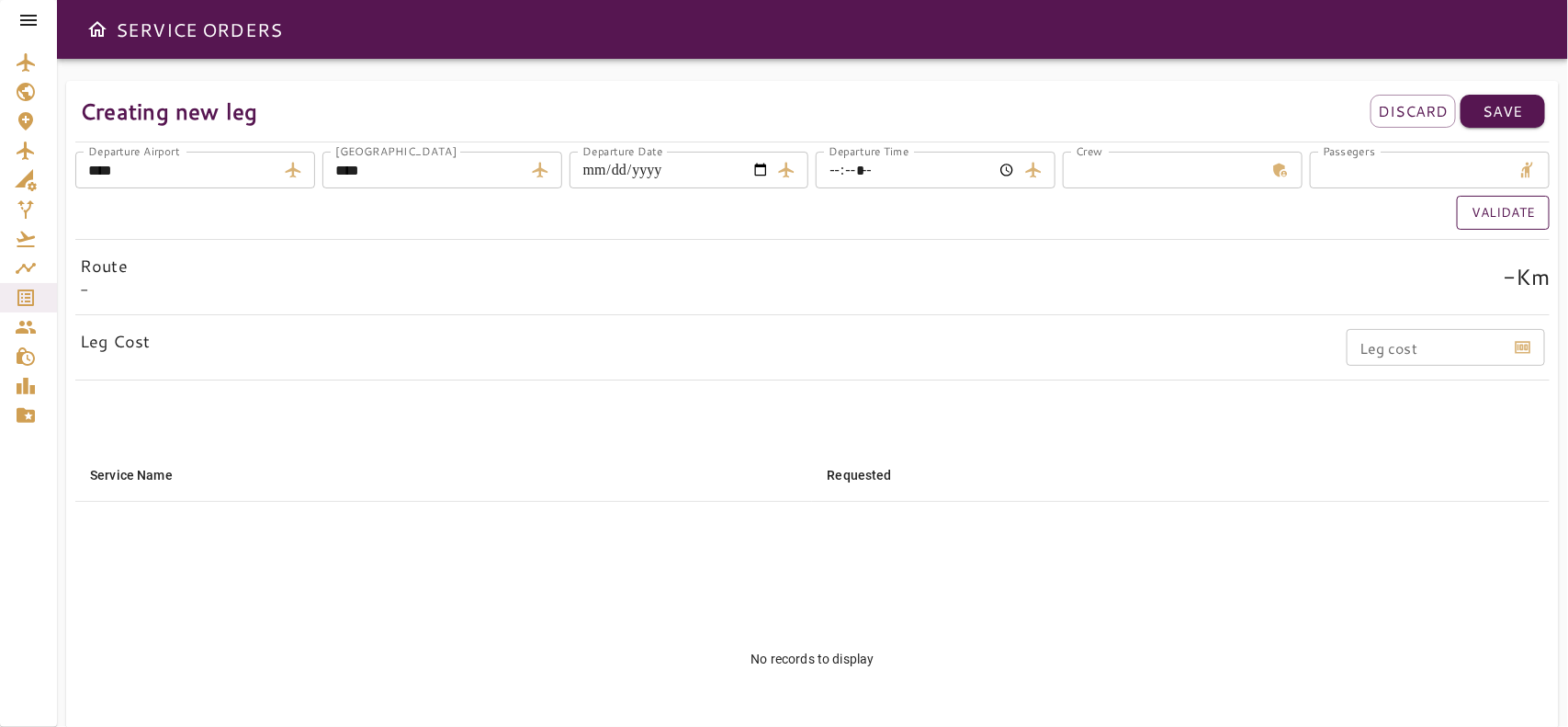 click on "Validate" at bounding box center [1503, 212] 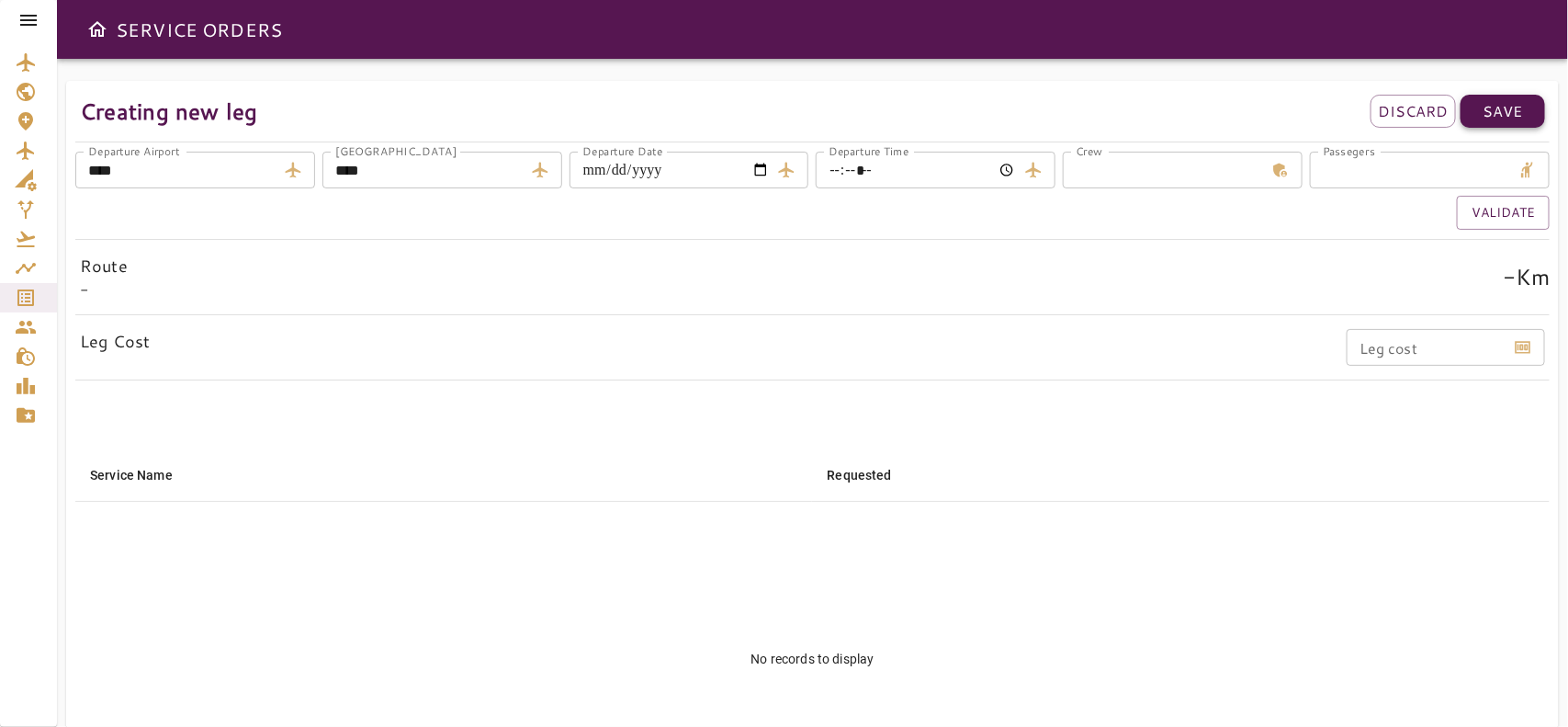 click on "Save" at bounding box center (1503, 111) 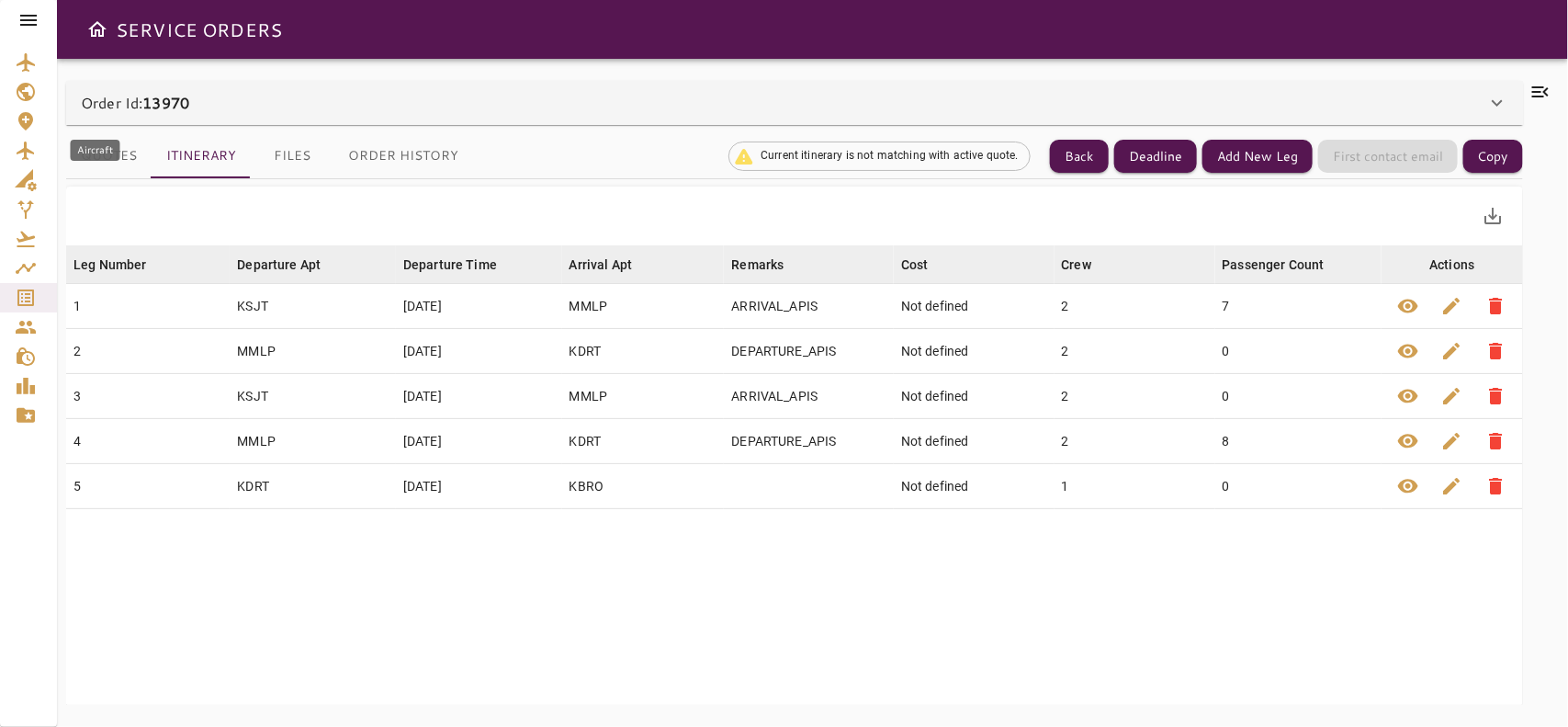click on "Aircraft" at bounding box center [96, 150] 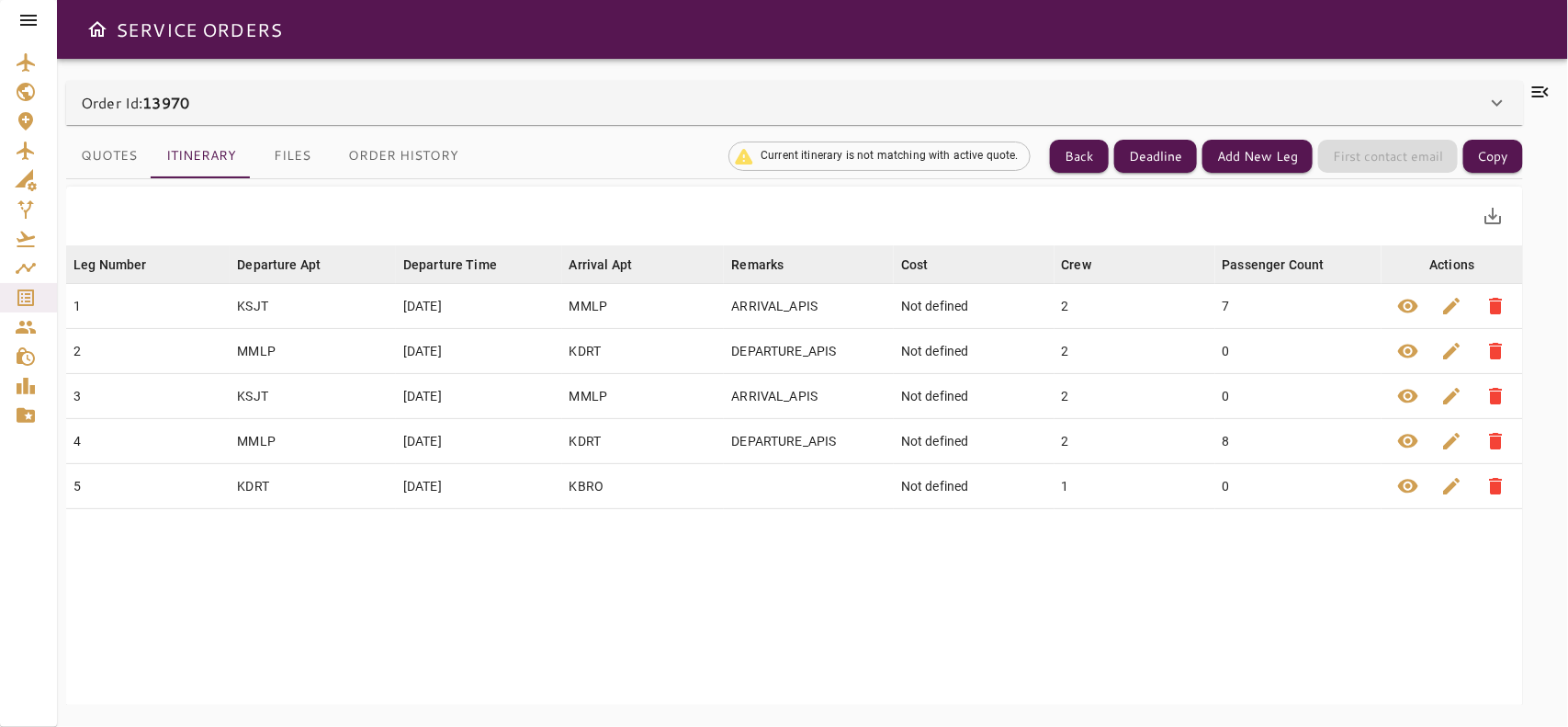 click on "Quotes" at bounding box center [108, 156] 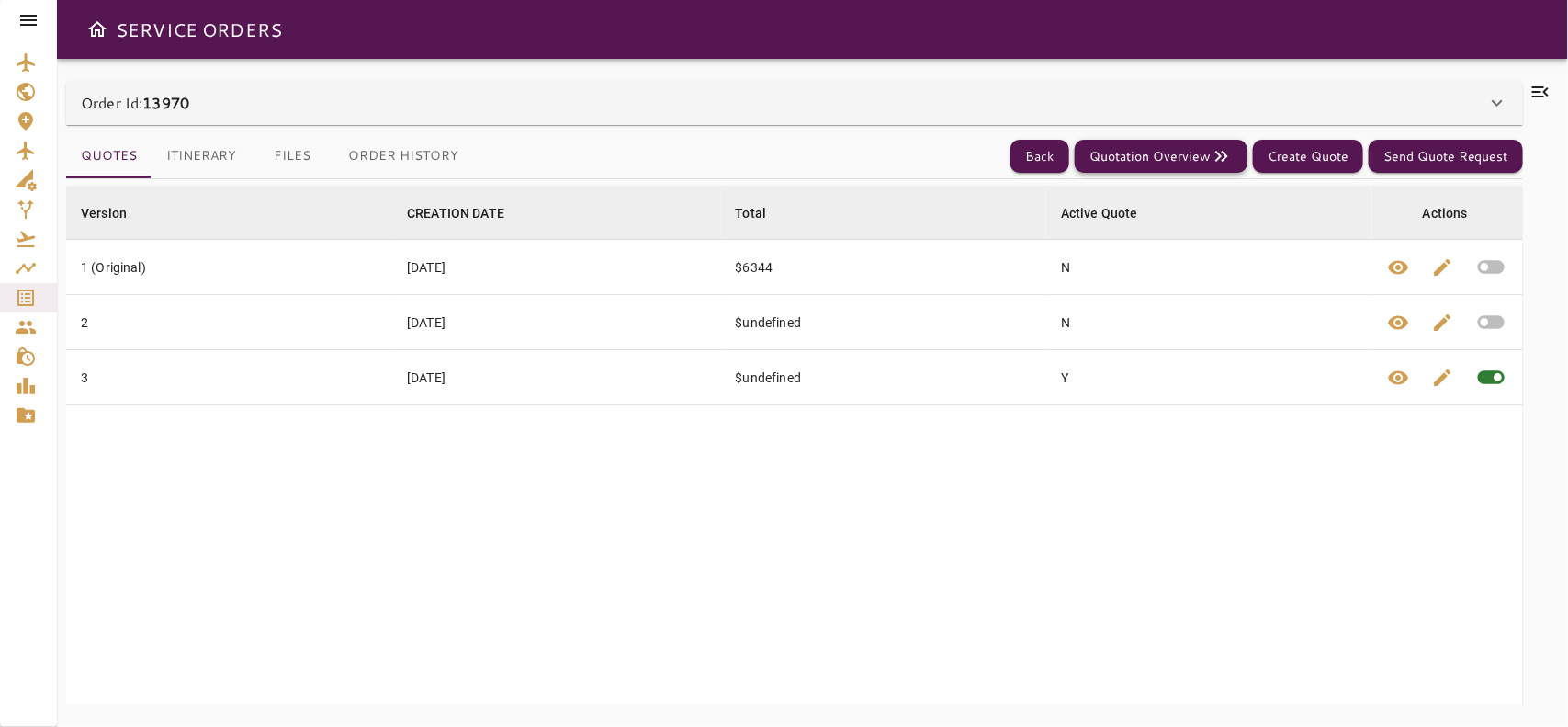 click on "Quotation Overview" at bounding box center (1161, 156) 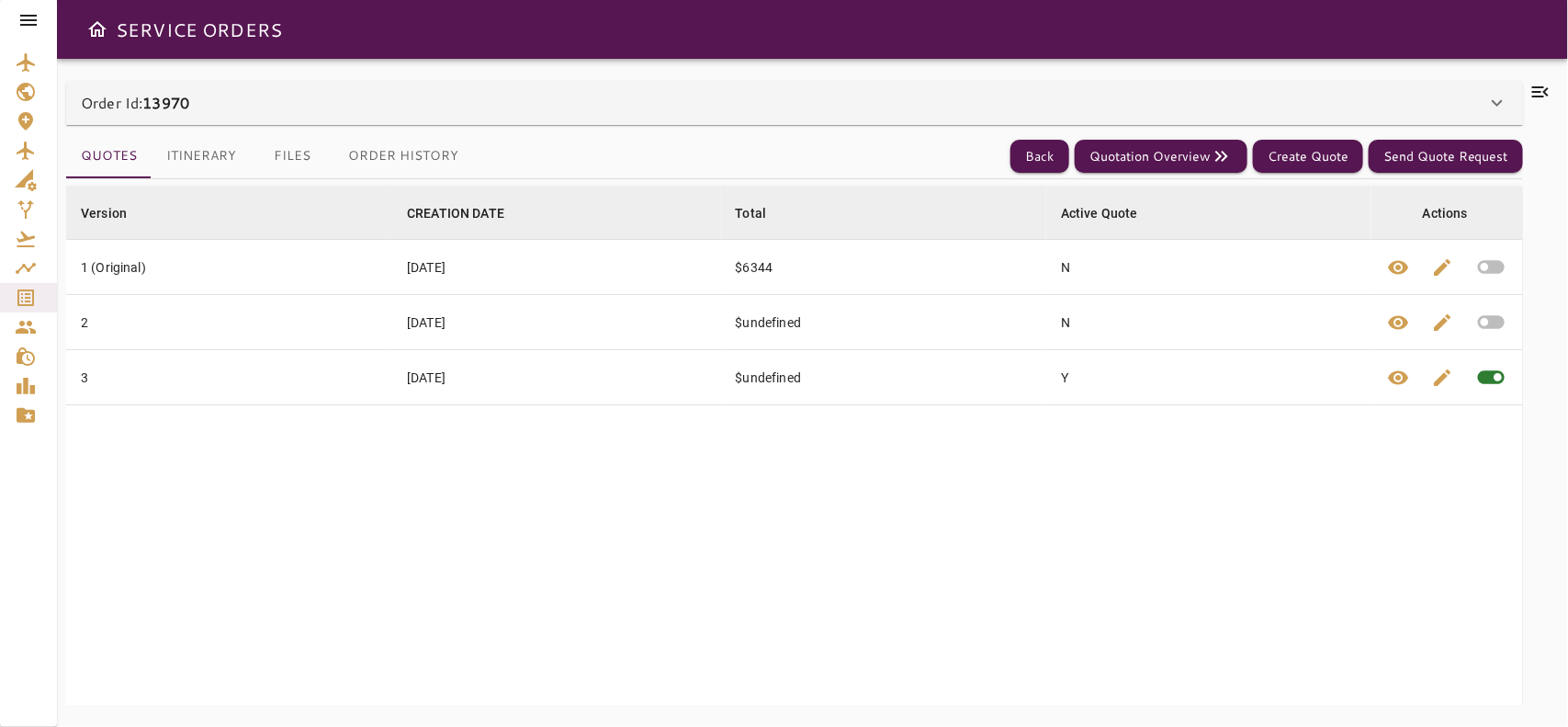 click on "Itinerary" at bounding box center (201, 156) 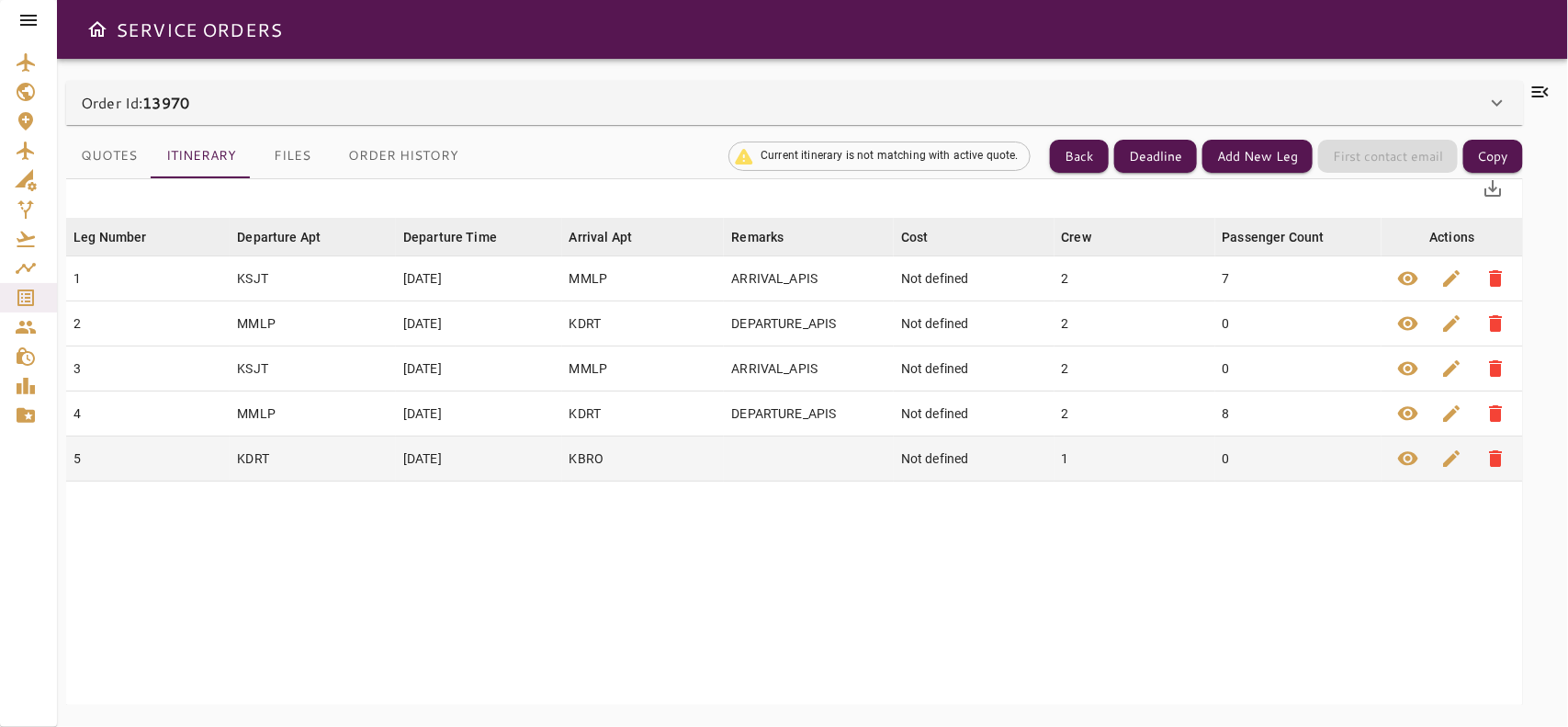 scroll, scrollTop: 0, scrollLeft: 0, axis: both 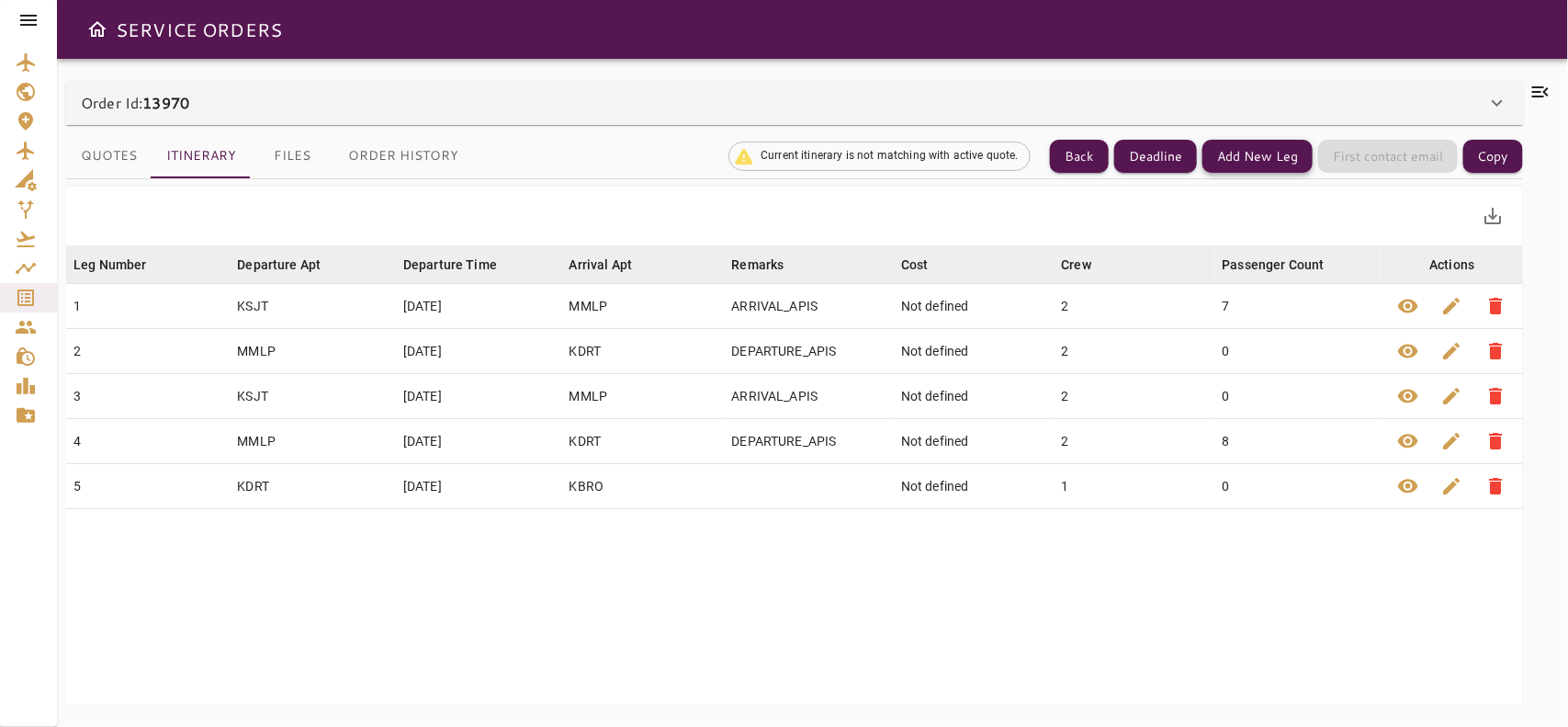 click on "Add New Leg" at bounding box center [1258, 156] 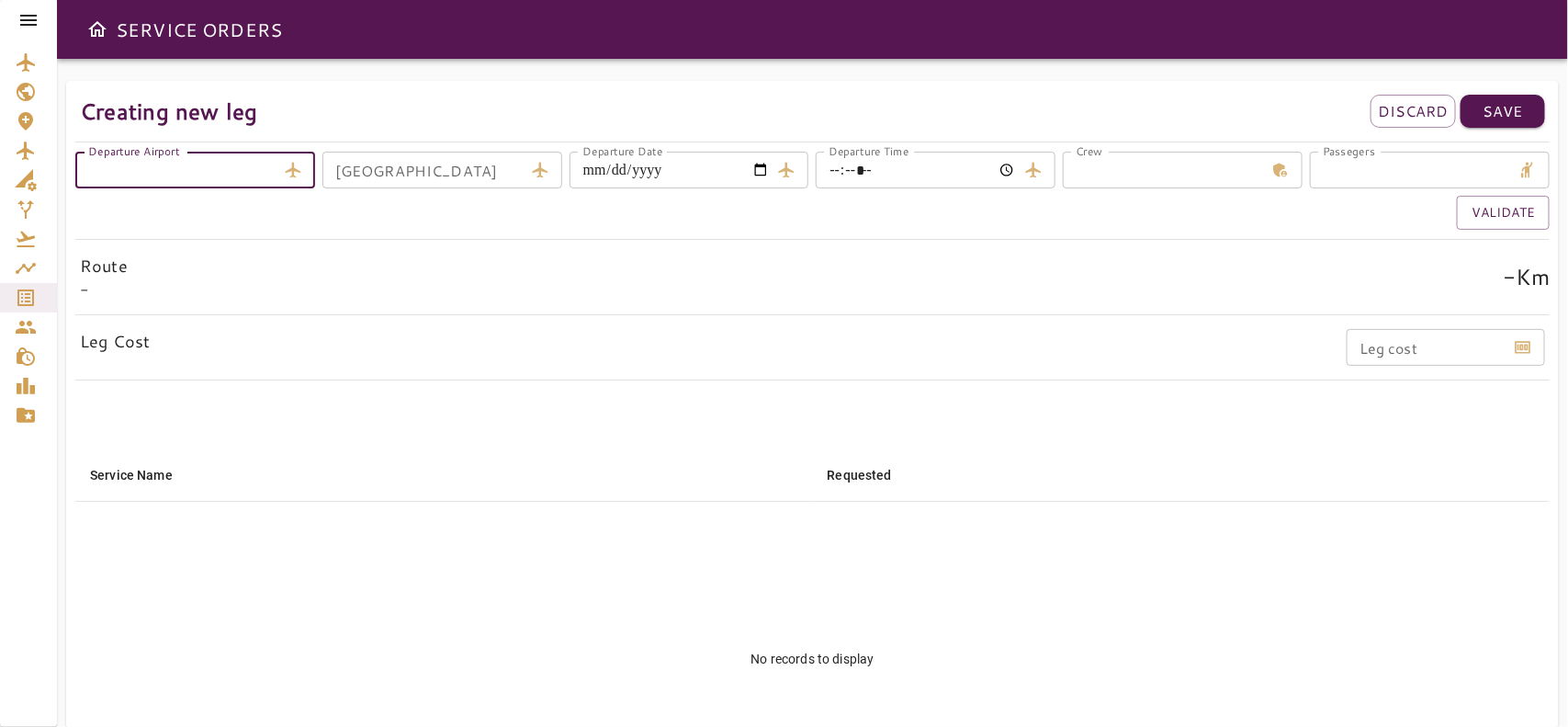 click on "Departure Airport" at bounding box center (175, 170) 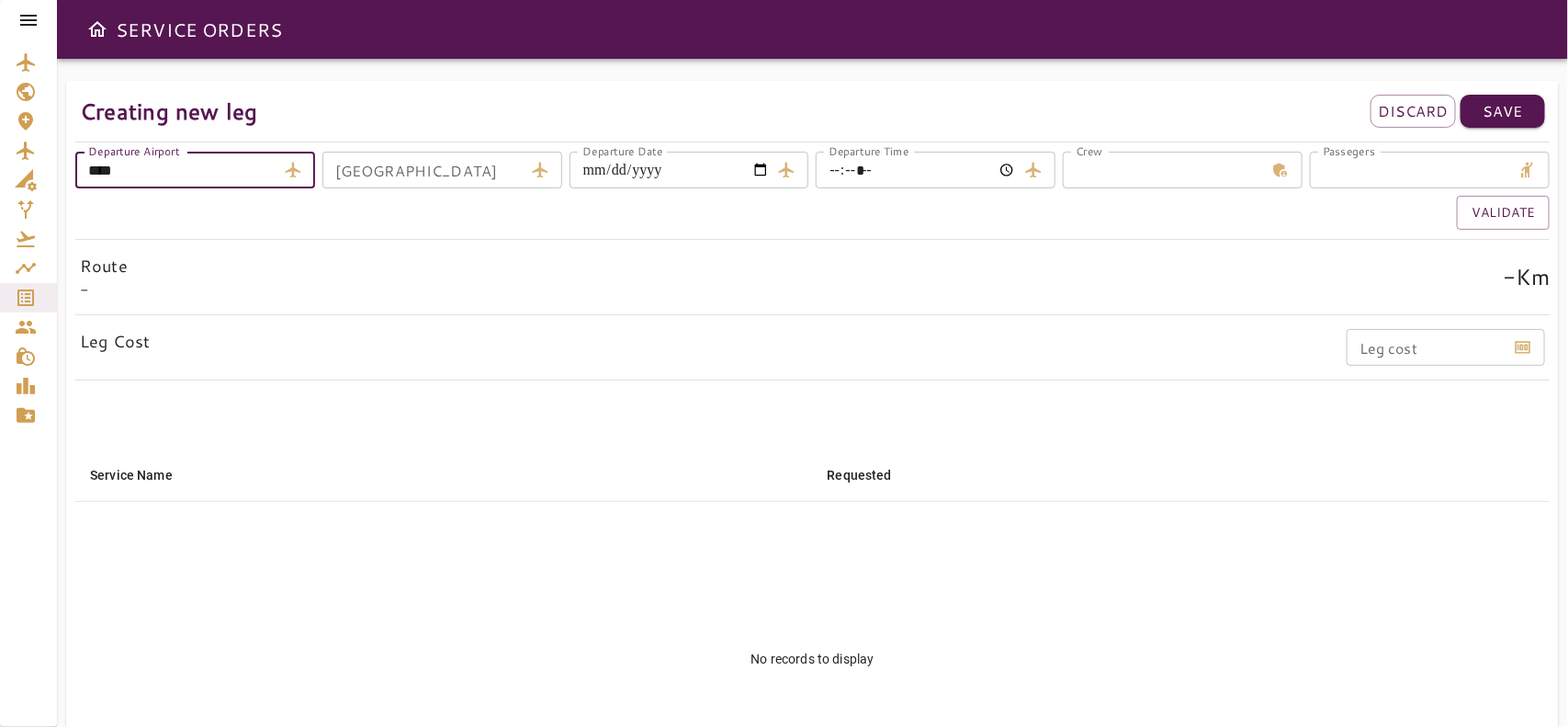 type on "****" 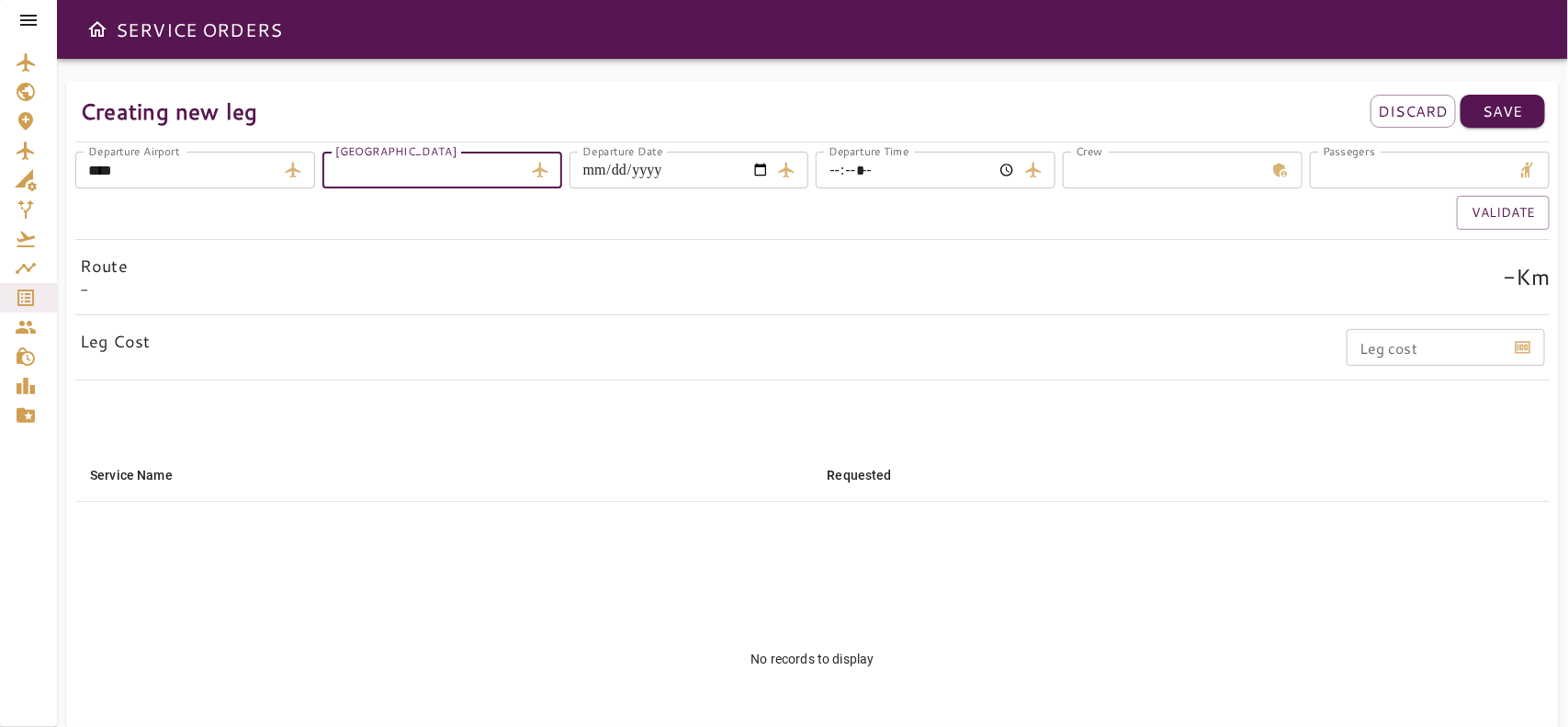 click on "[GEOGRAPHIC_DATA] [GEOGRAPHIC_DATA]" at bounding box center (442, 170) 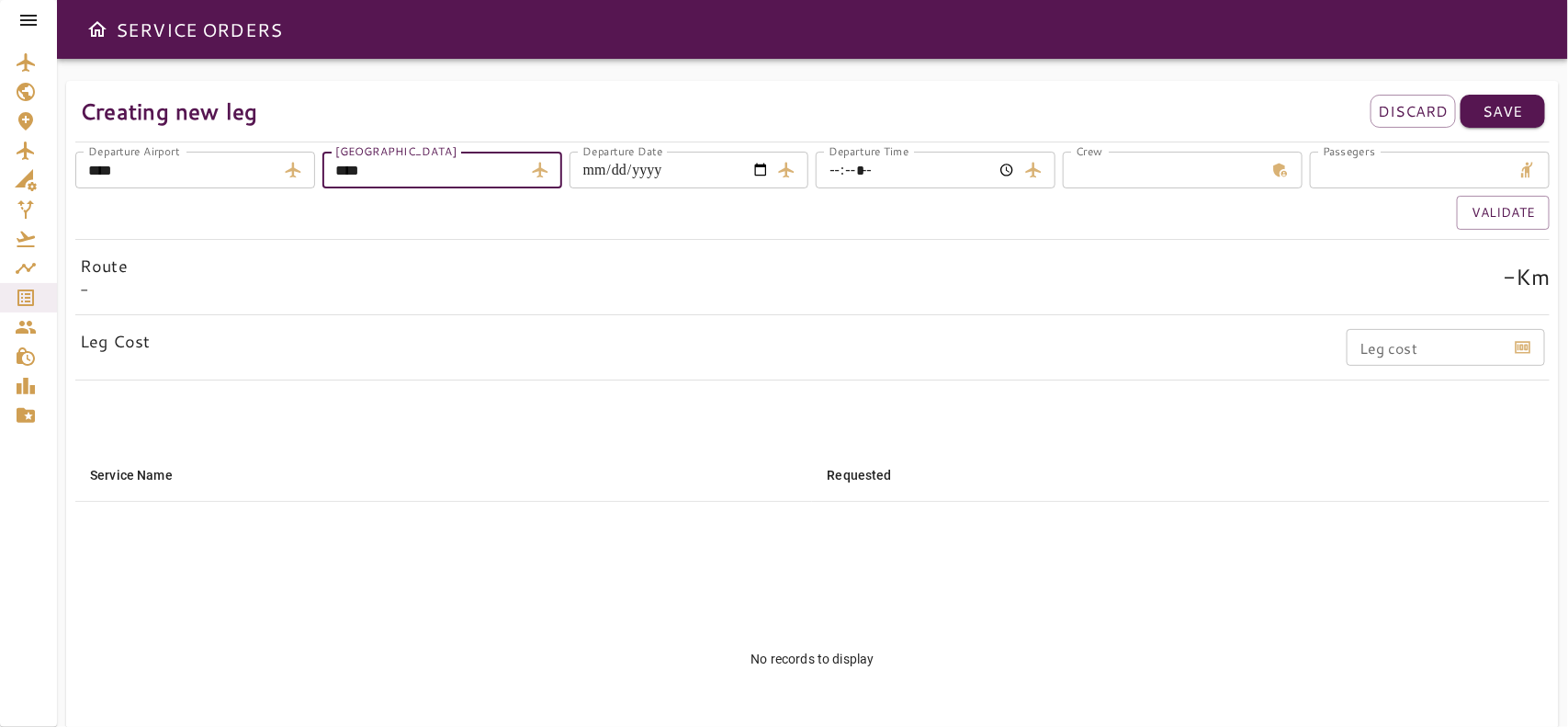 type on "****" 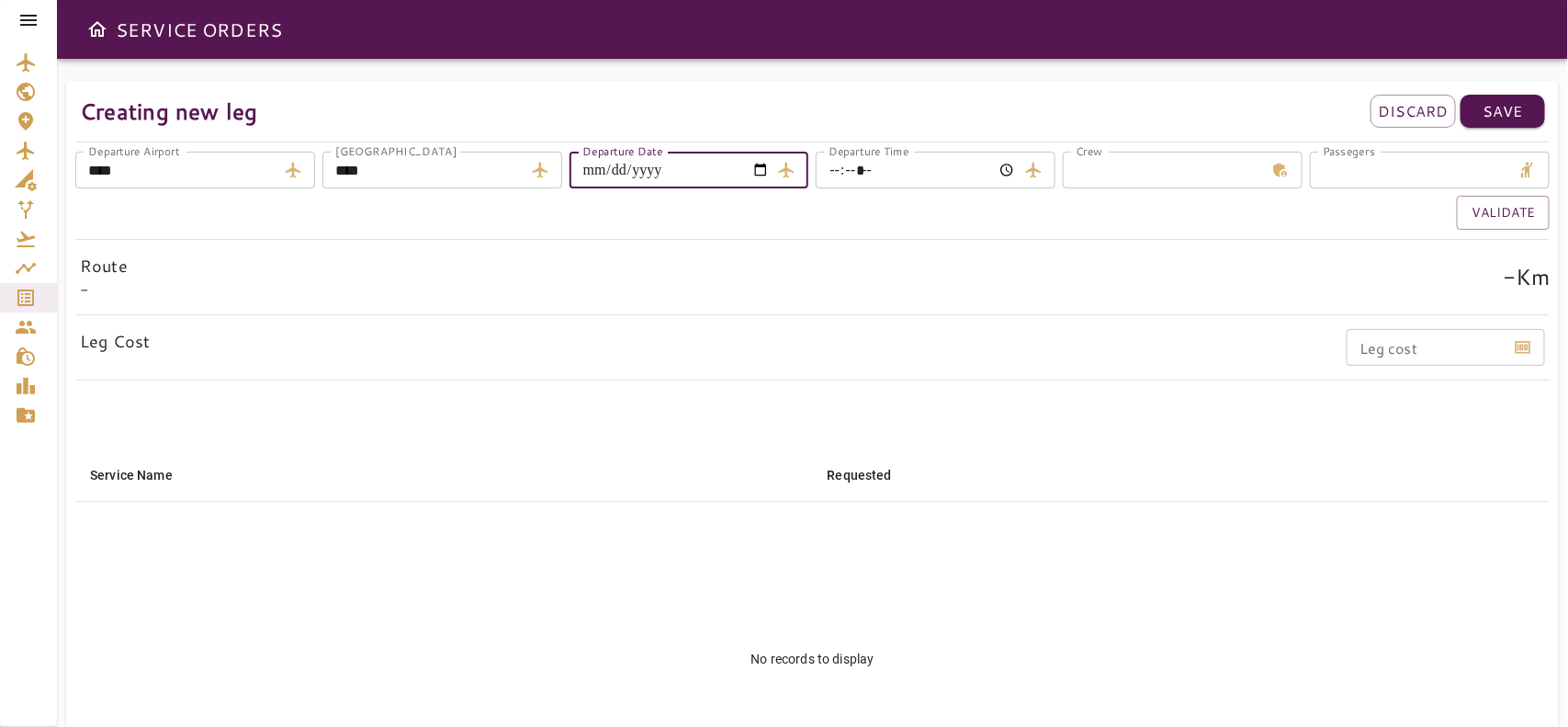 type on "**********" 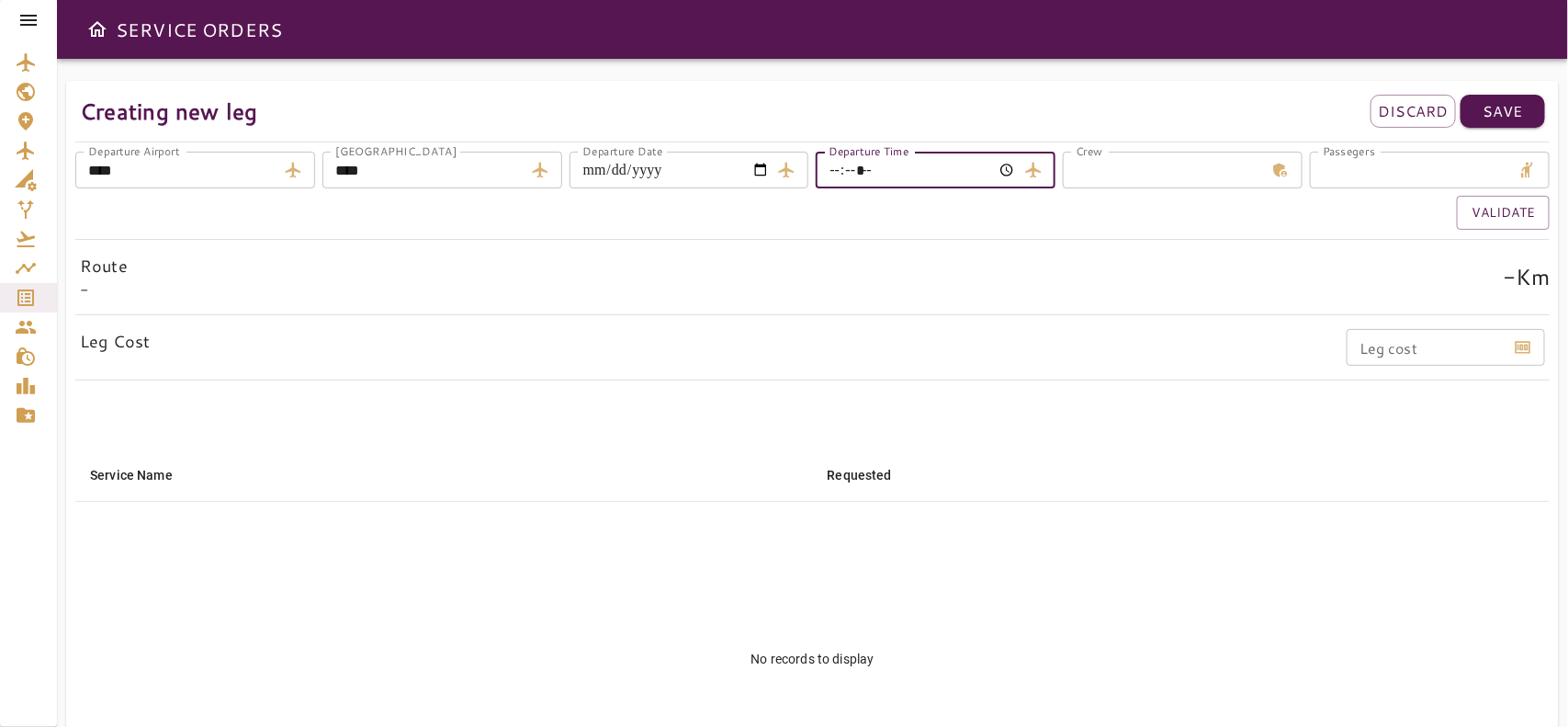 type on "*****" 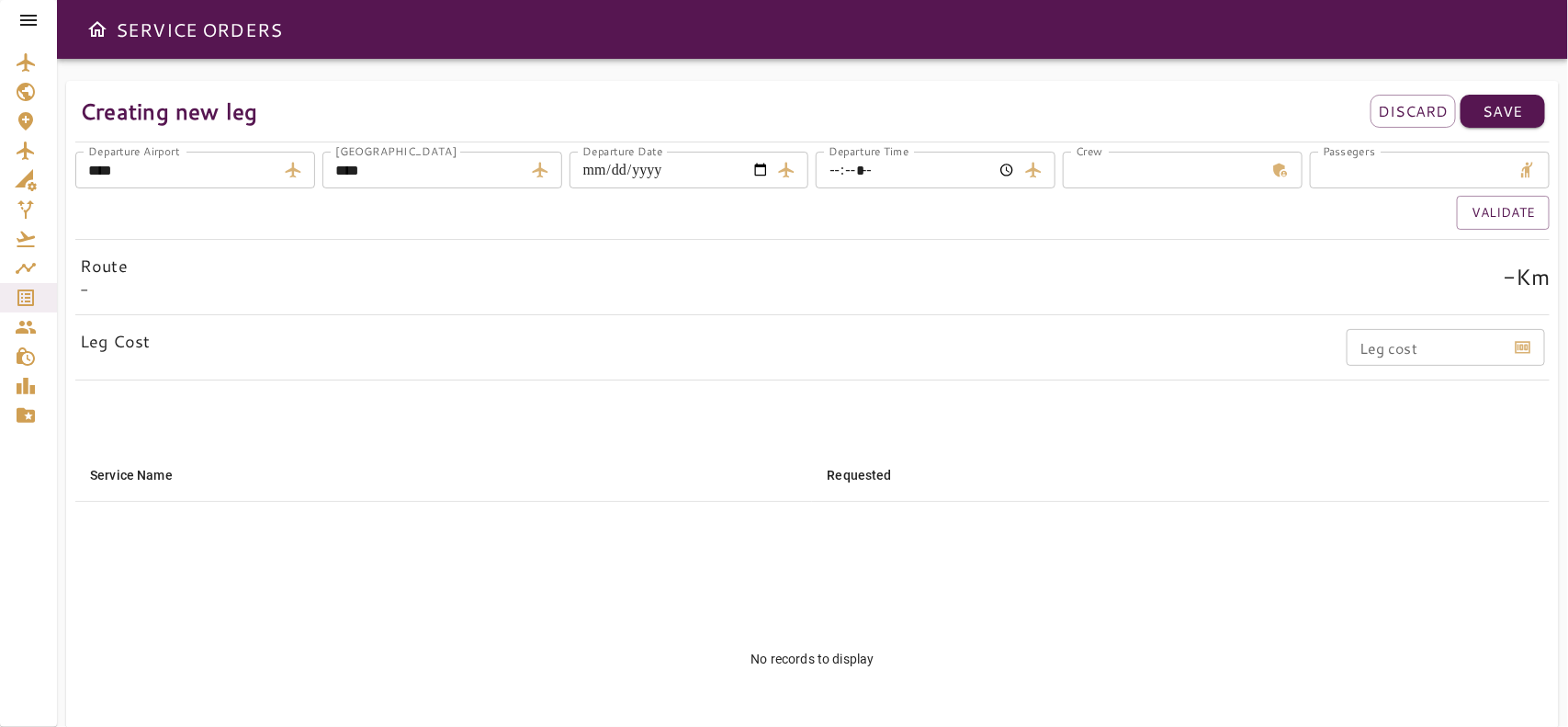 click on "*" at bounding box center (1163, 170) 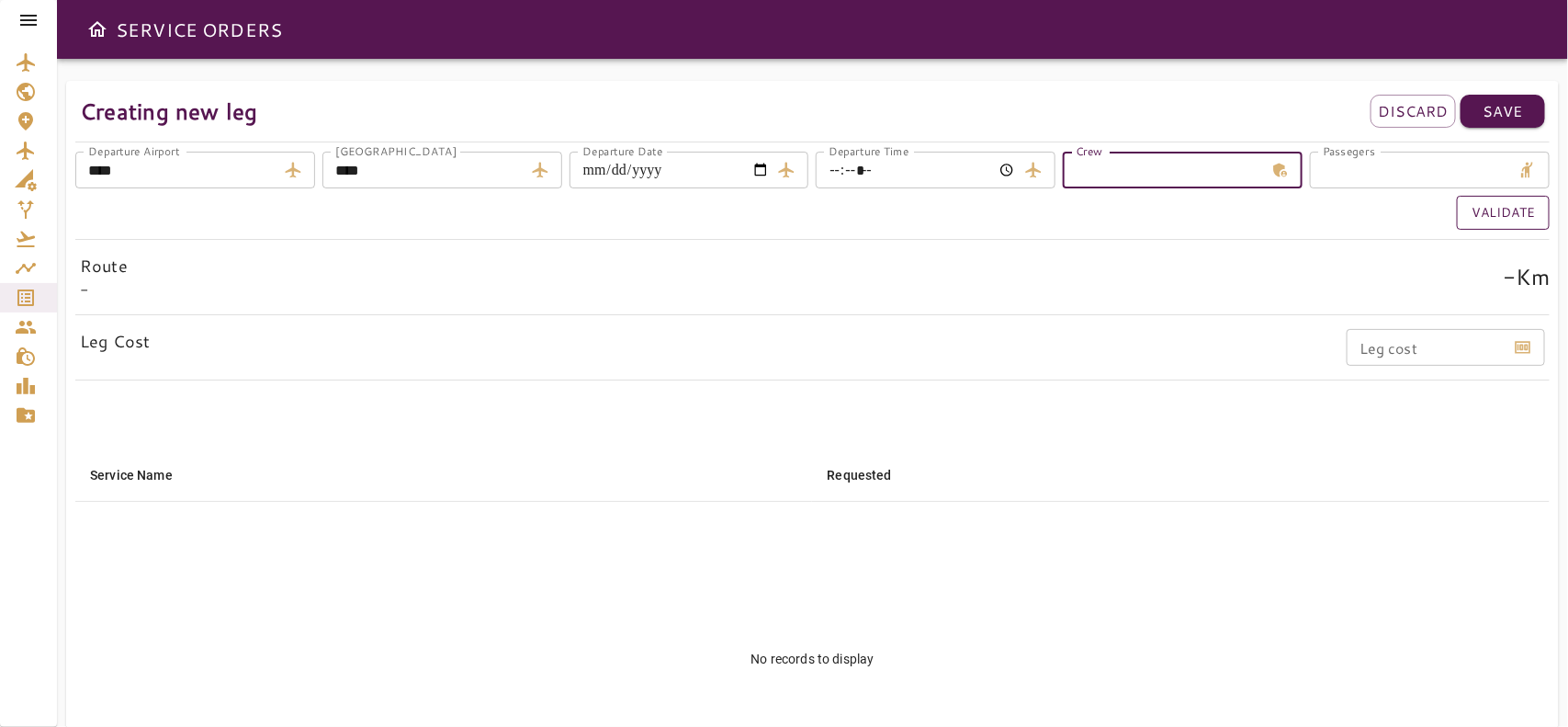 type on "*" 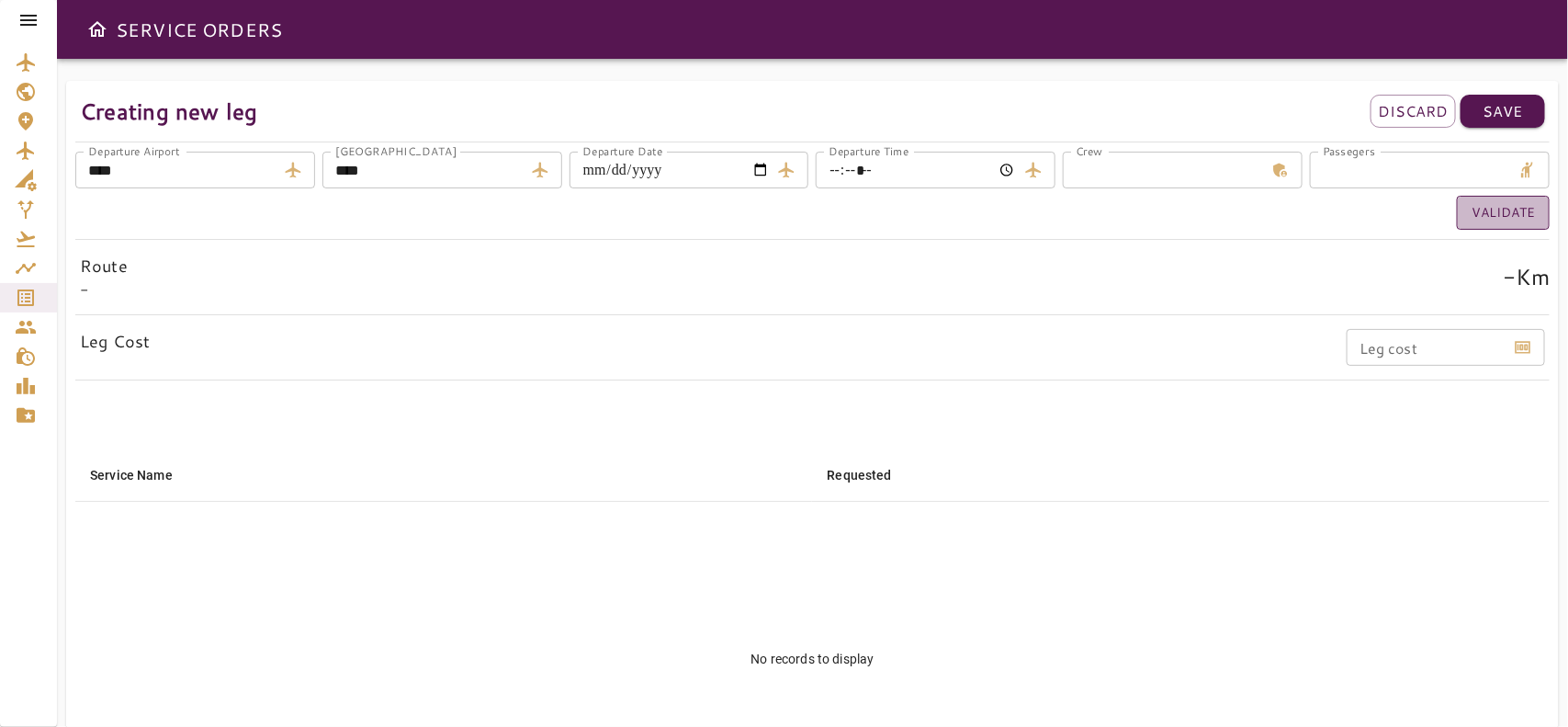 click on "Validate" at bounding box center (1503, 212) 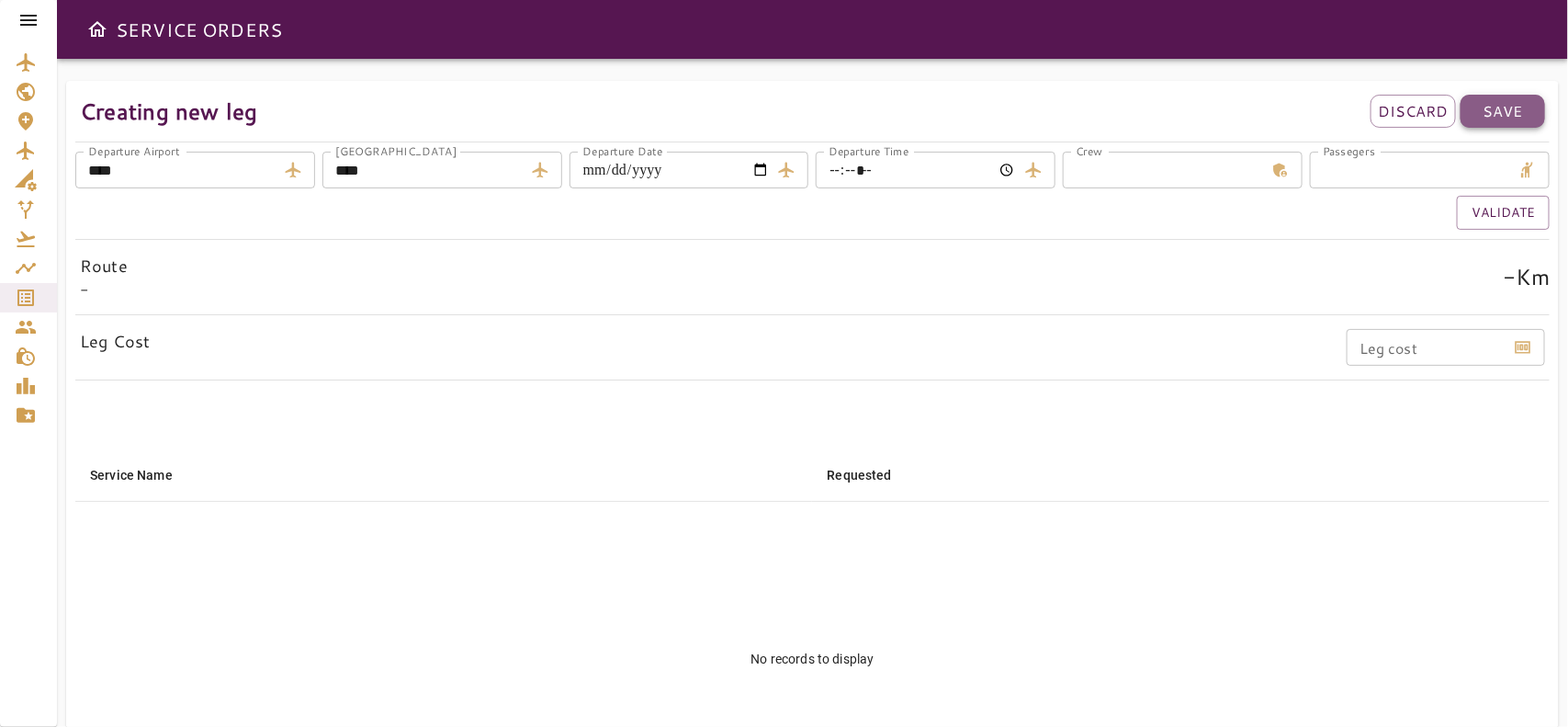 click on "Save" at bounding box center [1503, 111] 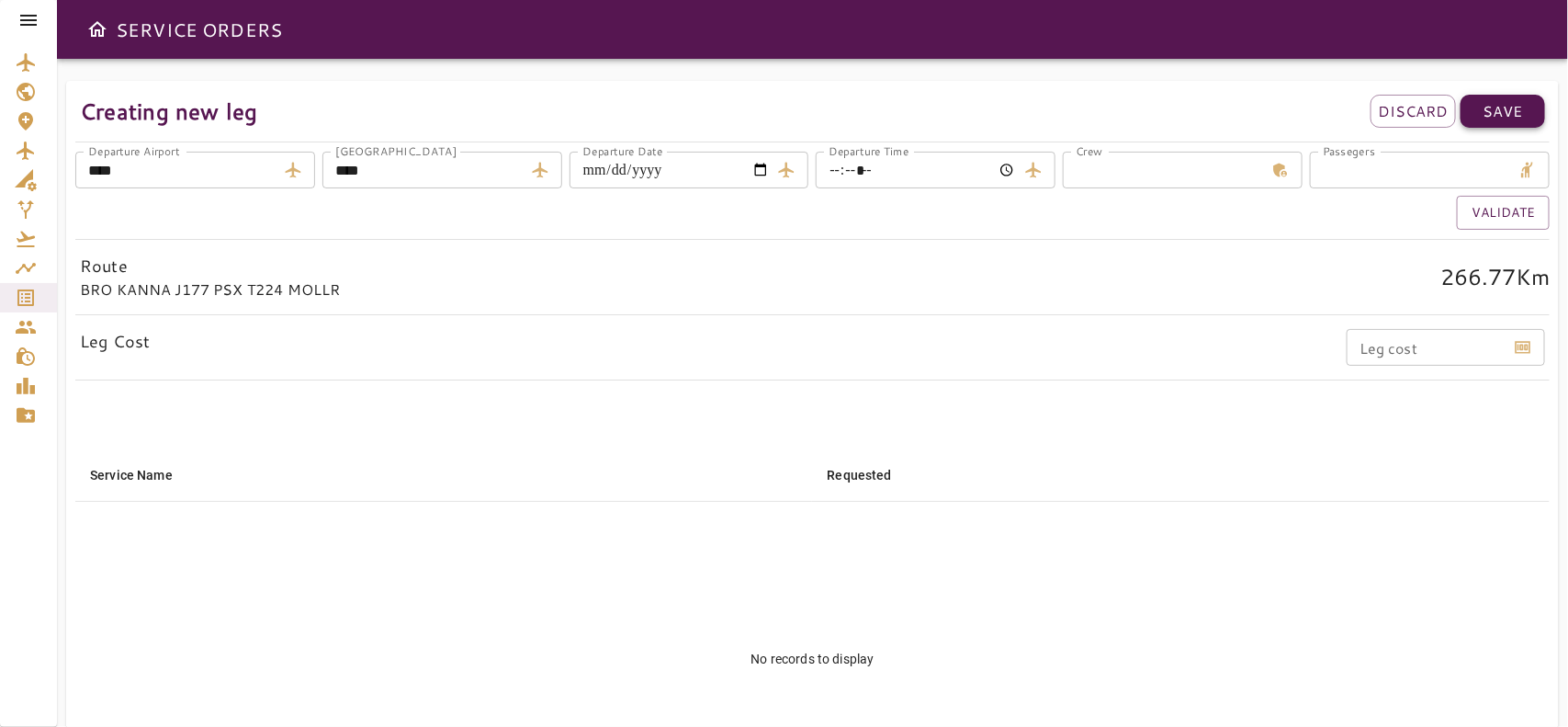 click on "Save" at bounding box center [1503, 111] 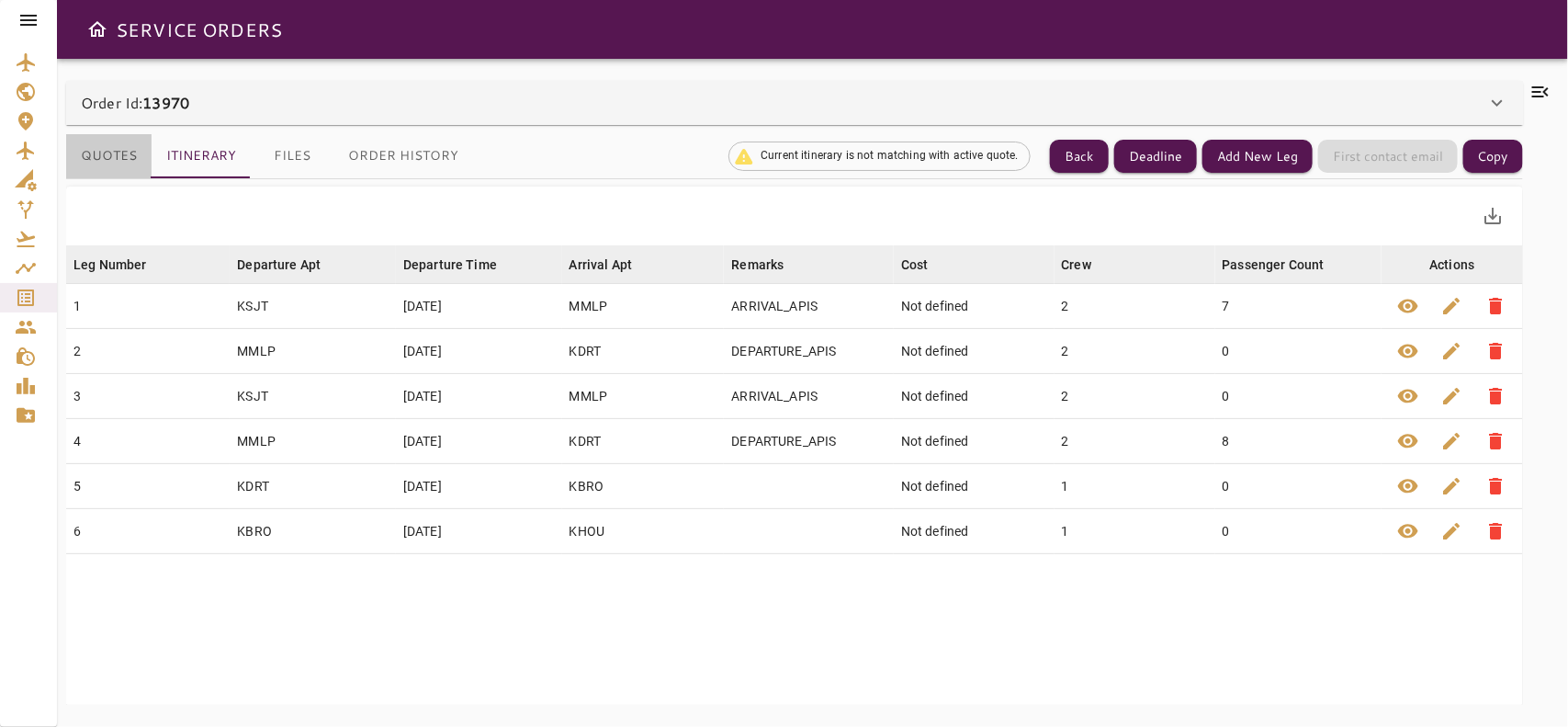 click on "Quotes" at bounding box center [108, 156] 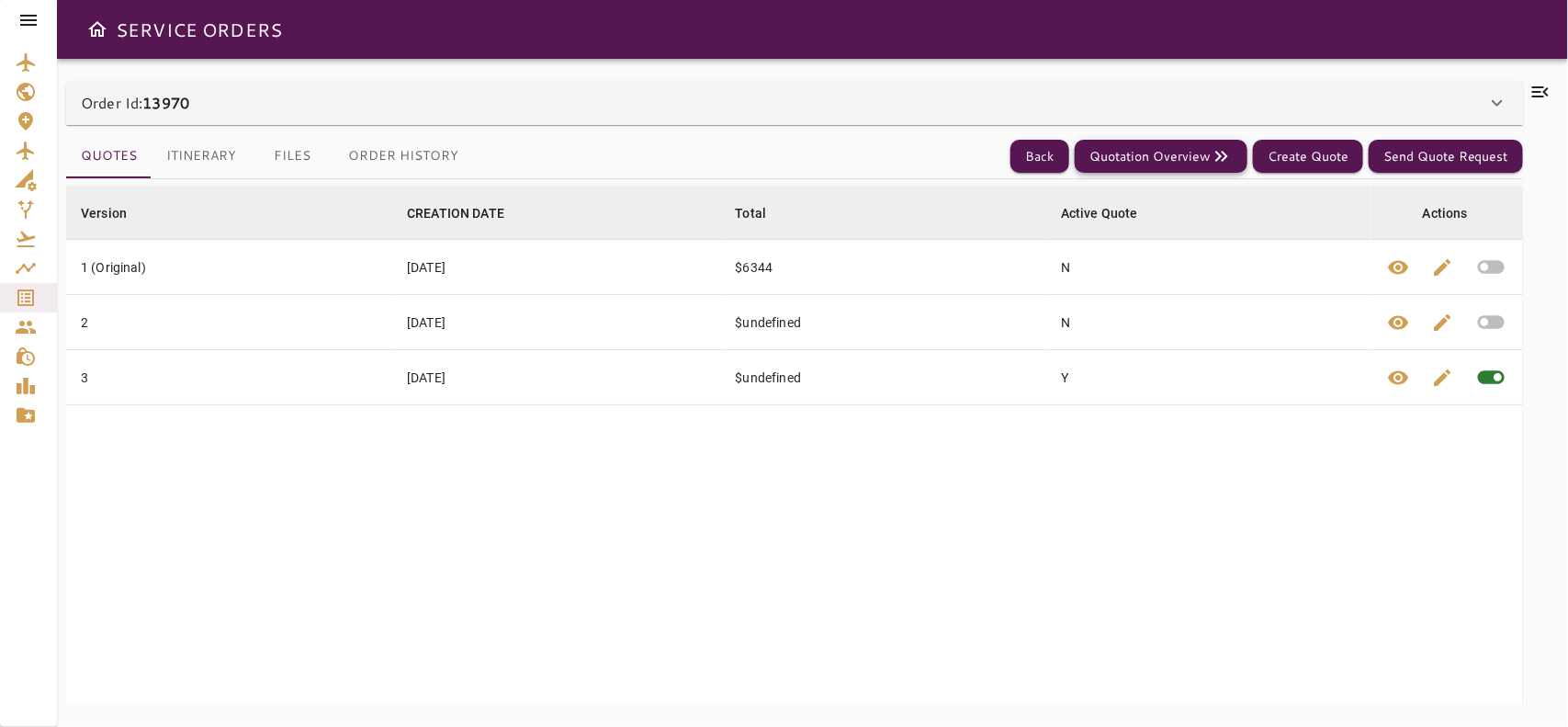 click on "Quotation Overview" at bounding box center (1161, 156) 